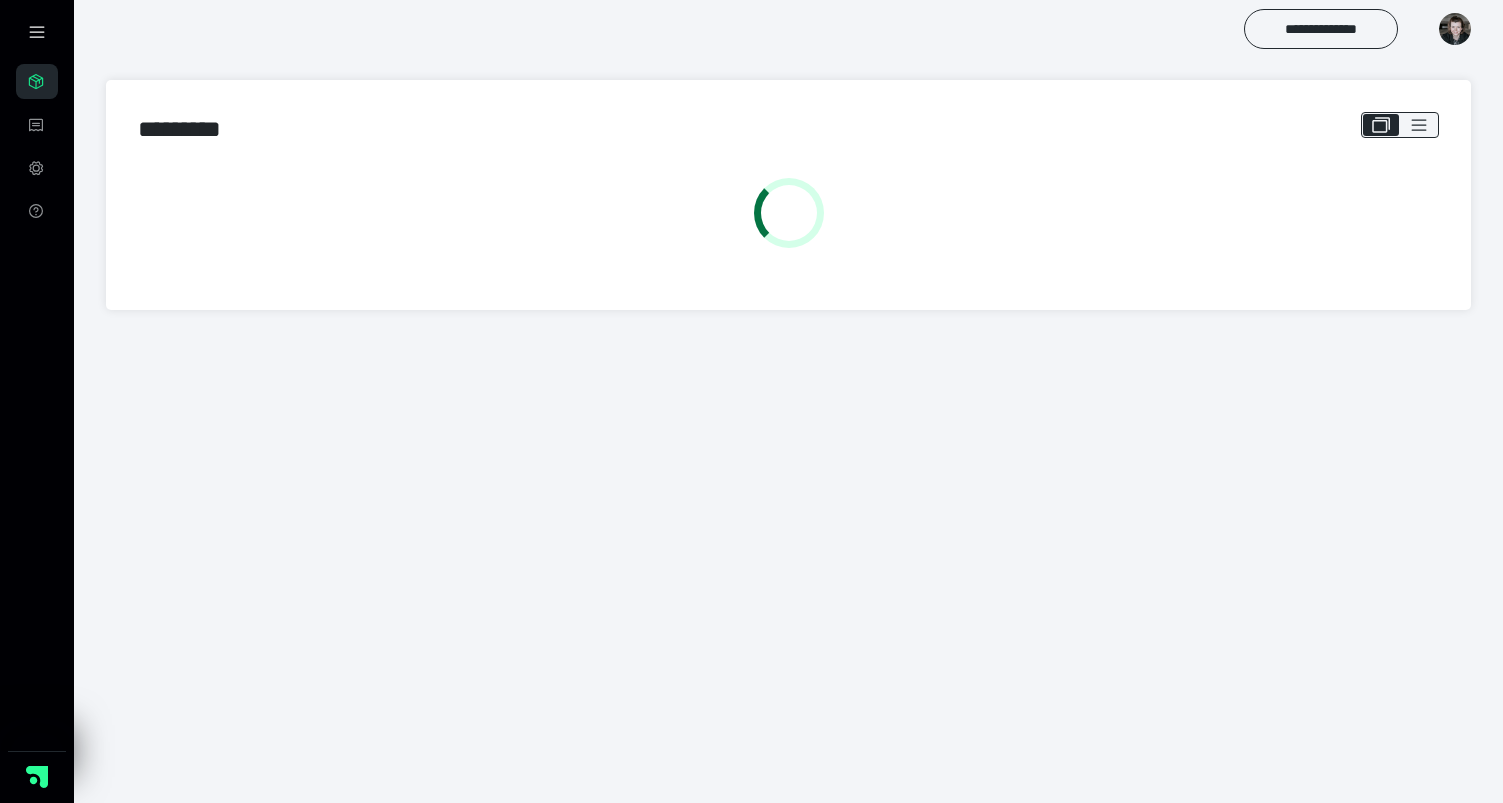 scroll, scrollTop: 0, scrollLeft: 0, axis: both 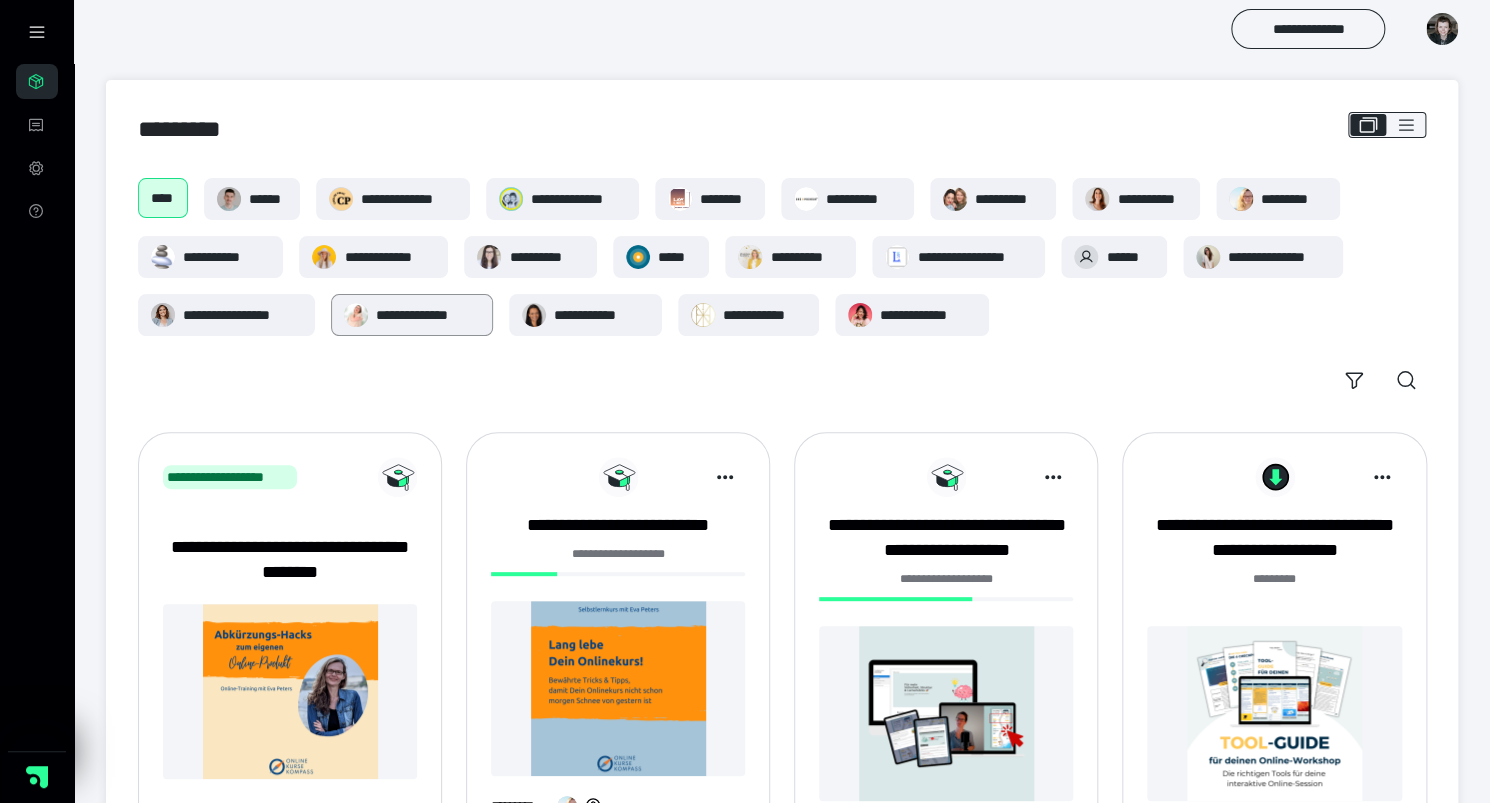 click on "**********" at bounding box center [428, 315] 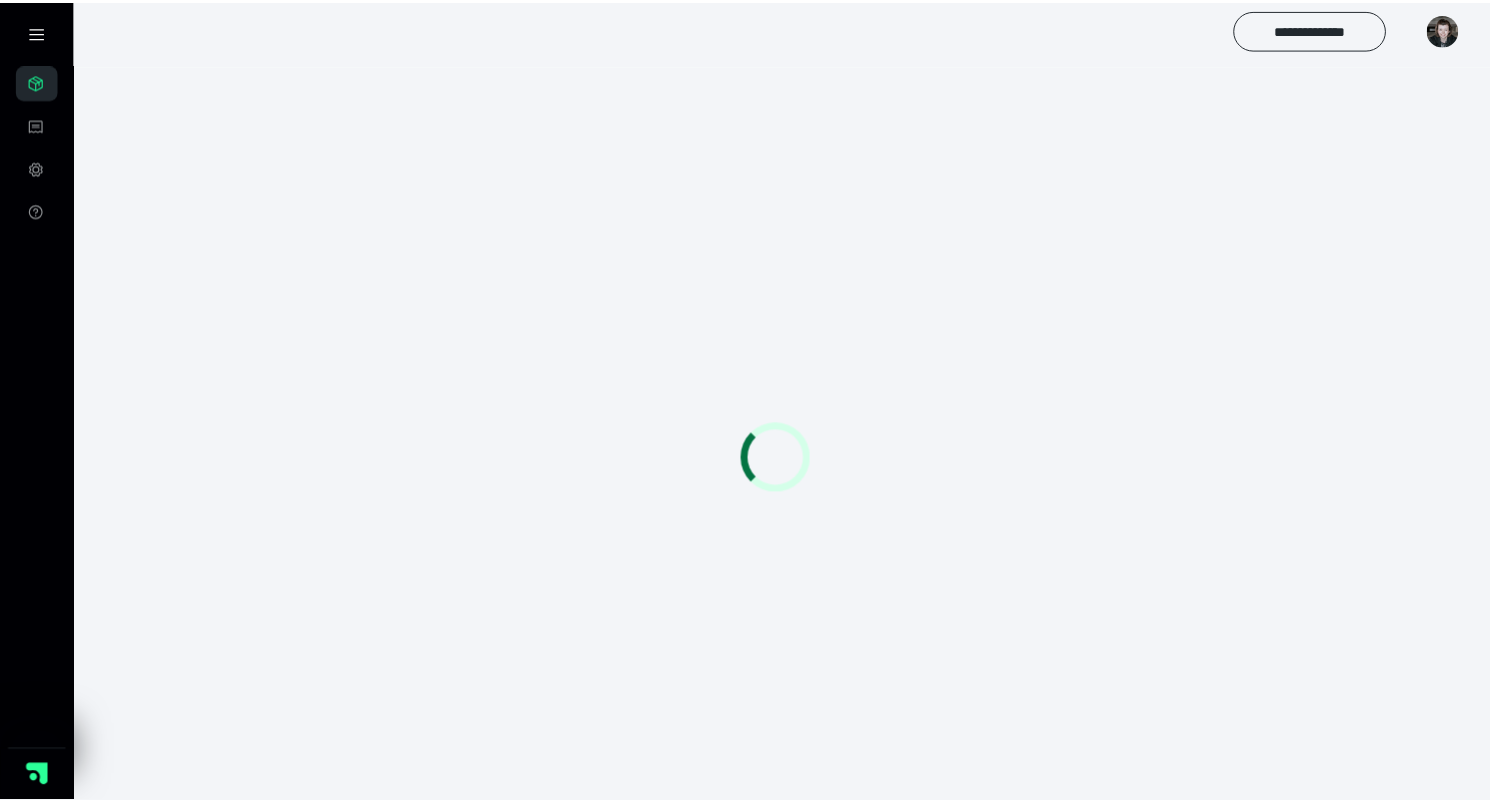 scroll, scrollTop: 0, scrollLeft: 0, axis: both 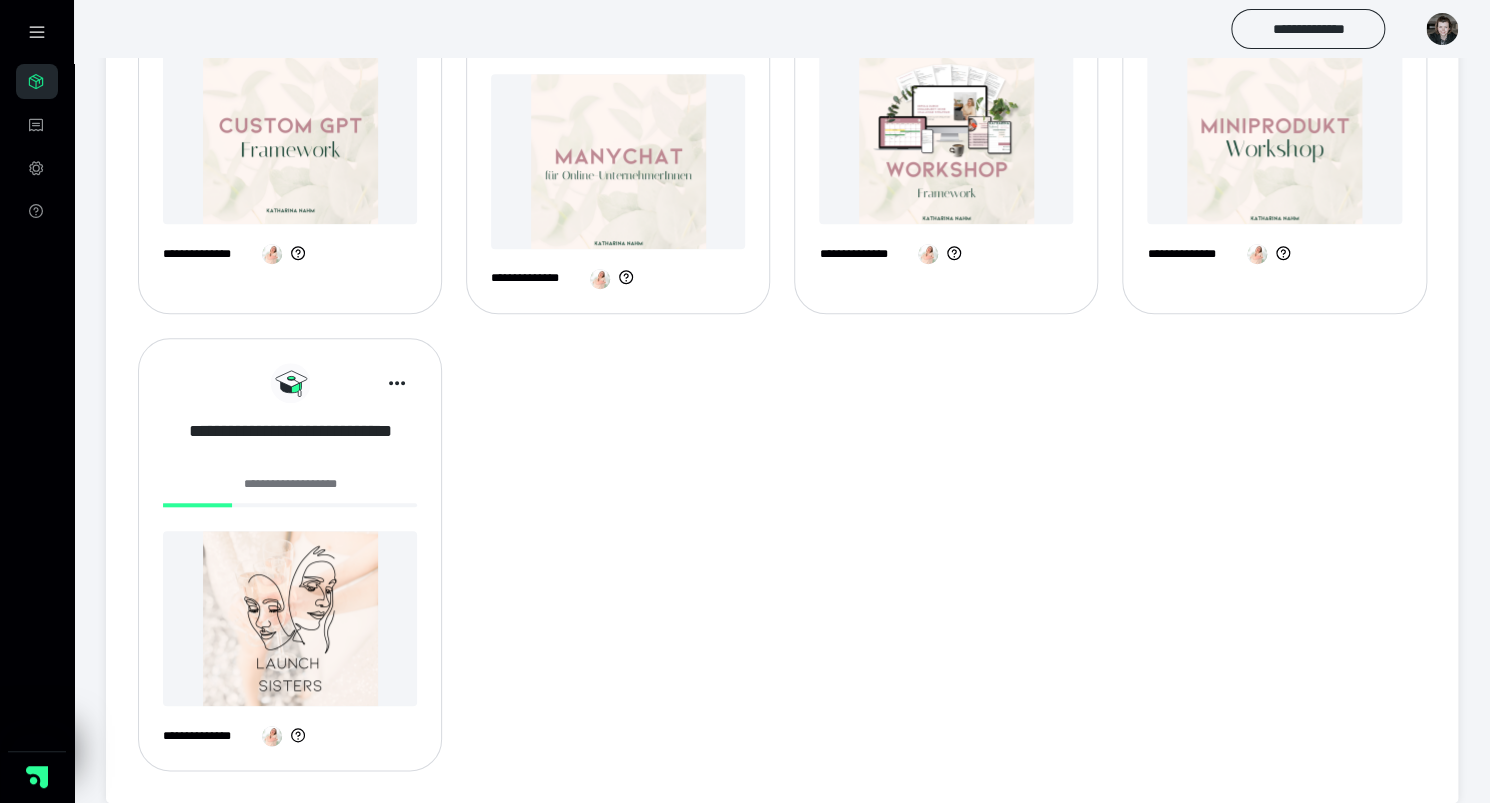 click on "**********" at bounding box center (290, 443) 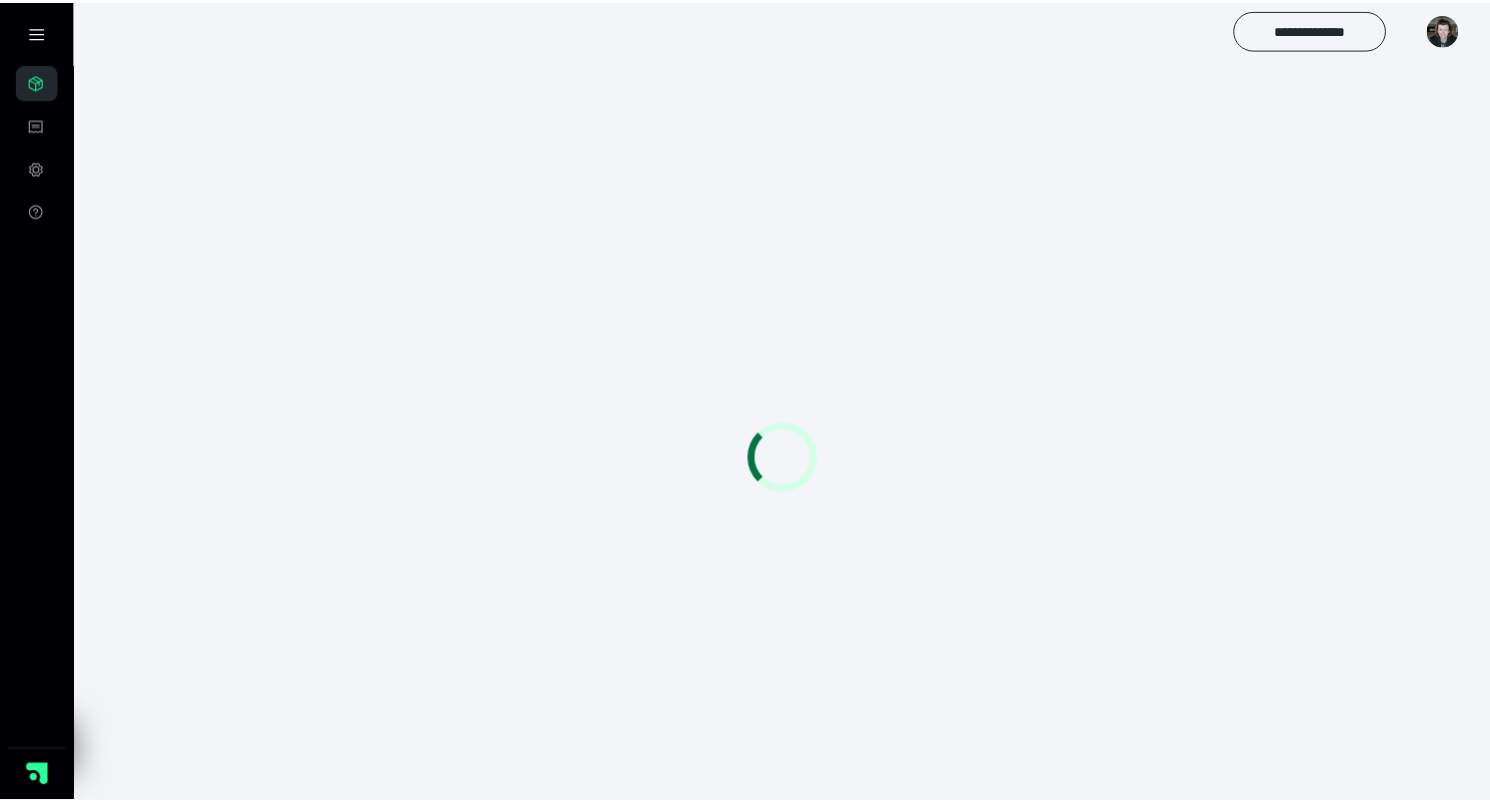 scroll, scrollTop: 0, scrollLeft: 0, axis: both 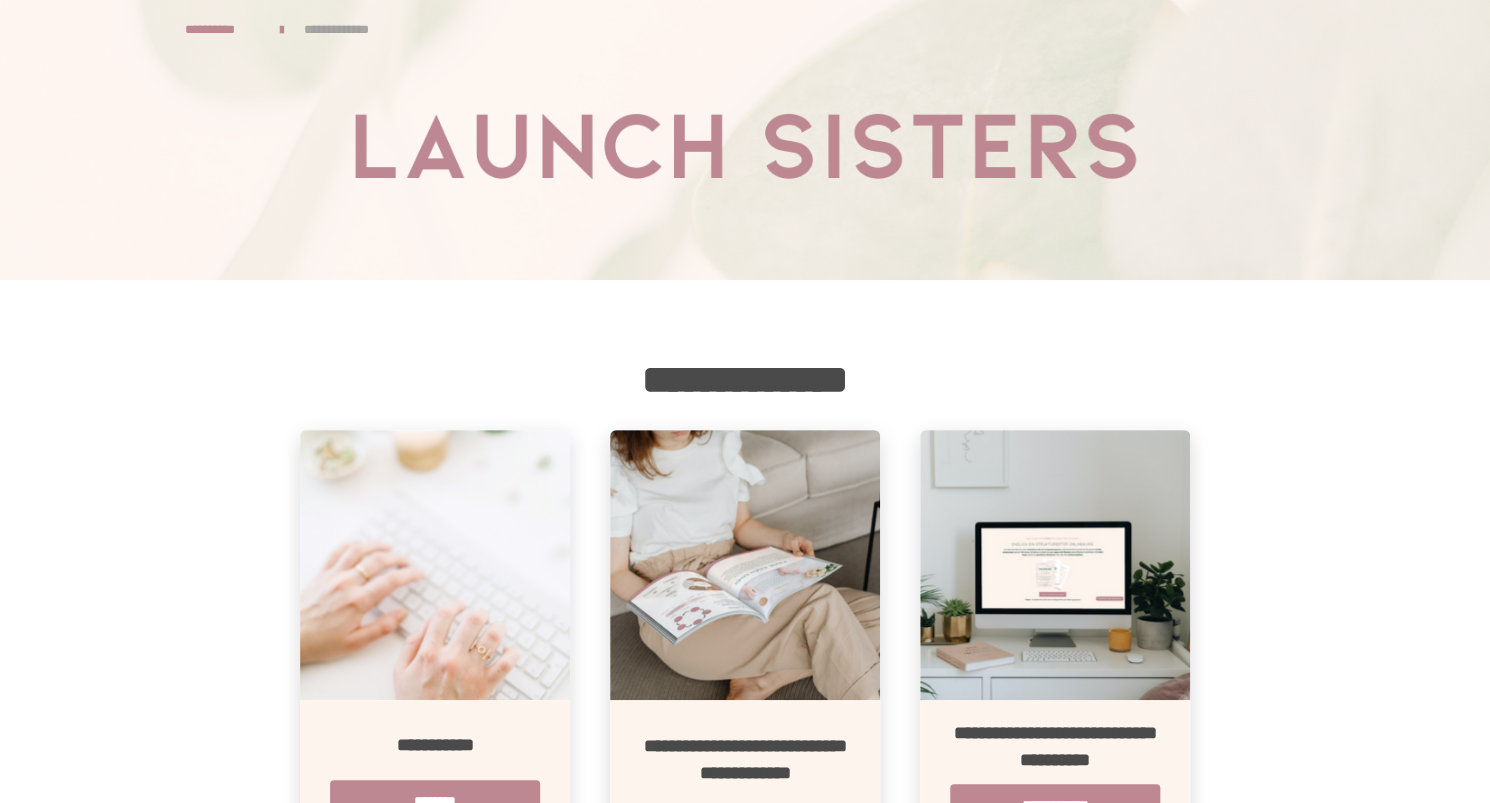 click on "**********" at bounding box center (349, 29) 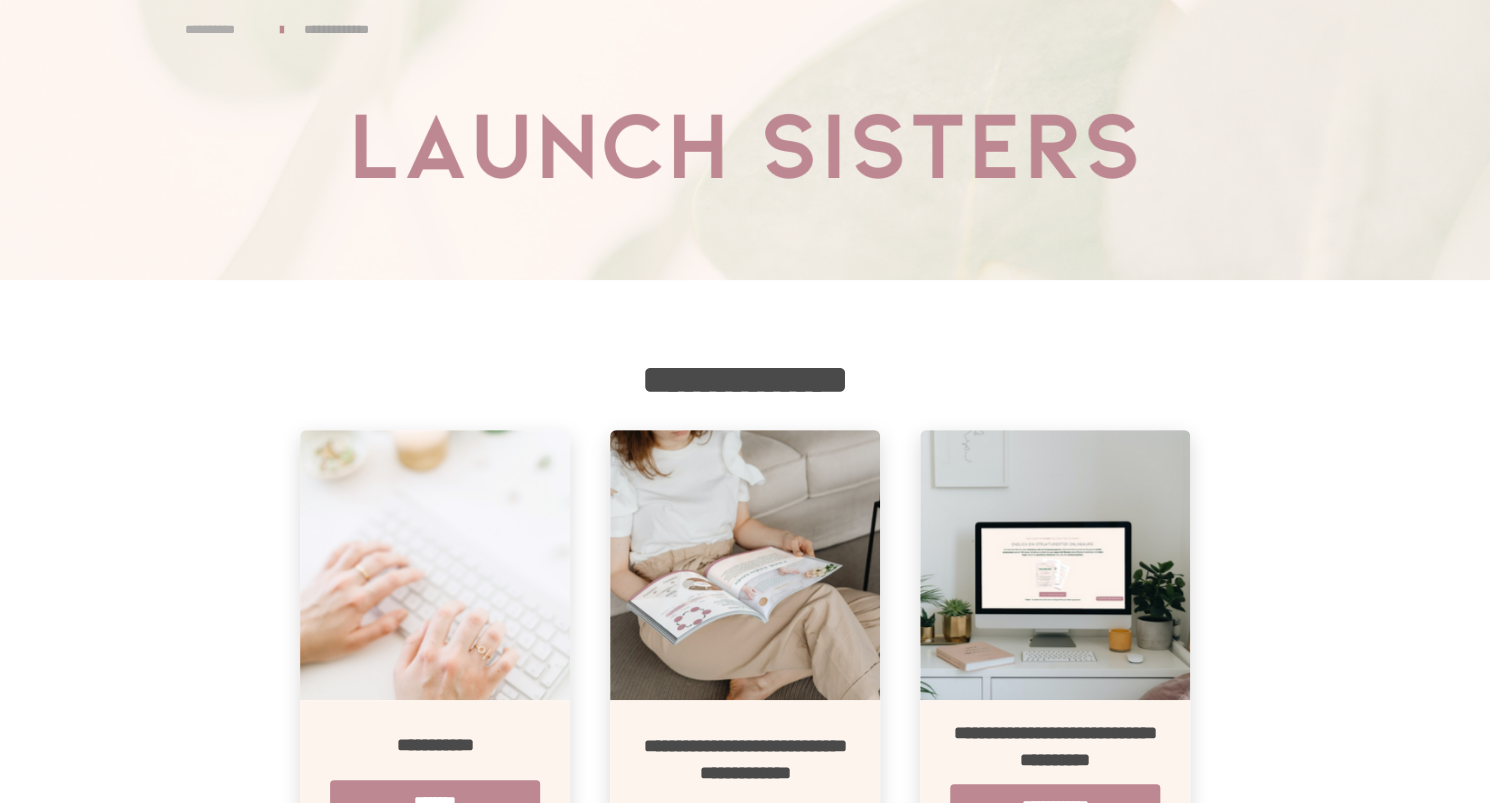 click on "**********" at bounding box center [222, 29] 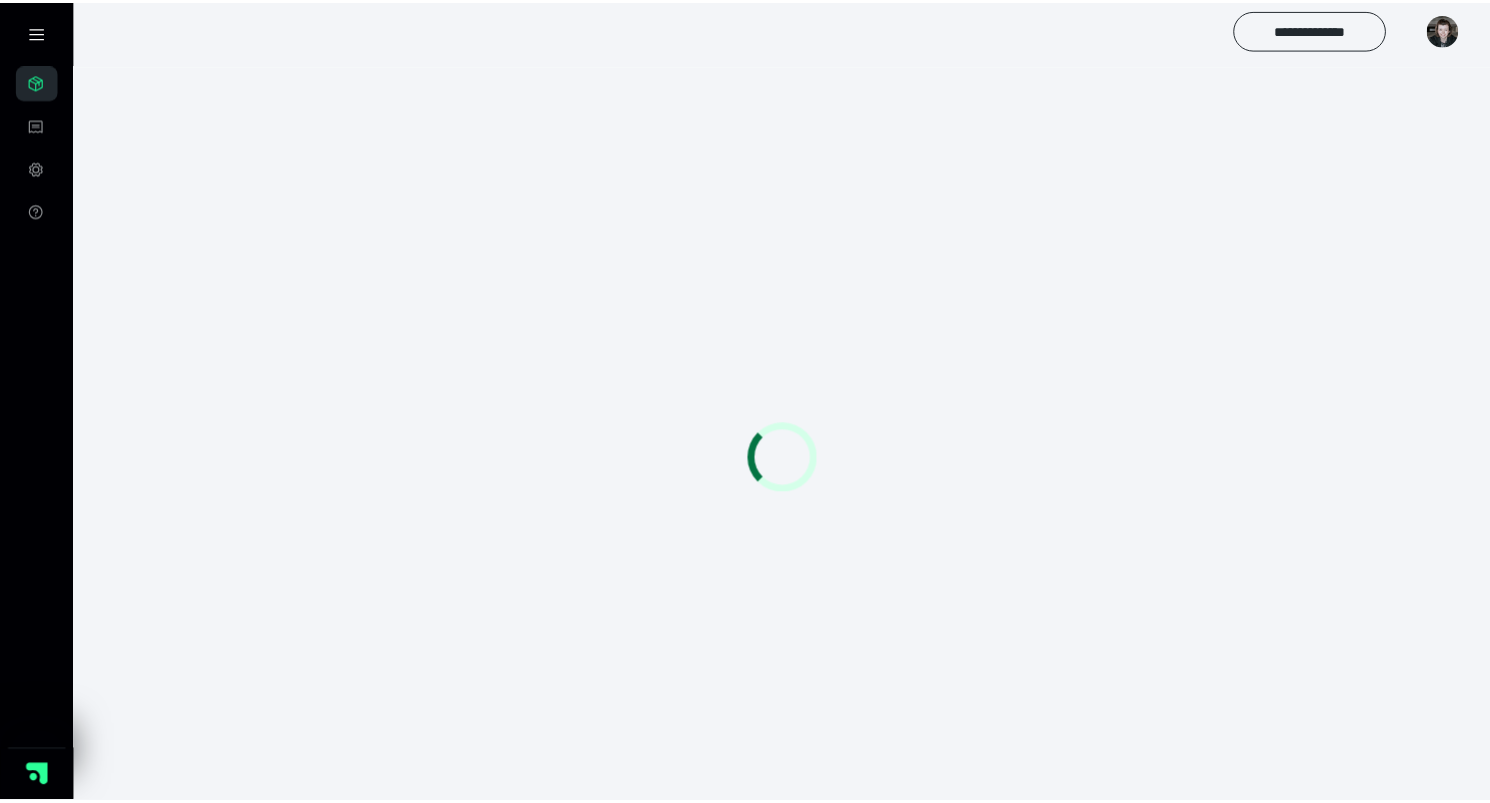 scroll, scrollTop: 0, scrollLeft: 0, axis: both 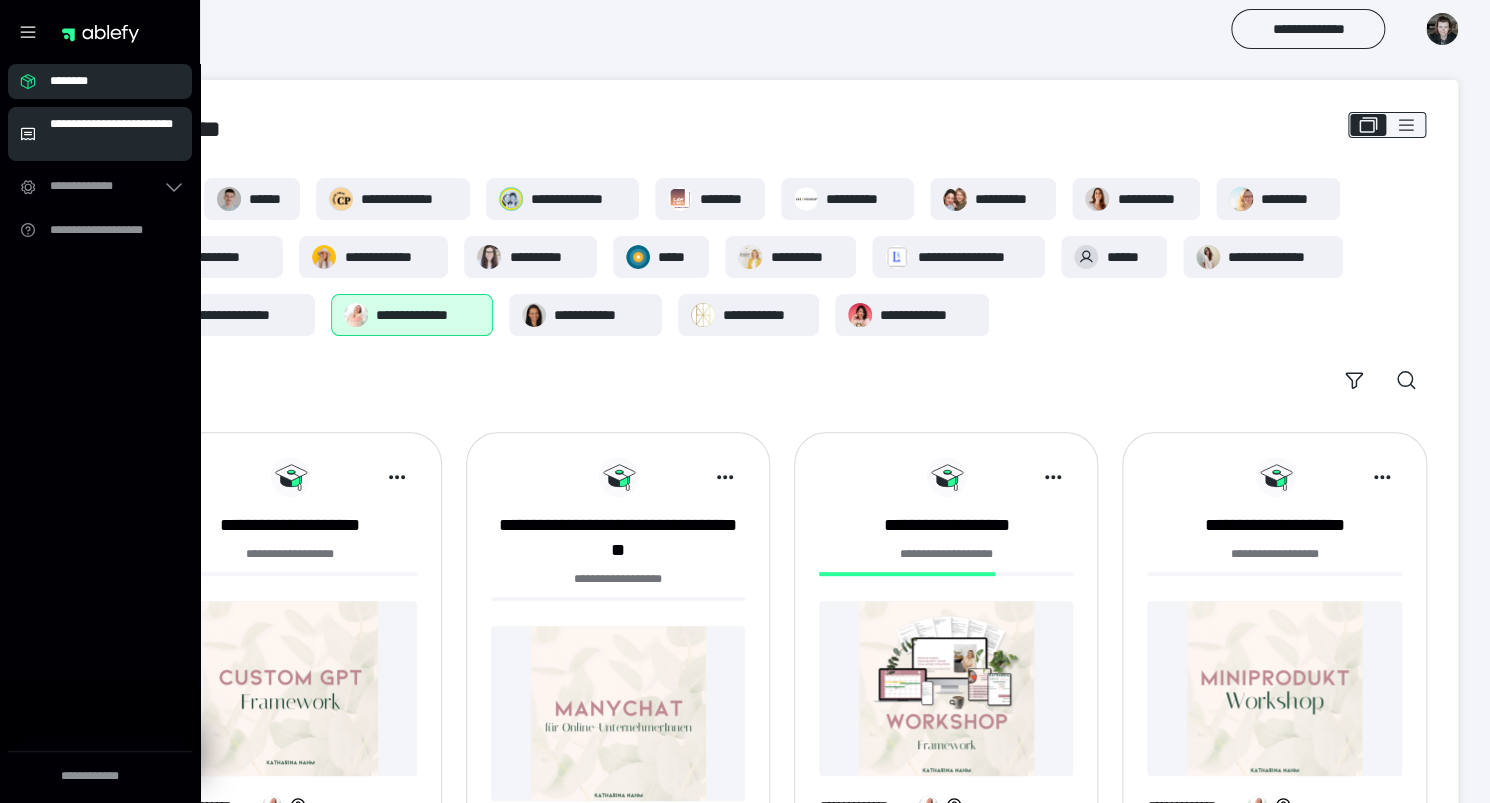 click on "**********" at bounding box center [115, 134] 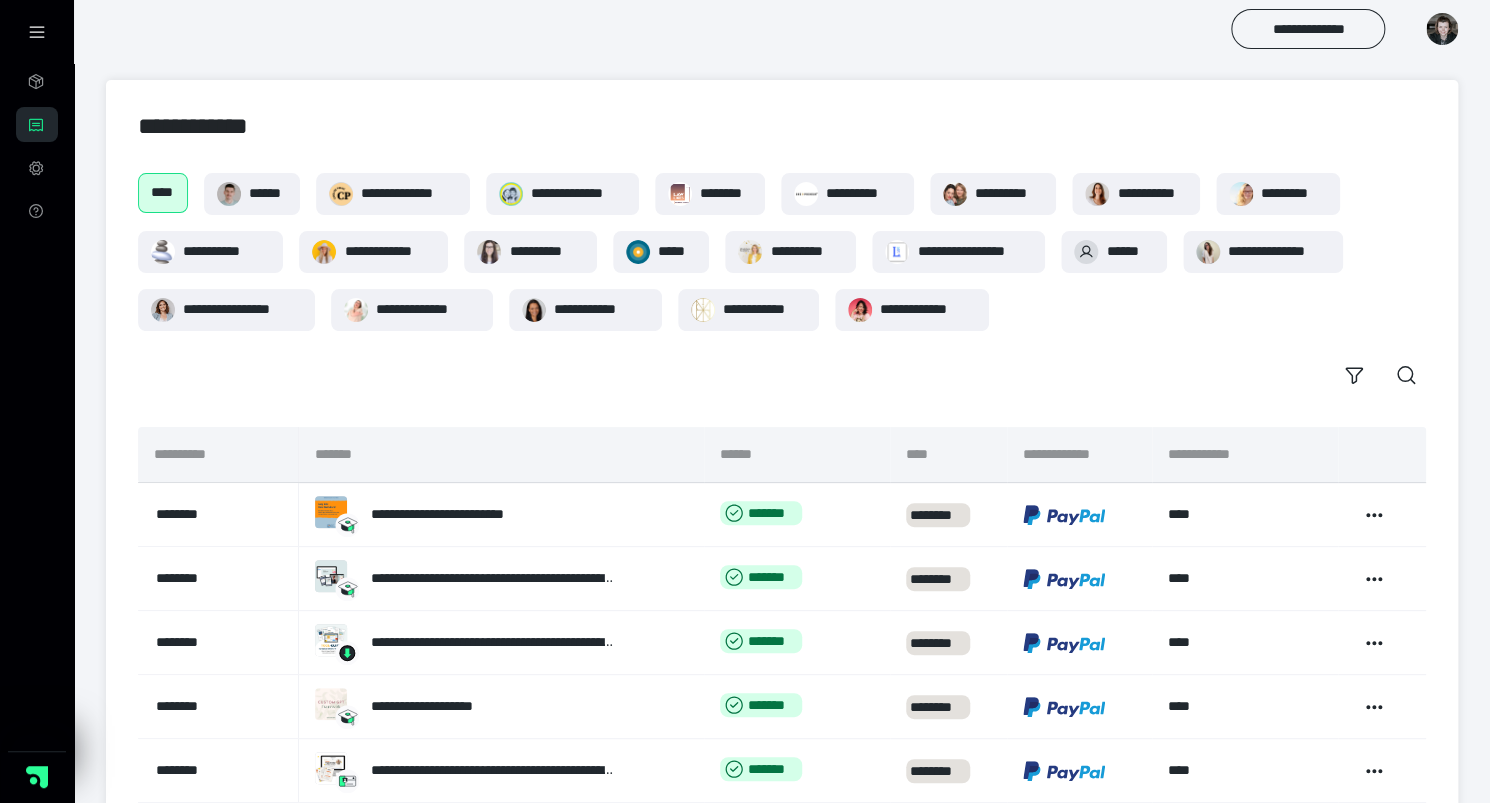 click on "**********" at bounding box center [782, 661] 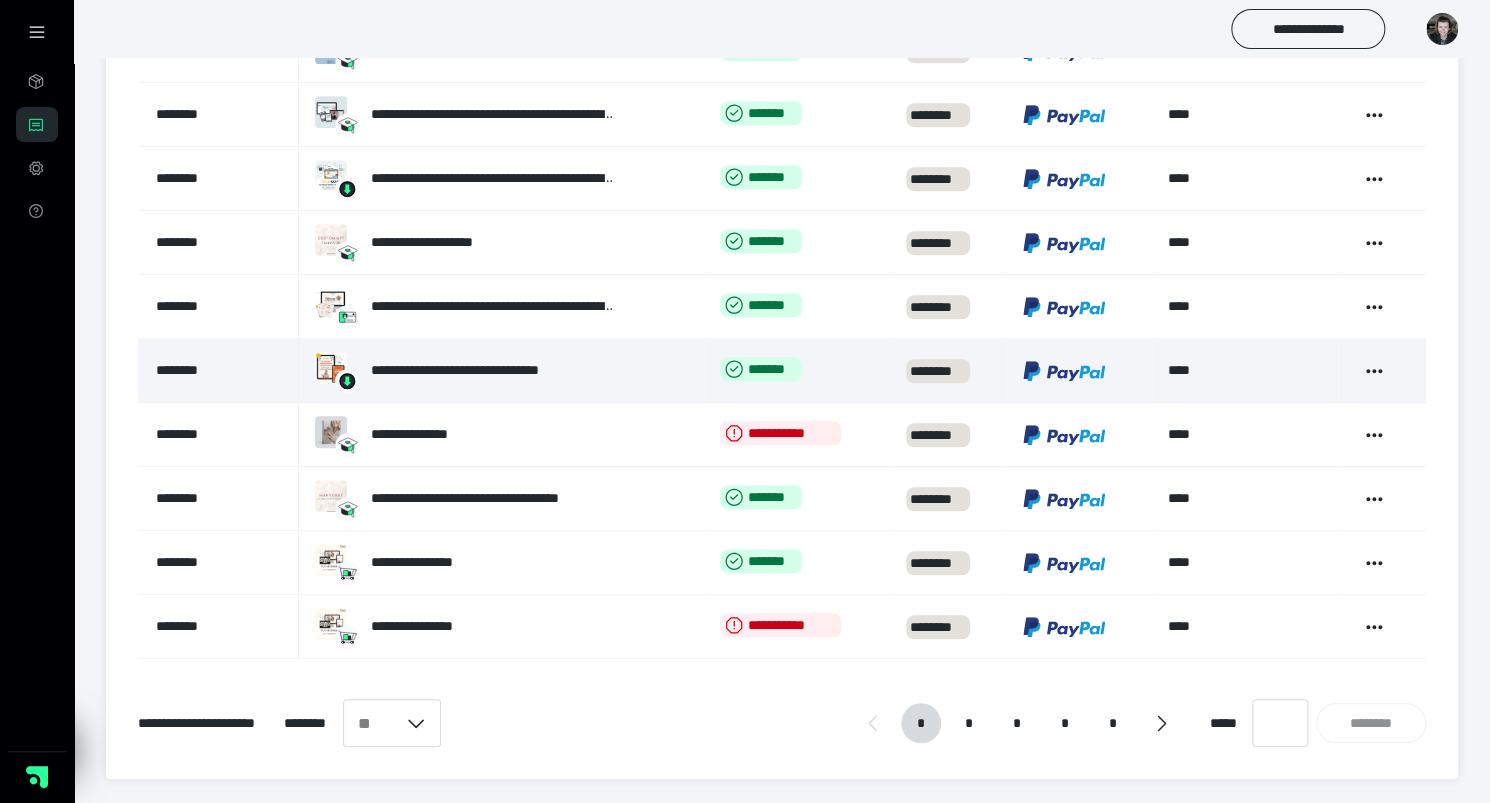 scroll, scrollTop: 463, scrollLeft: 0, axis: vertical 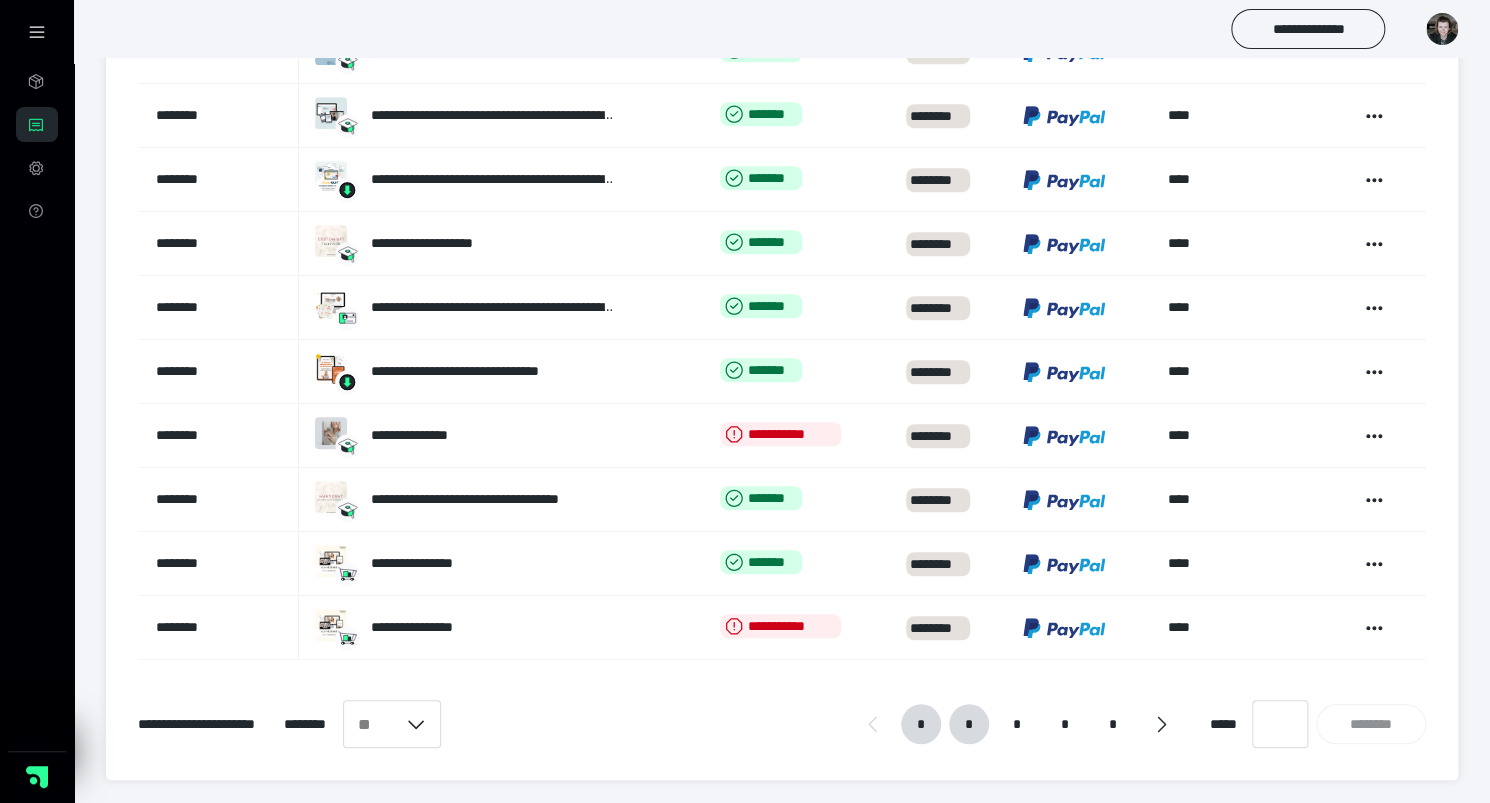 click on "*" at bounding box center (969, 724) 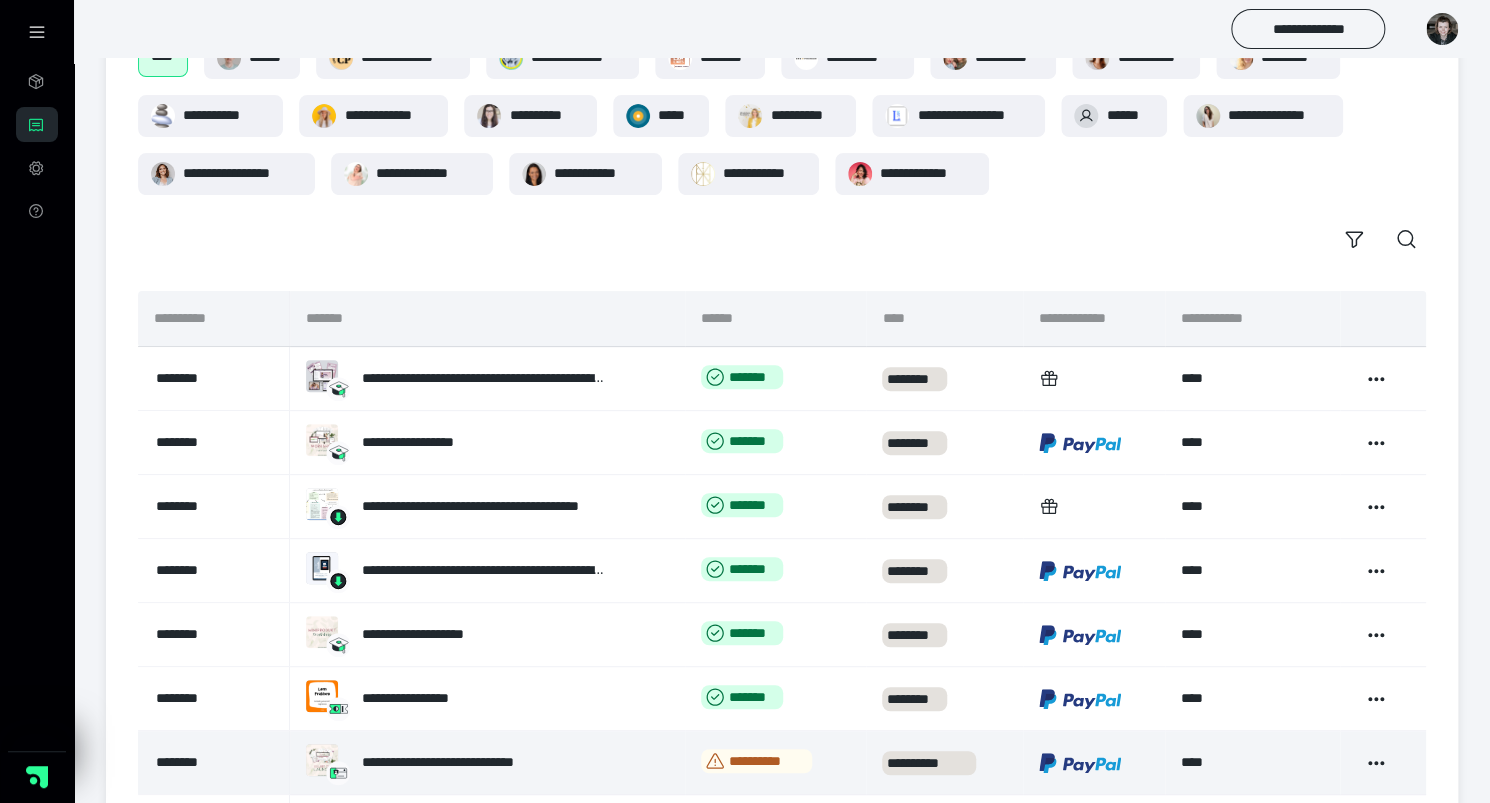 scroll, scrollTop: 280, scrollLeft: 0, axis: vertical 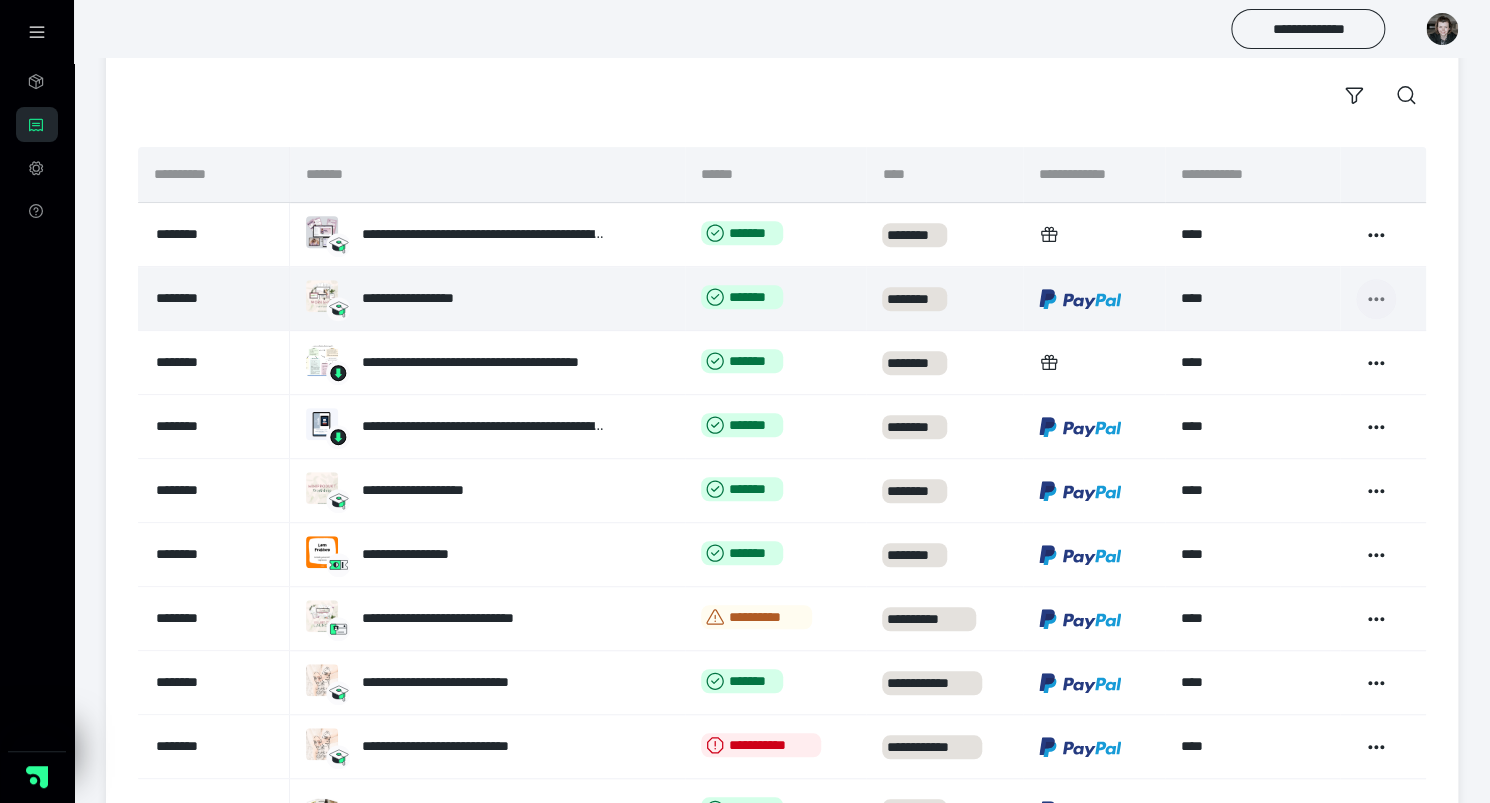 click 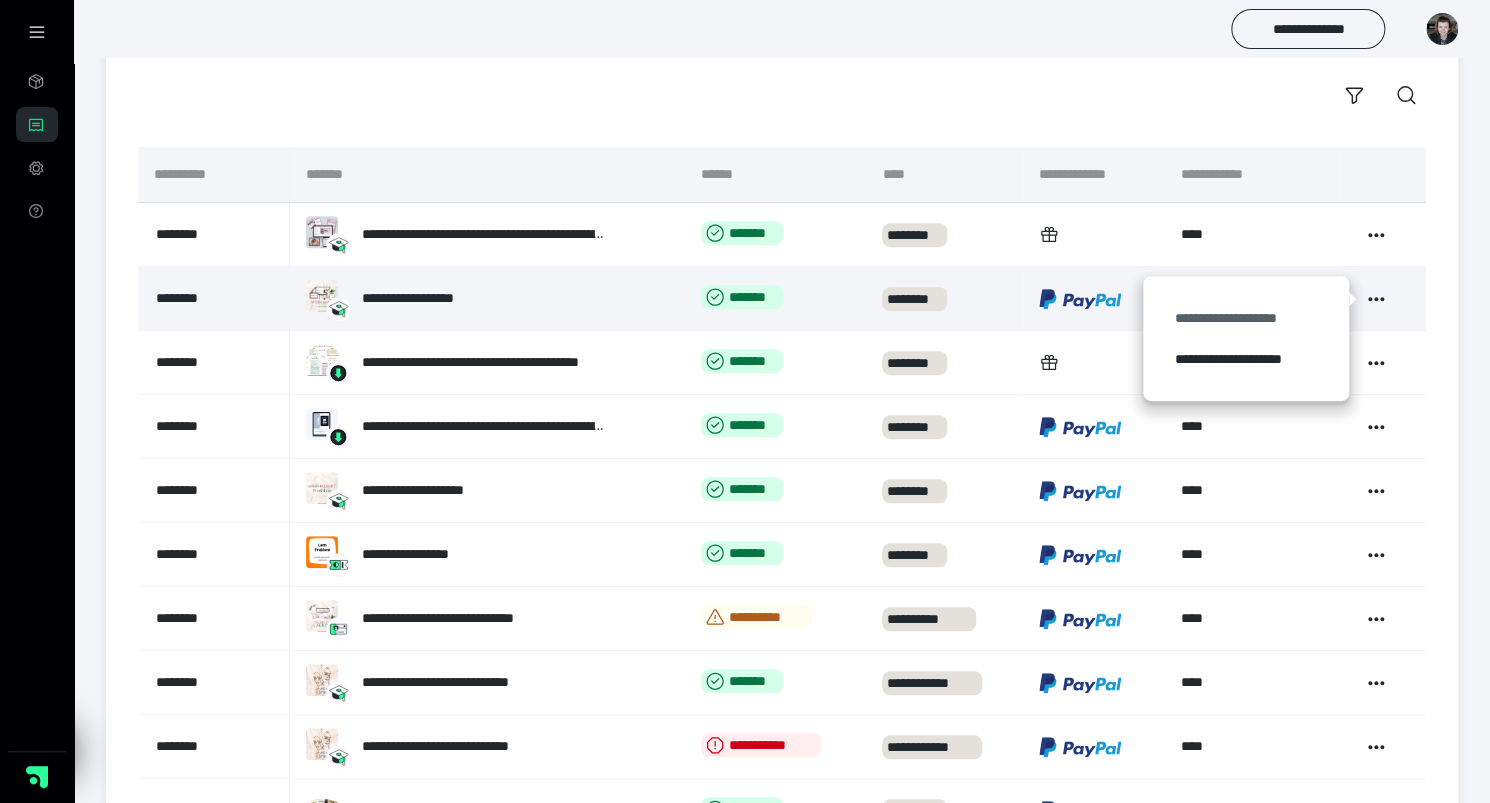 click on "**********" at bounding box center [1246, 318] 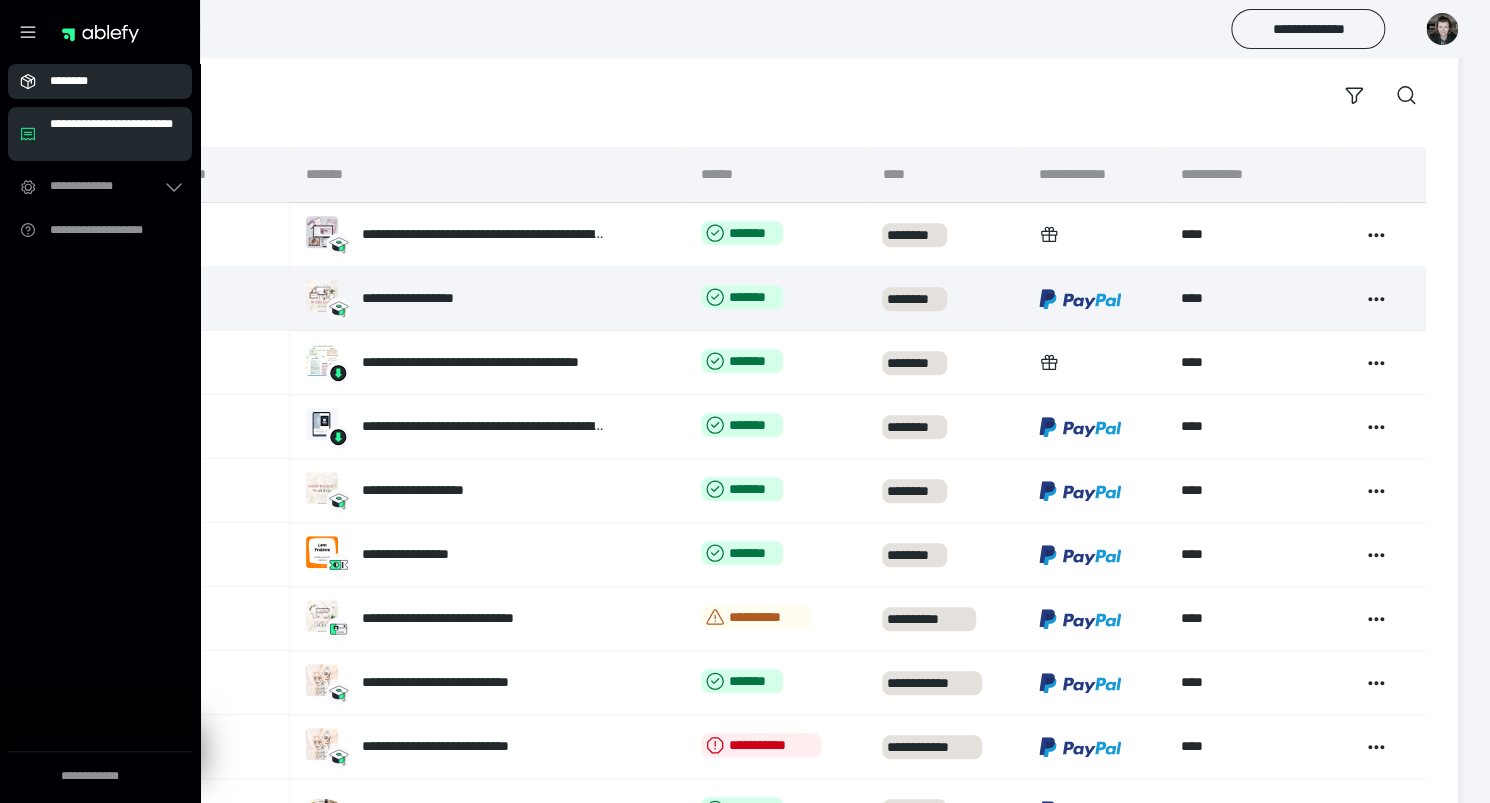 click on "********" at bounding box center [100, 81] 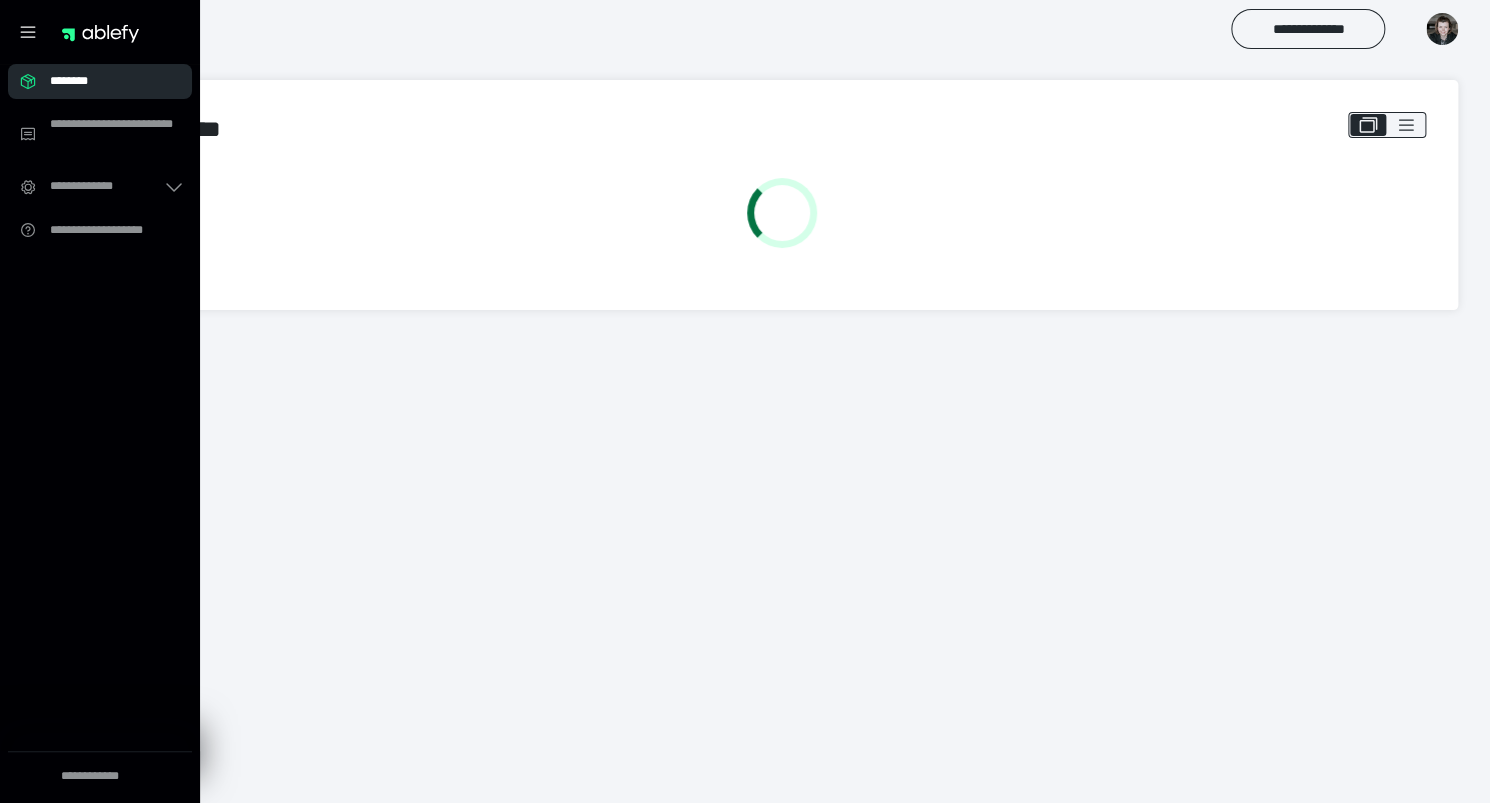 scroll, scrollTop: 0, scrollLeft: 0, axis: both 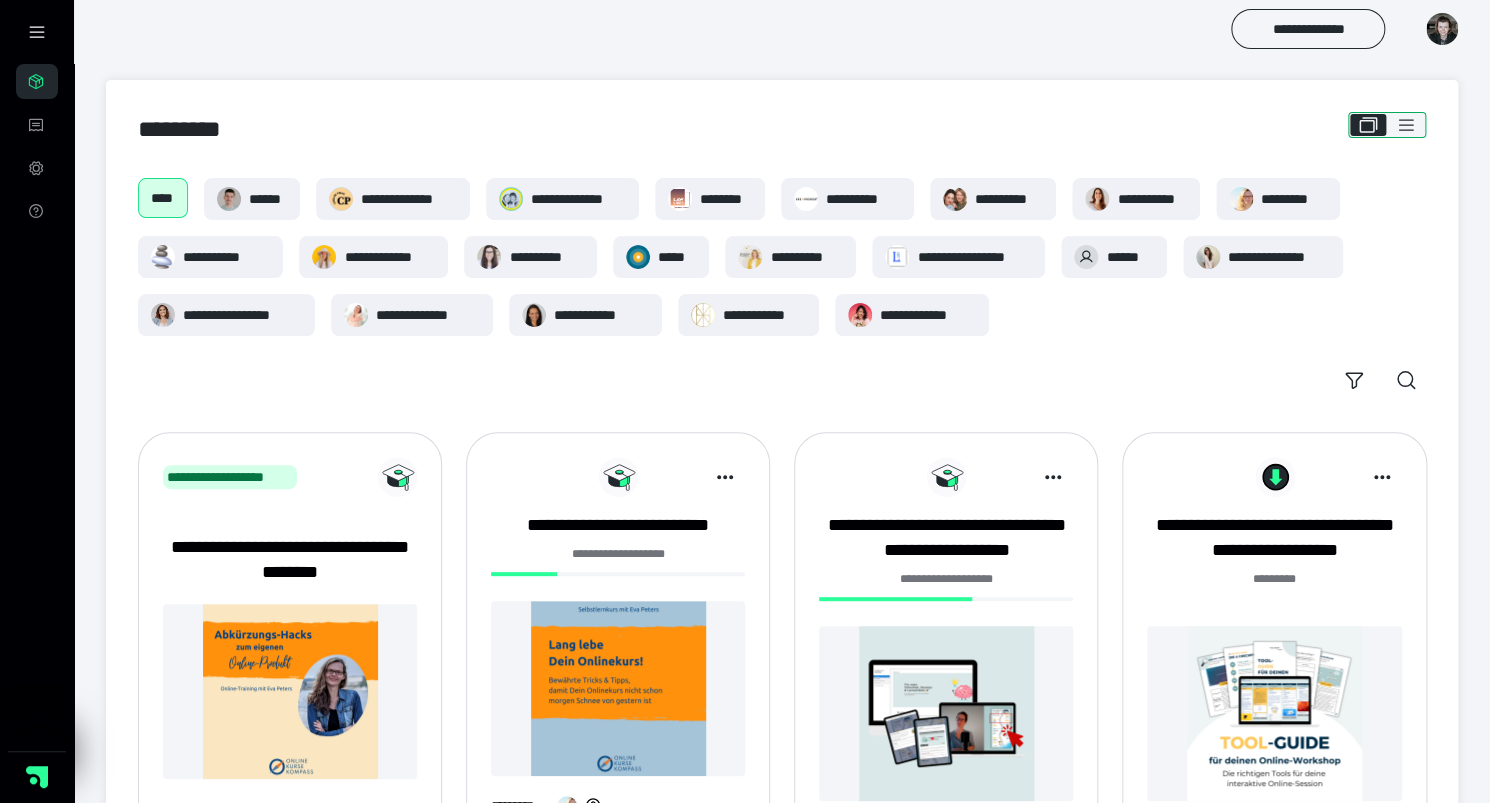 click 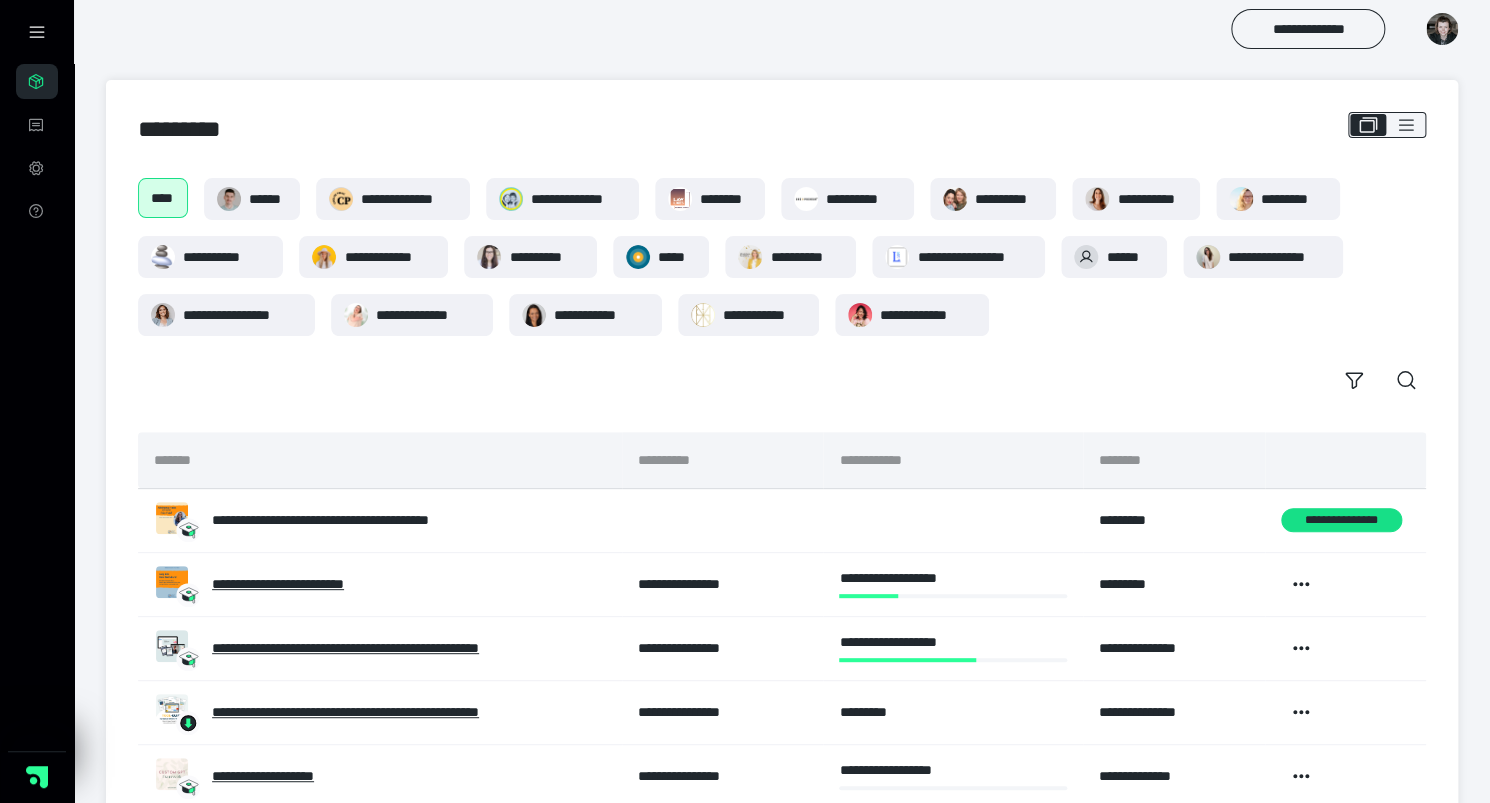 click on "**********" at bounding box center (782, 289) 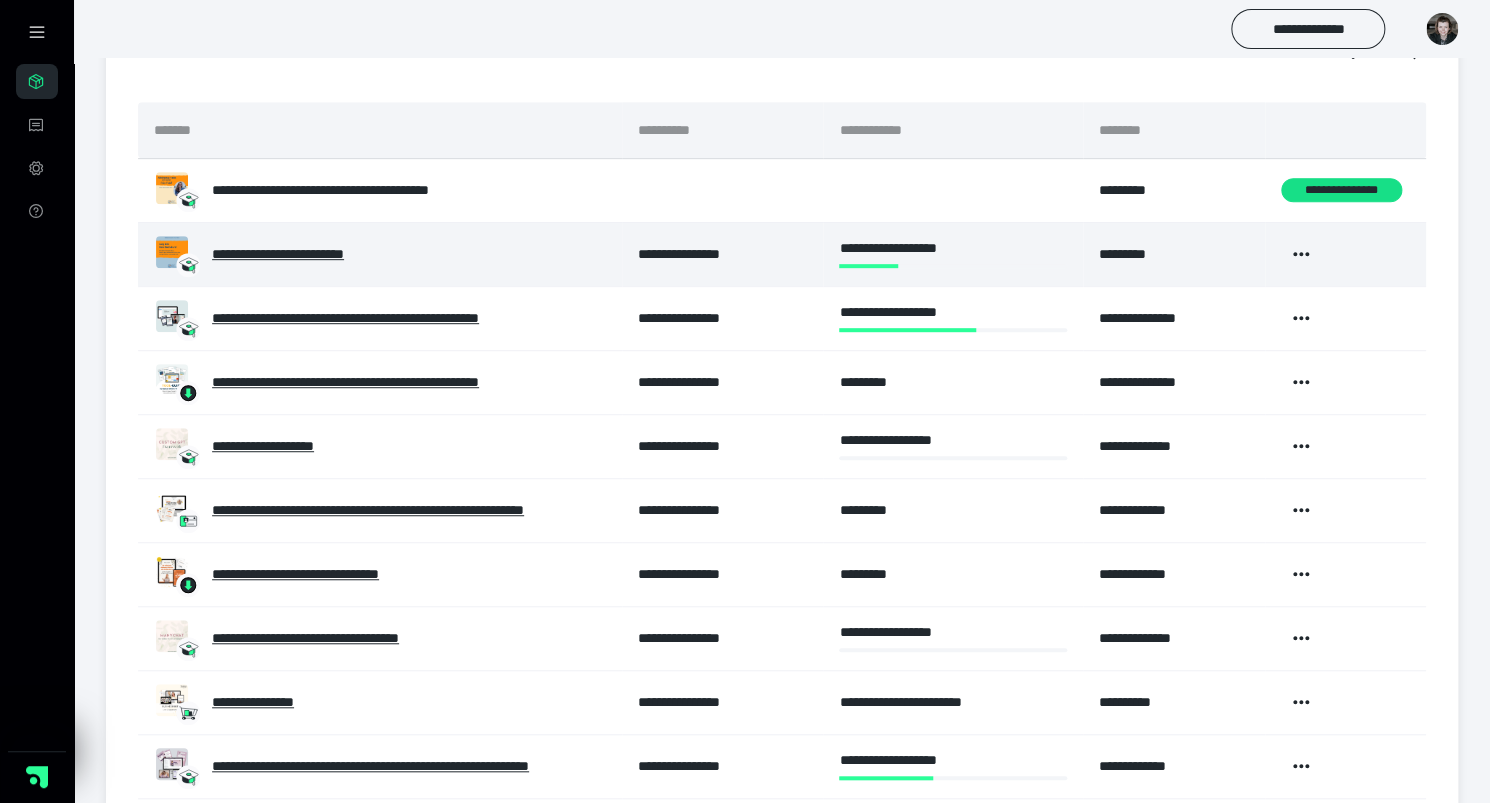 scroll, scrollTop: 343, scrollLeft: 0, axis: vertical 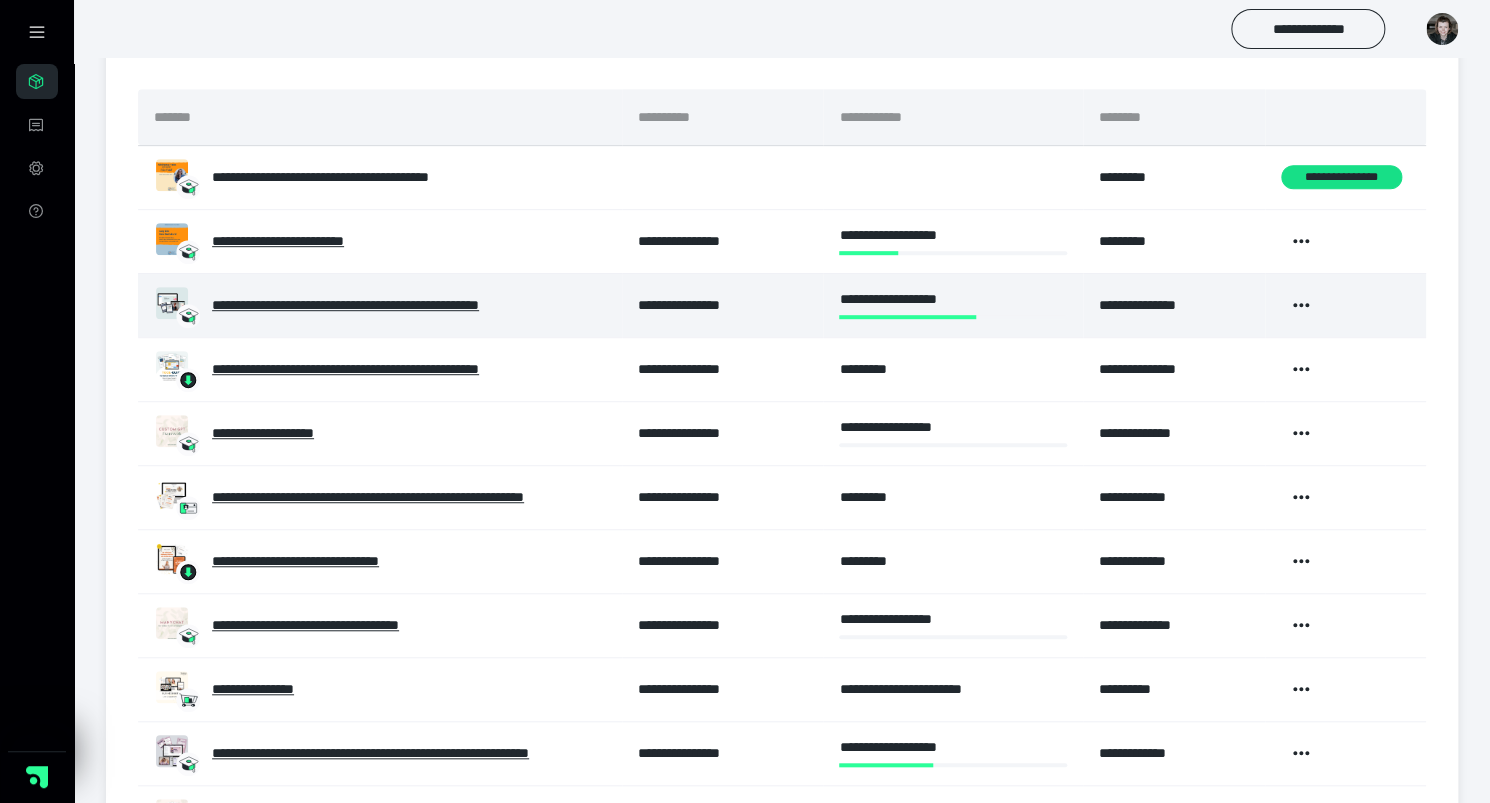 click on "**********" at bounding box center [406, 305] 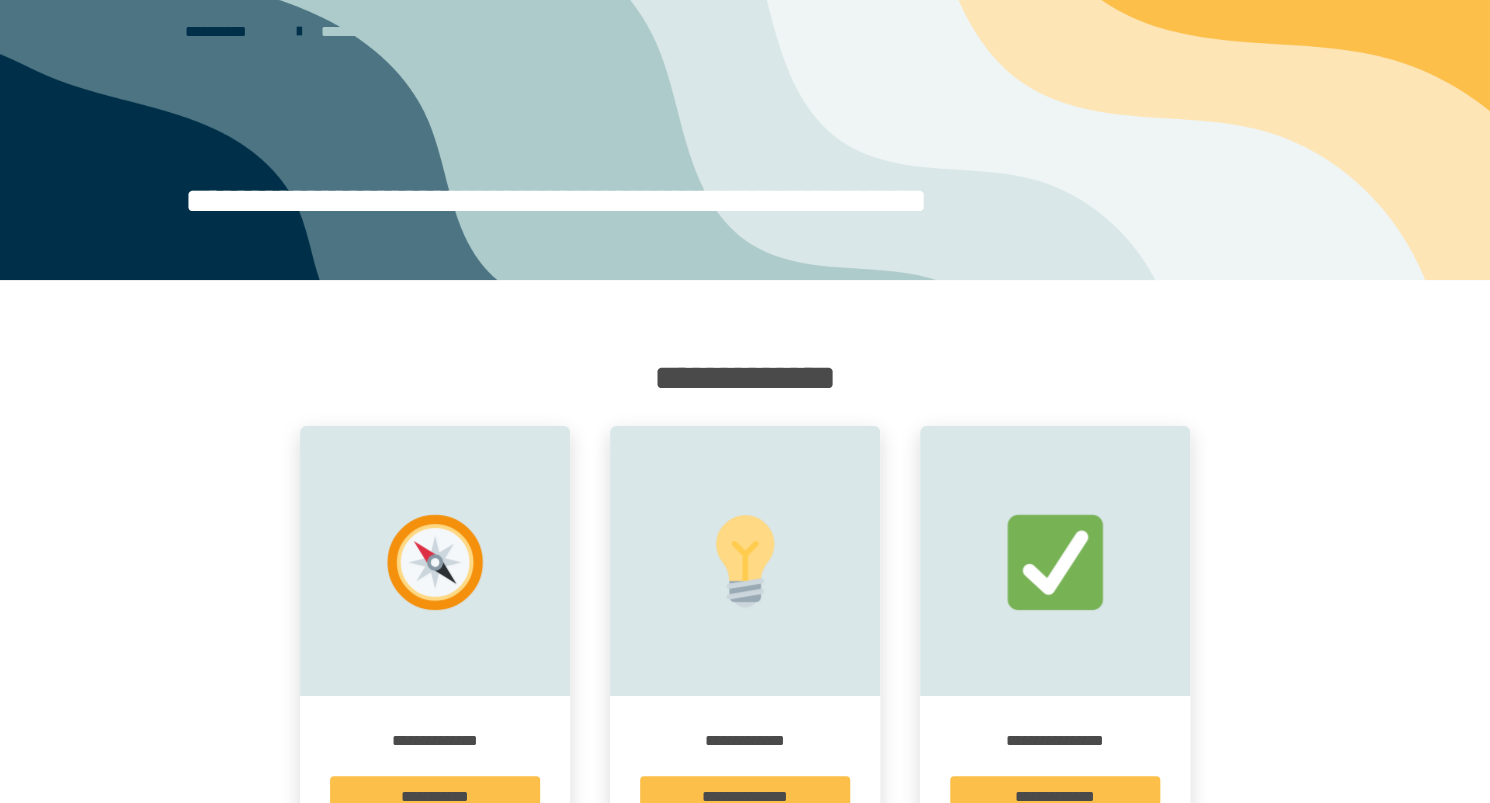 scroll, scrollTop: 106, scrollLeft: 0, axis: vertical 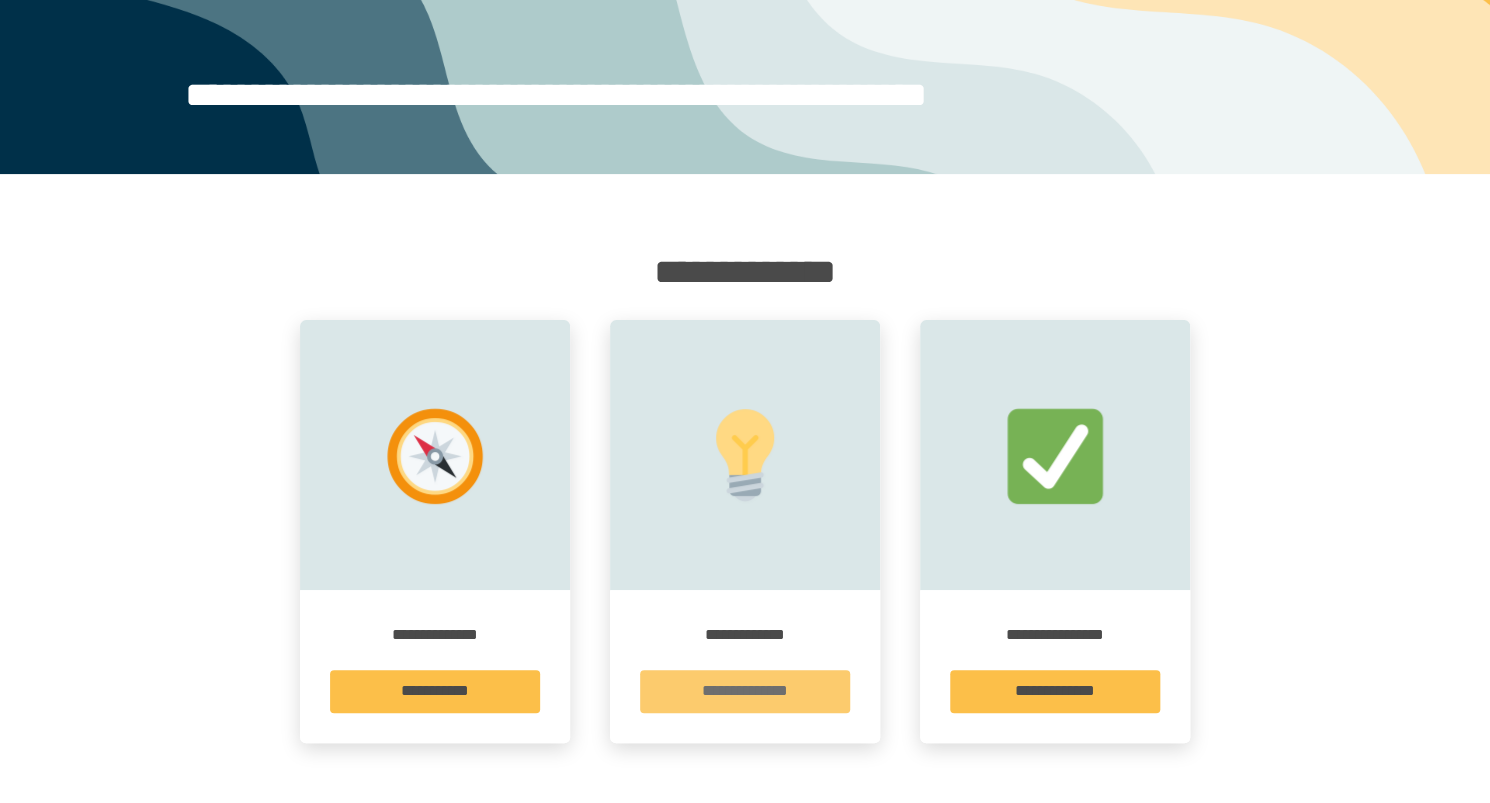 click on "**********" at bounding box center [745, 691] 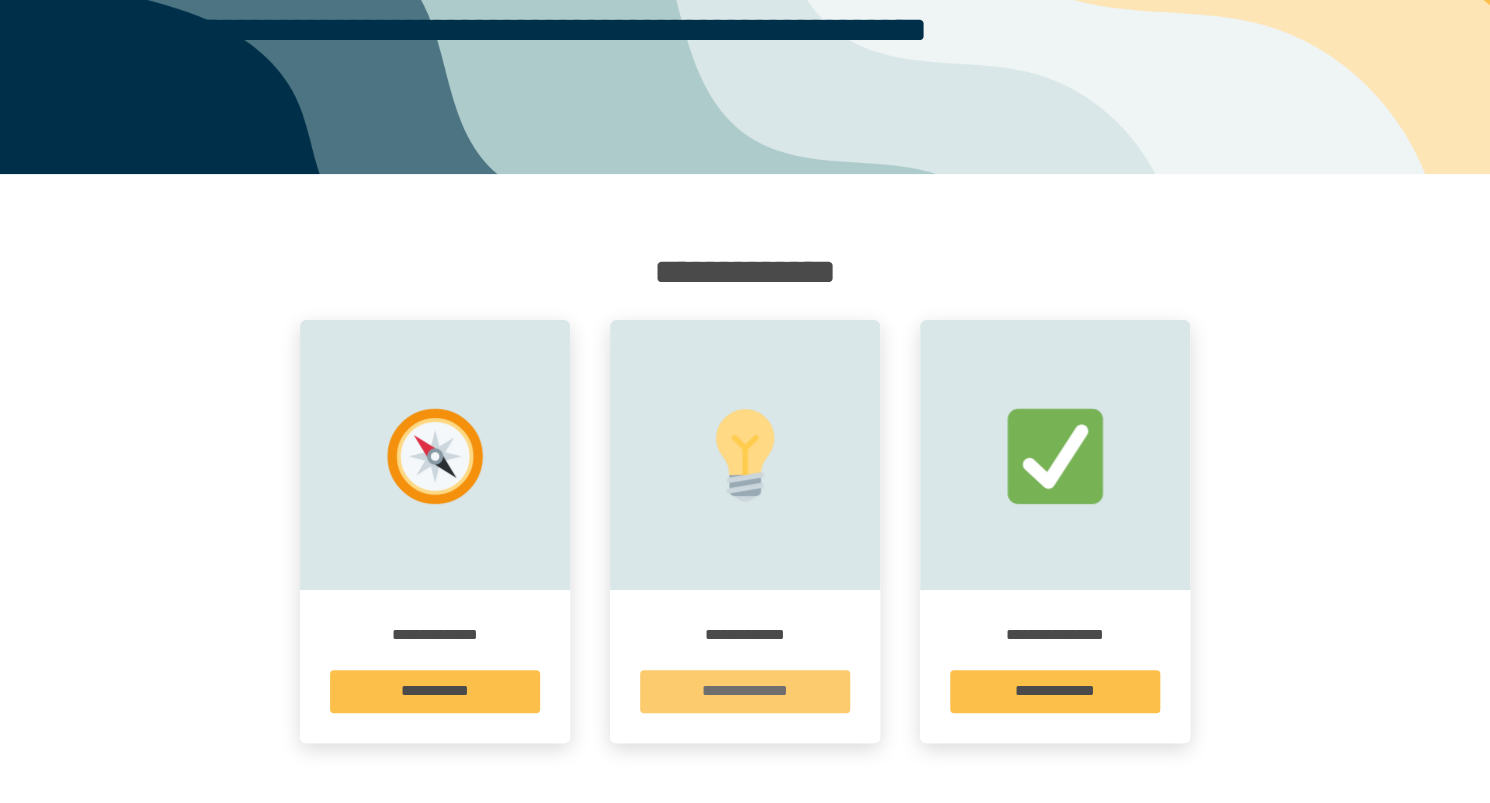 scroll, scrollTop: 0, scrollLeft: 0, axis: both 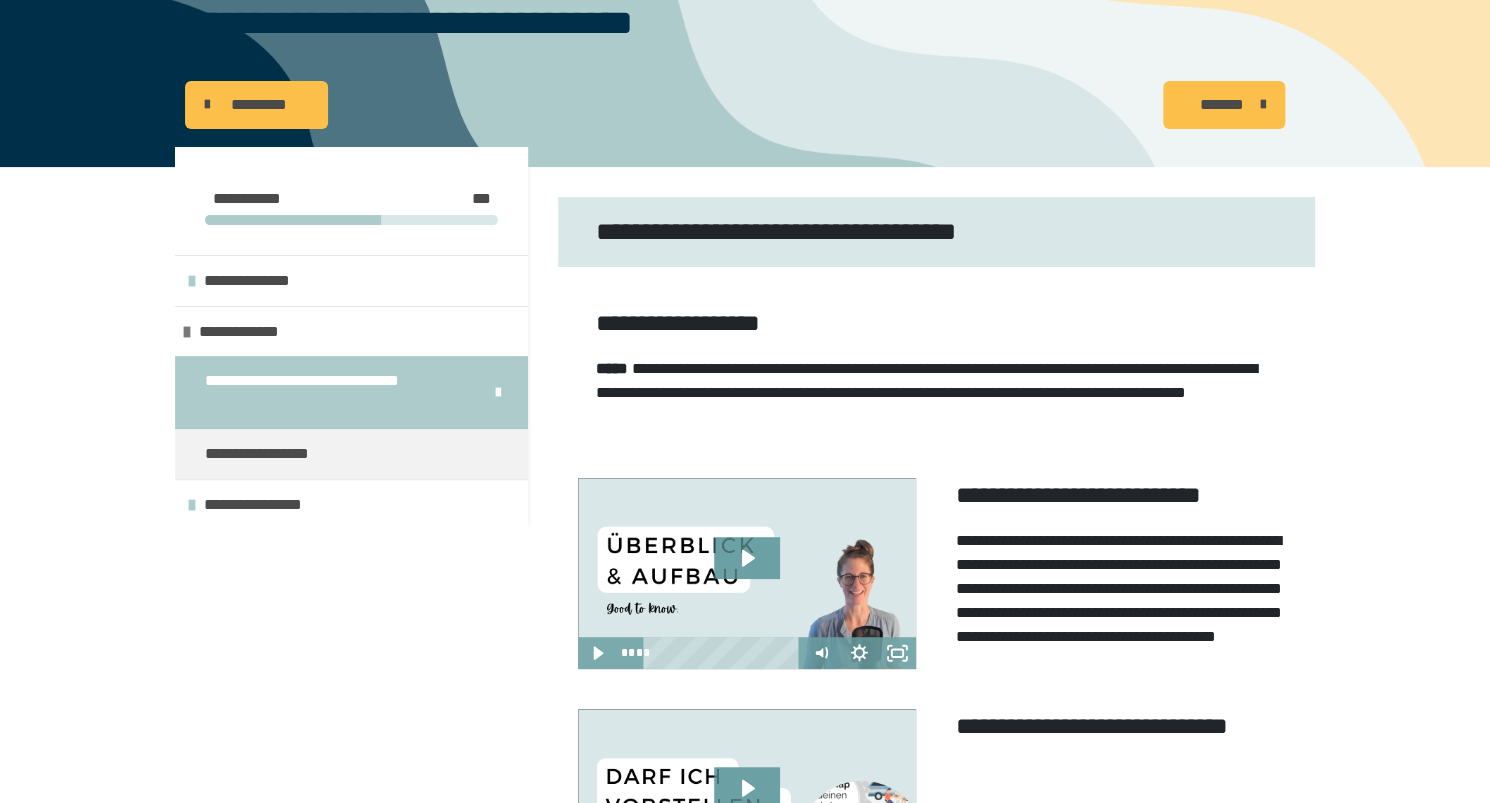 click at bounding box center [498, 393] 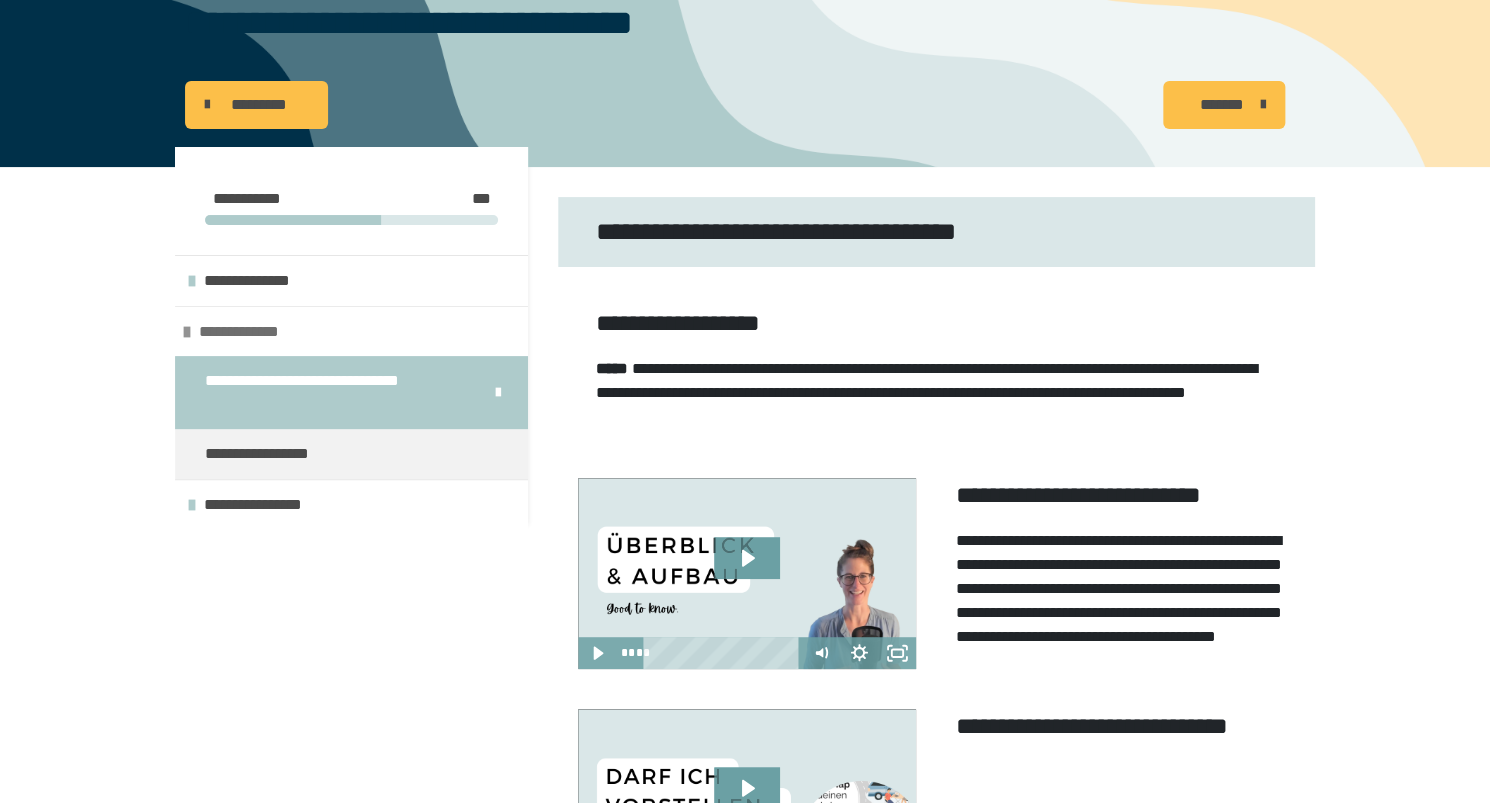 click on "**********" at bounding box center [351, 331] 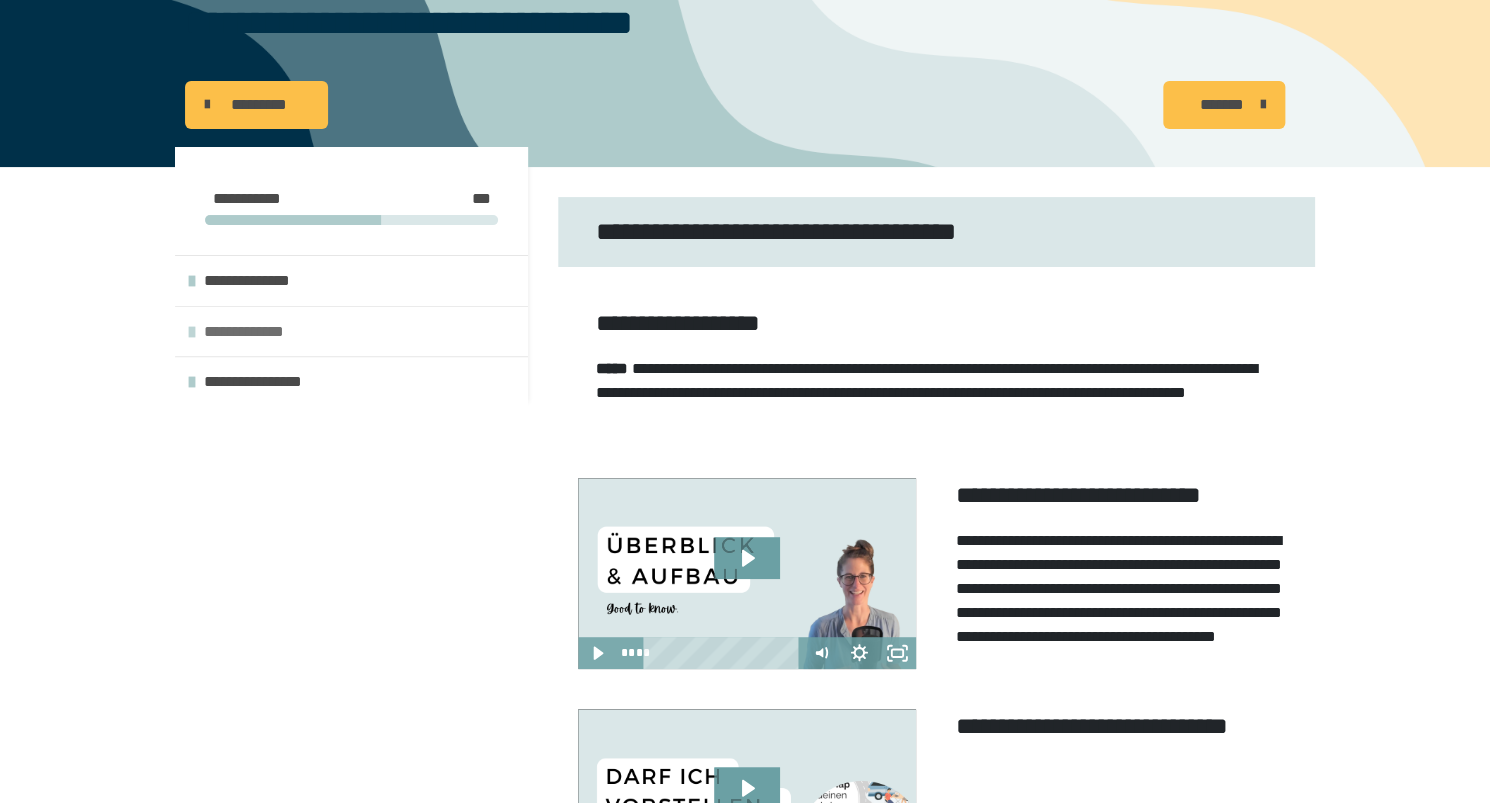 click on "**********" at bounding box center [260, 331] 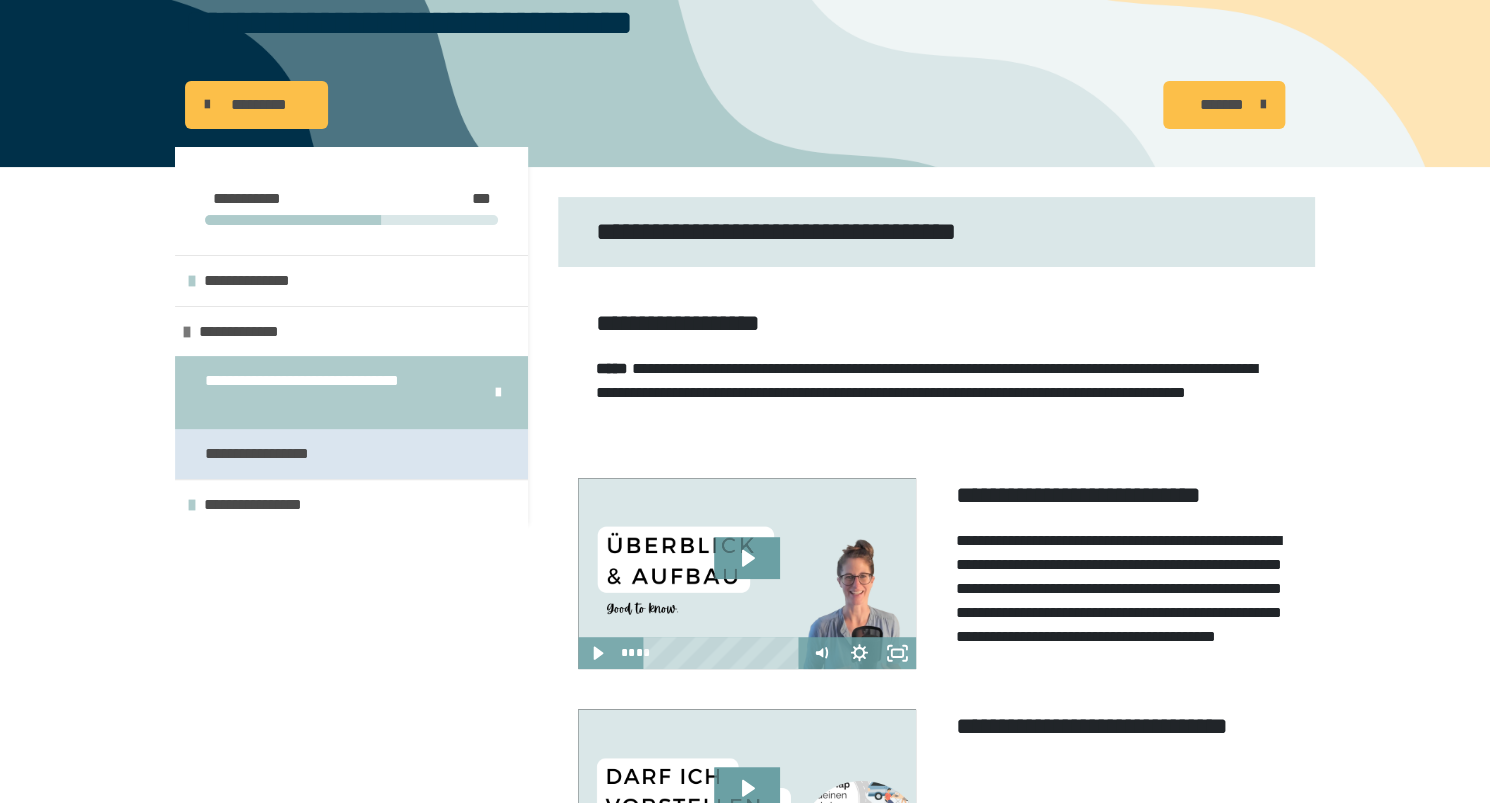 click on "**********" at bounding box center [271, 453] 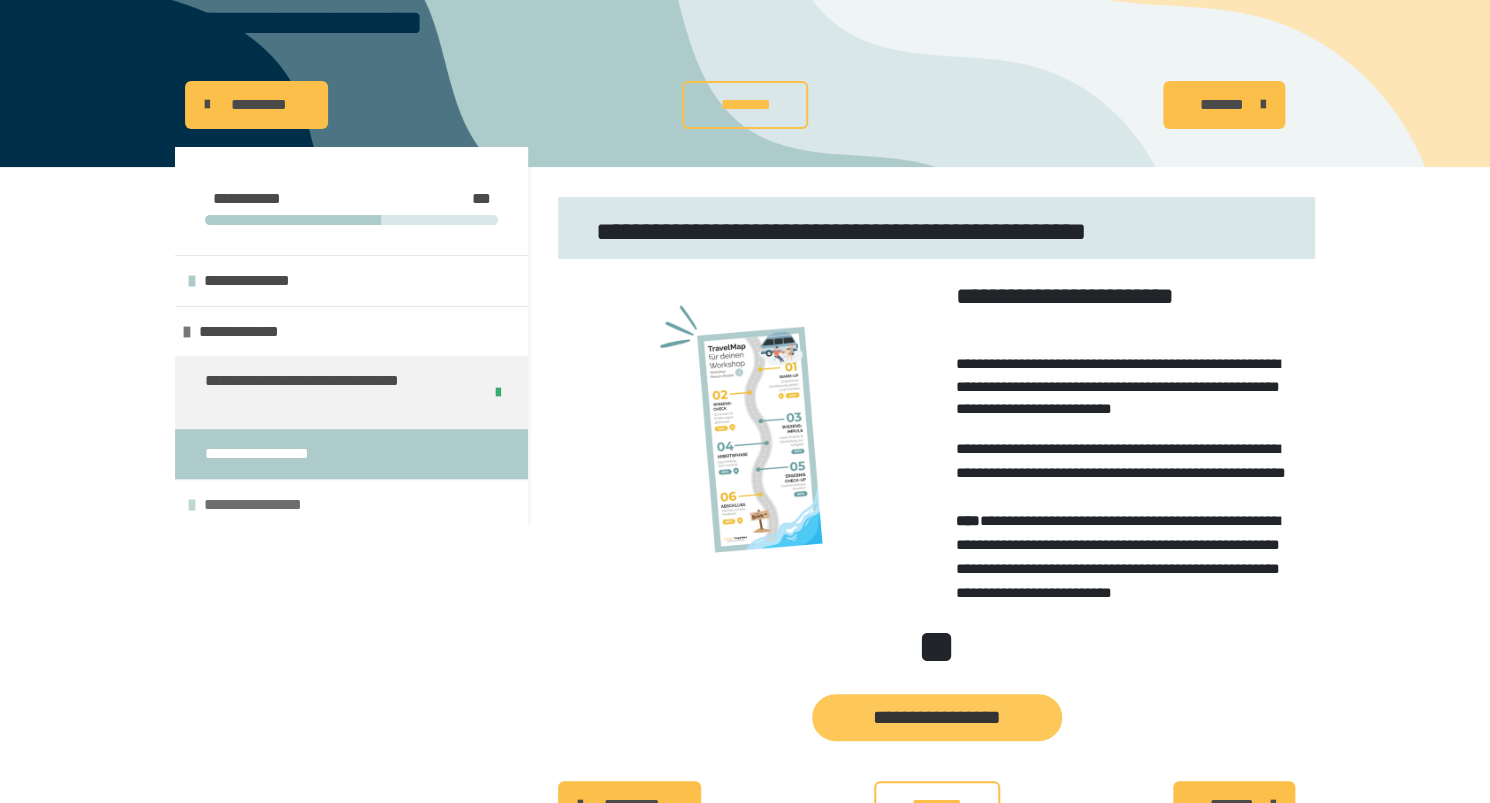 click on "**********" at bounding box center [267, 504] 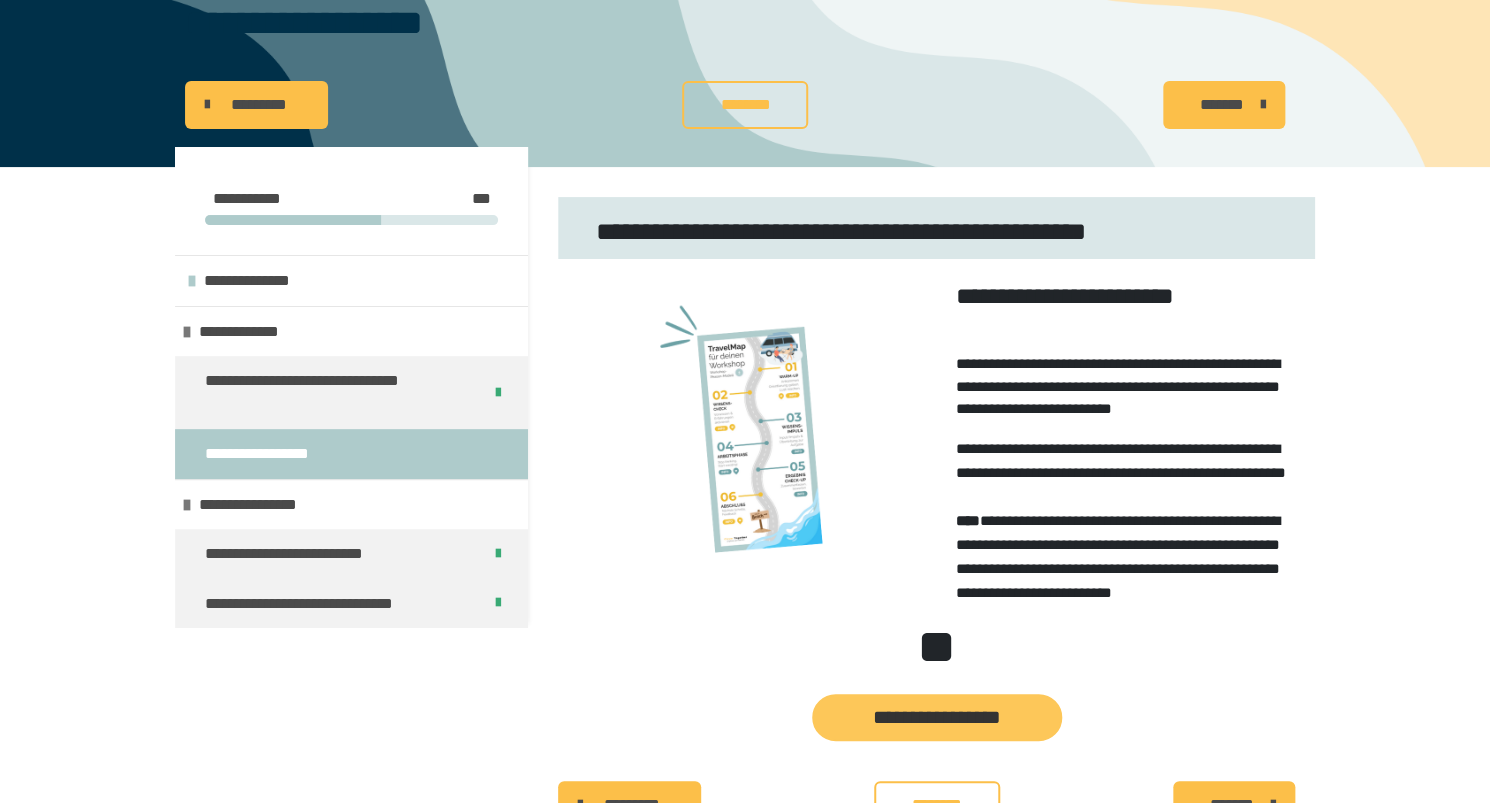 scroll, scrollTop: 340, scrollLeft: 0, axis: vertical 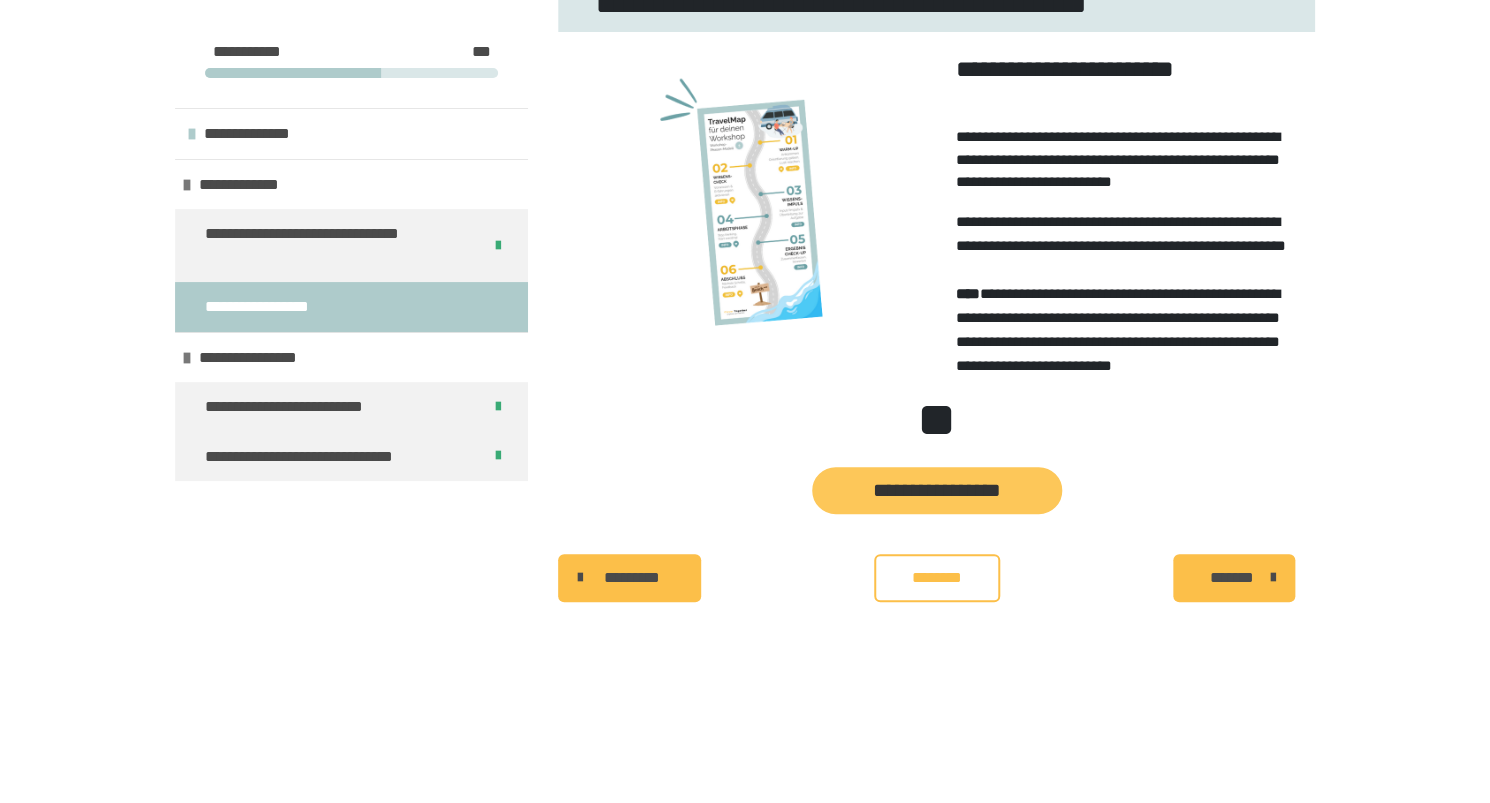 click on "********" at bounding box center (937, 577) 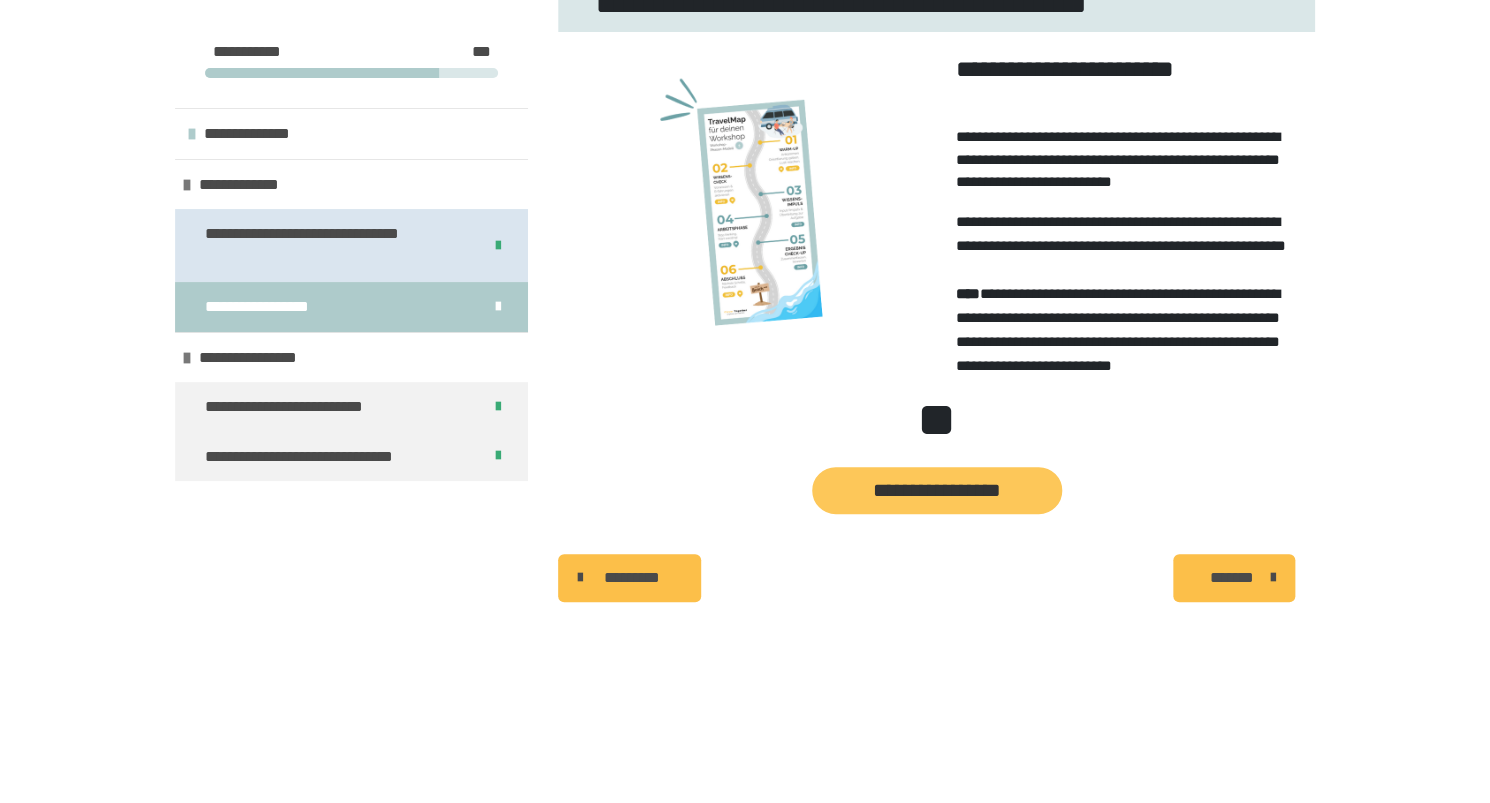 click on "**********" at bounding box center (335, 245) 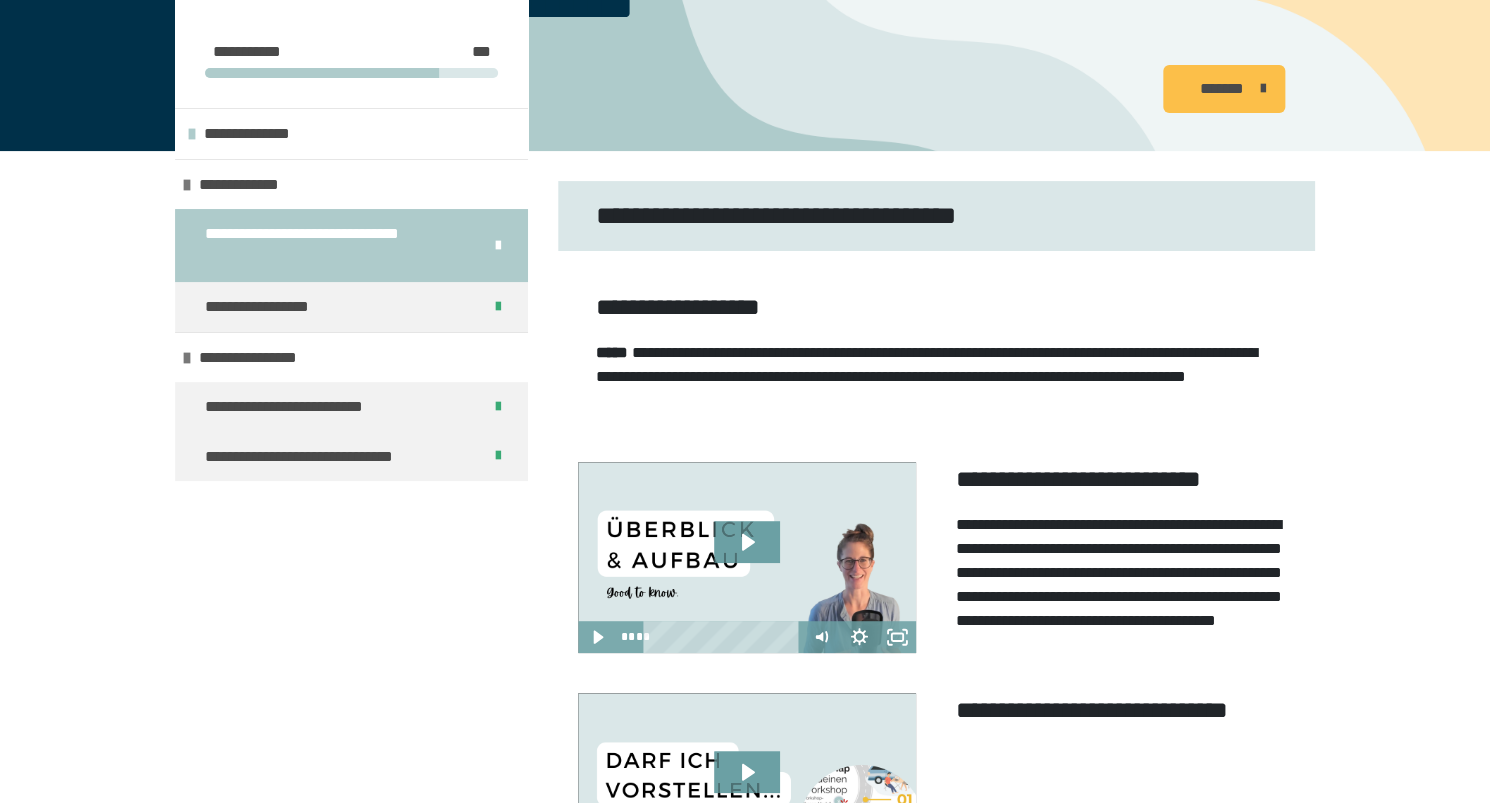 scroll, scrollTop: 266, scrollLeft: 0, axis: vertical 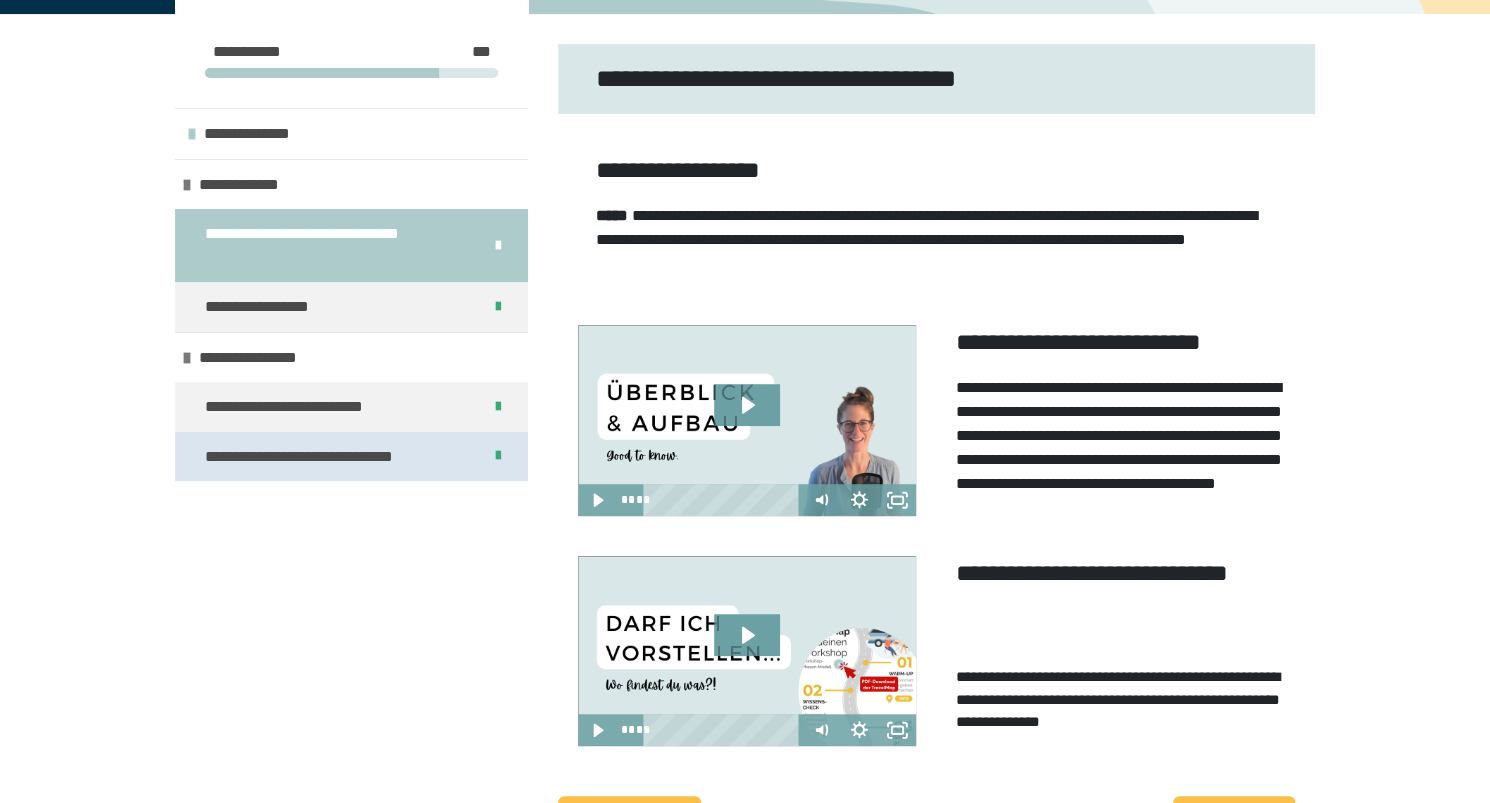 click on "**********" at bounding box center (332, 456) 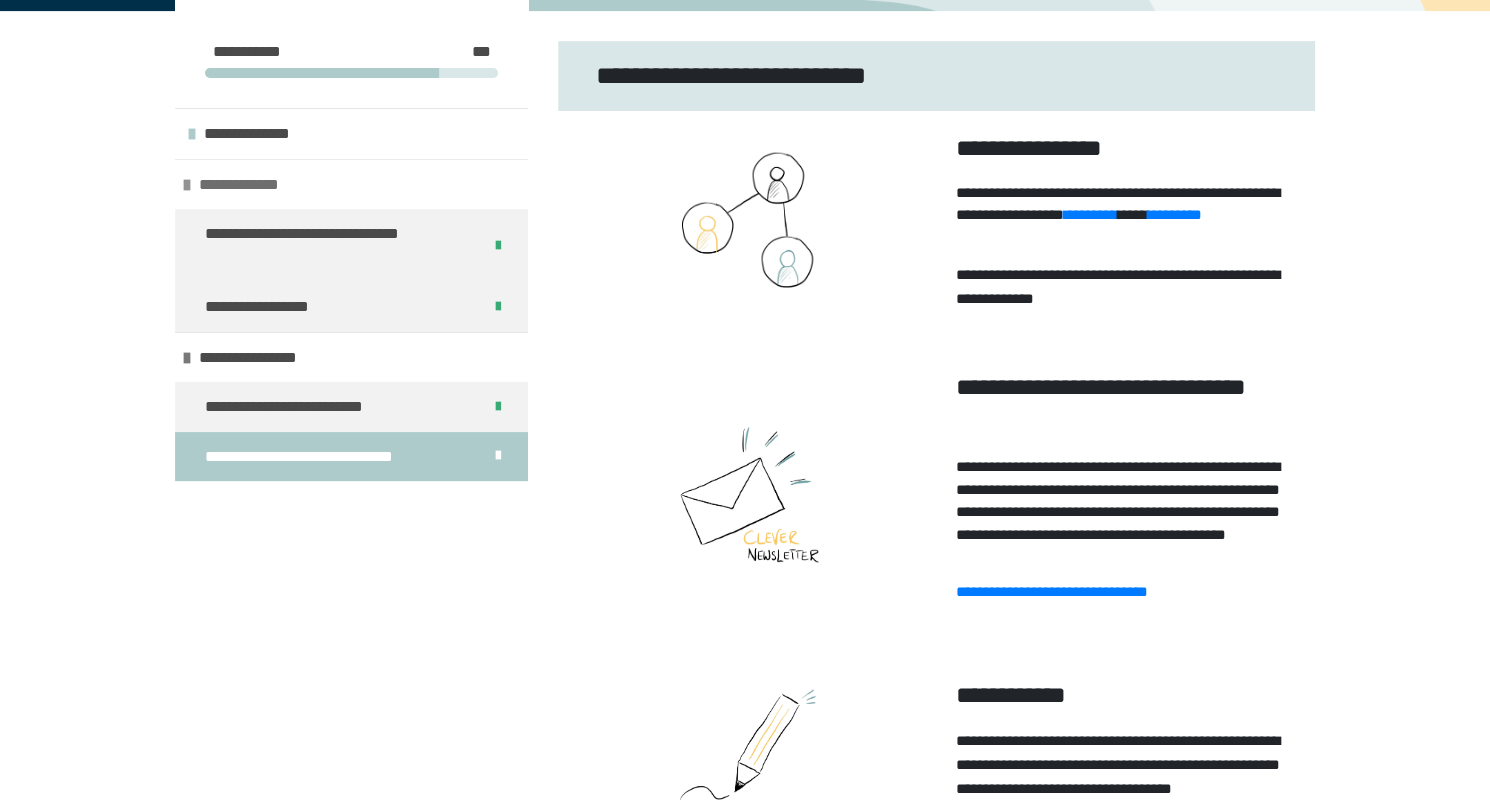 click on "**********" at bounding box center [255, 184] 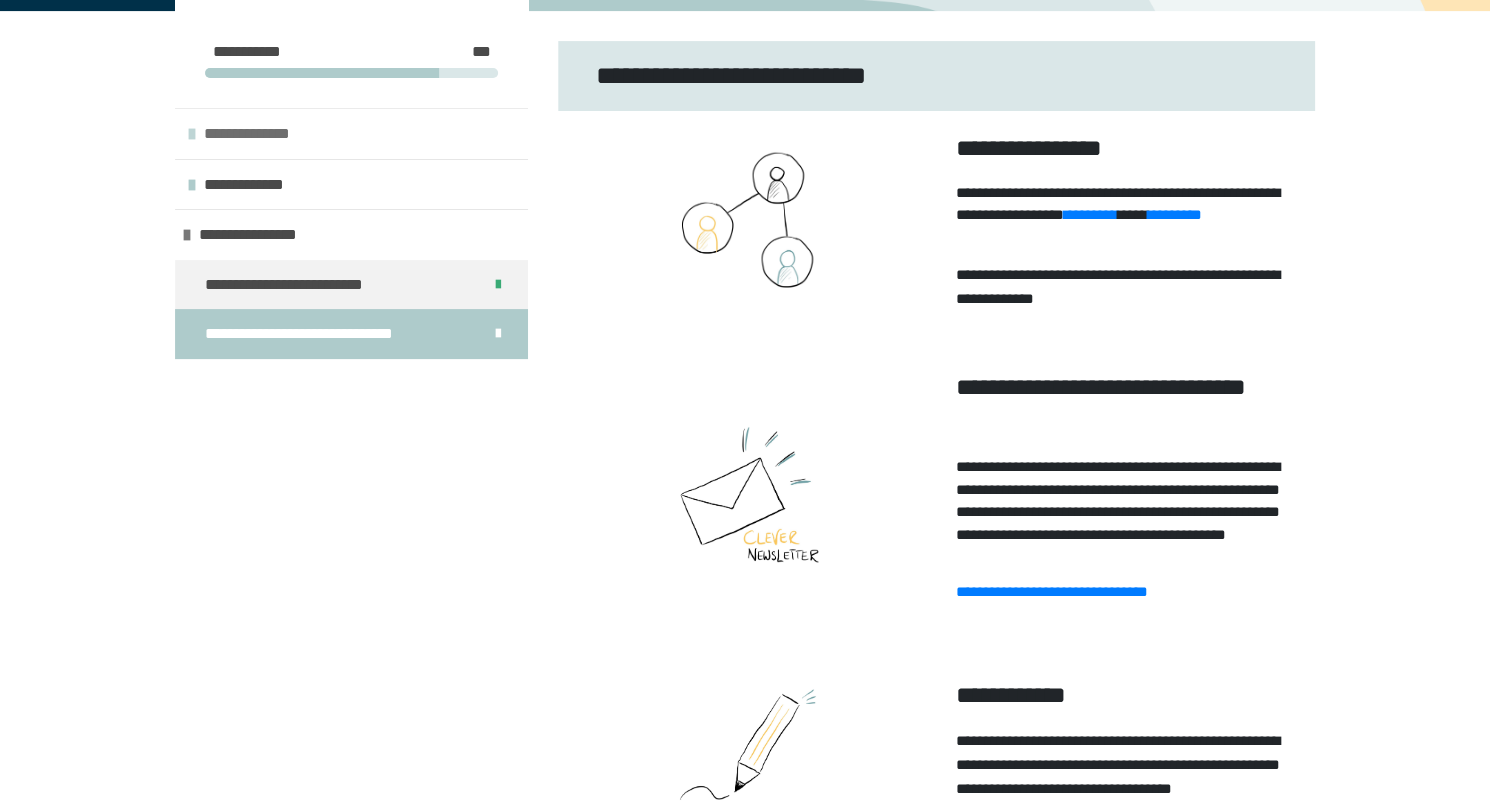 click on "**********" at bounding box center (270, 133) 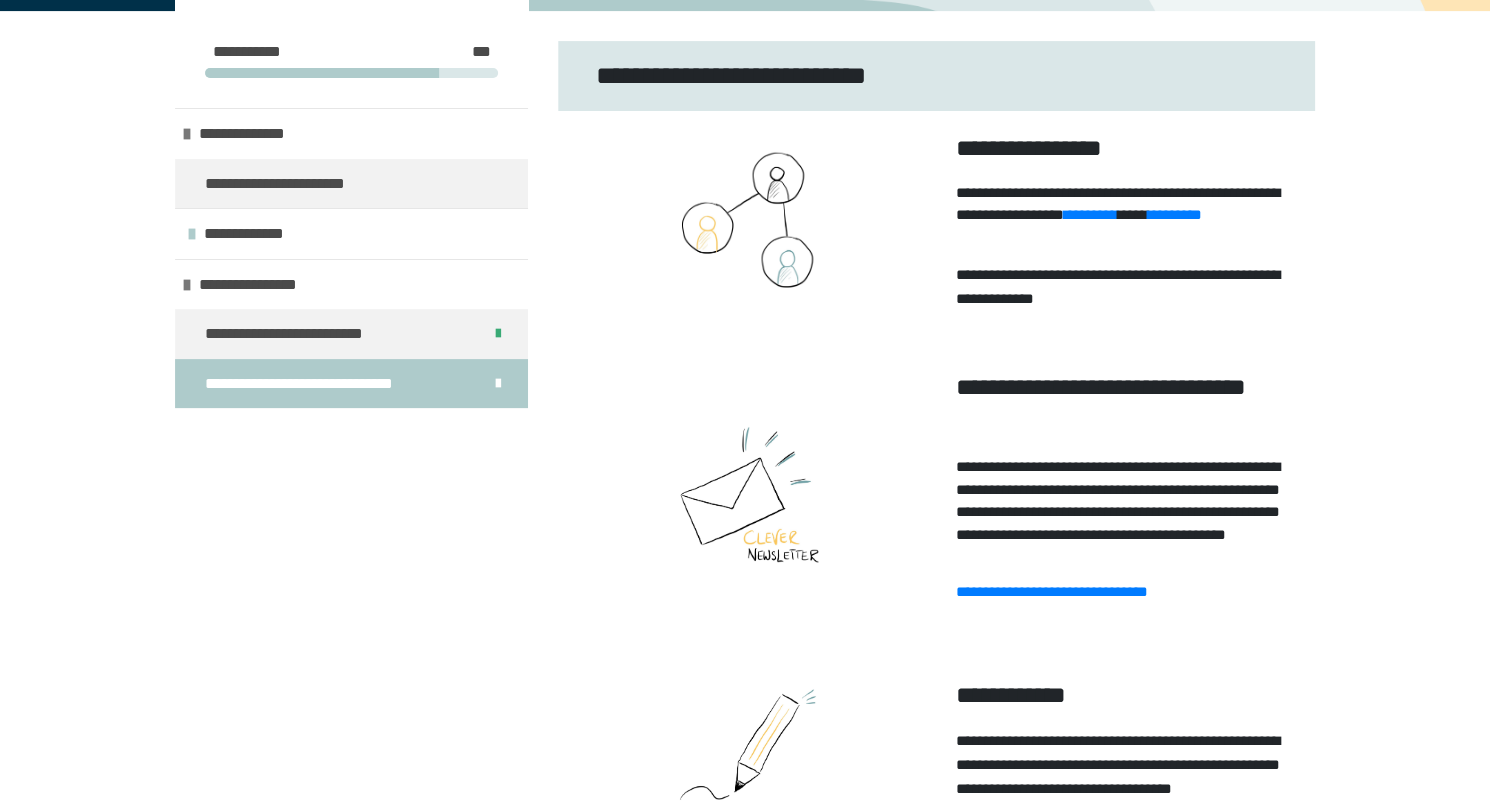 click on "**********" at bounding box center (332, 383) 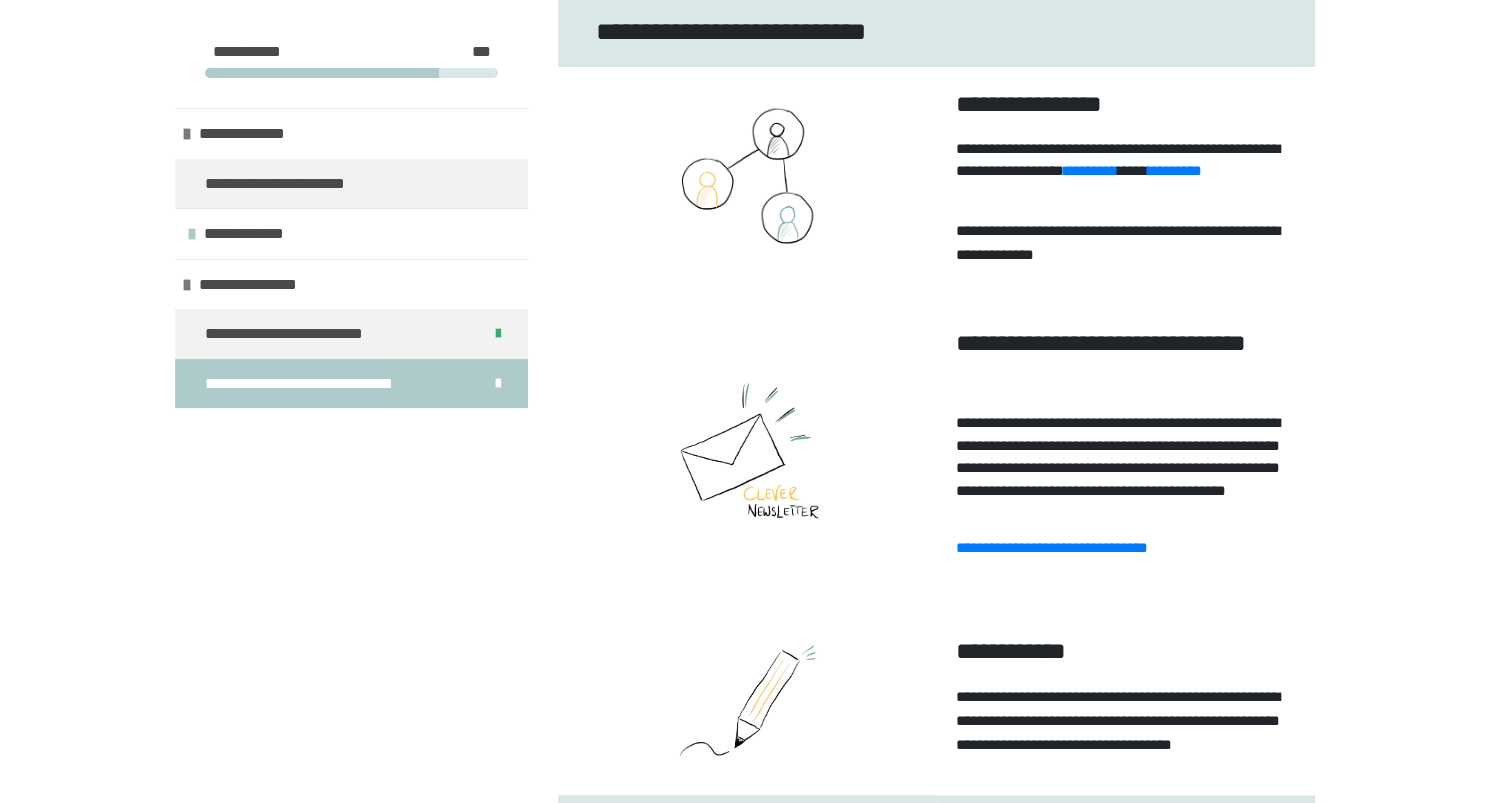 scroll, scrollTop: 0, scrollLeft: 0, axis: both 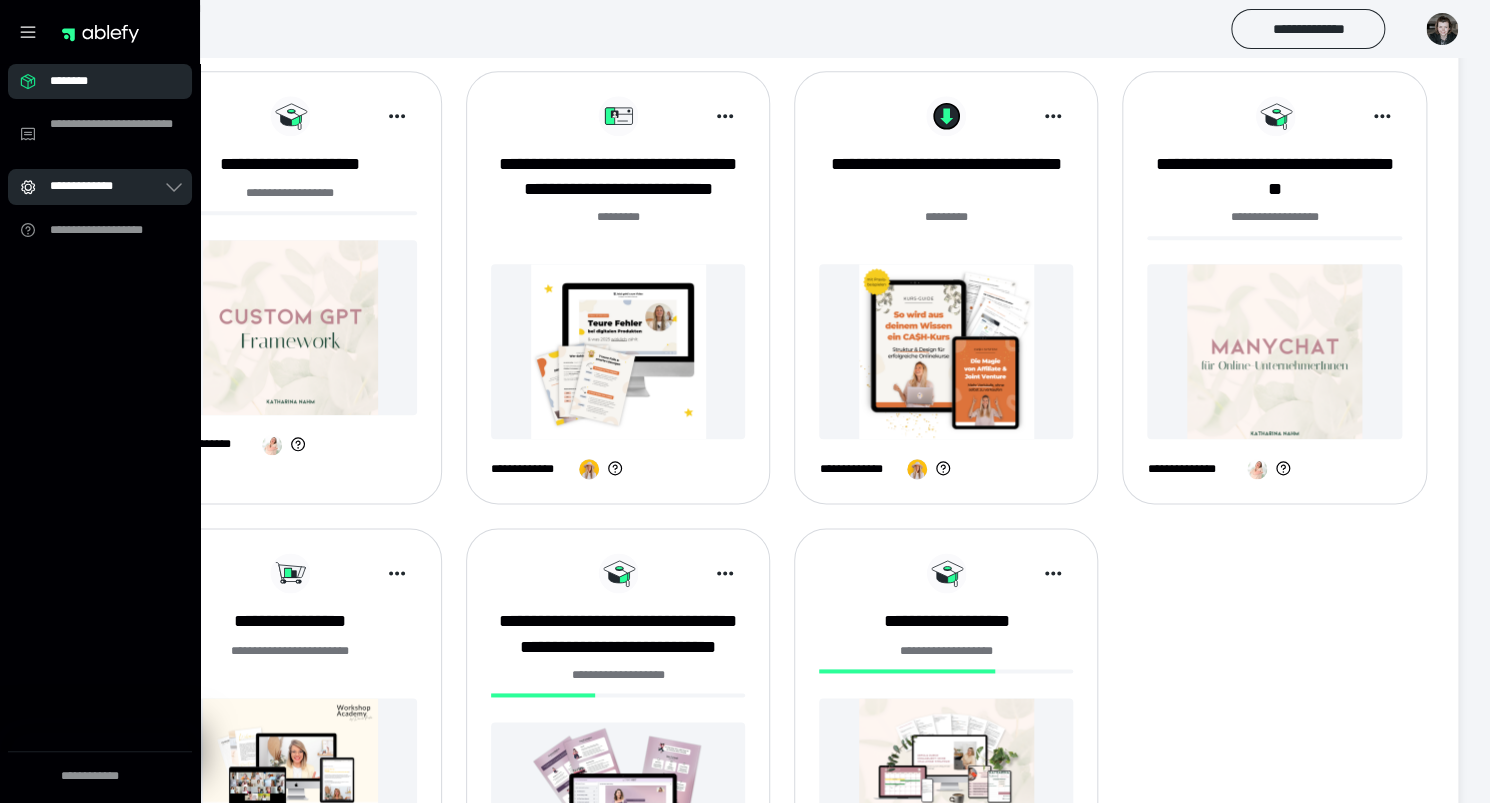 click on "**********" at bounding box center (106, 186) 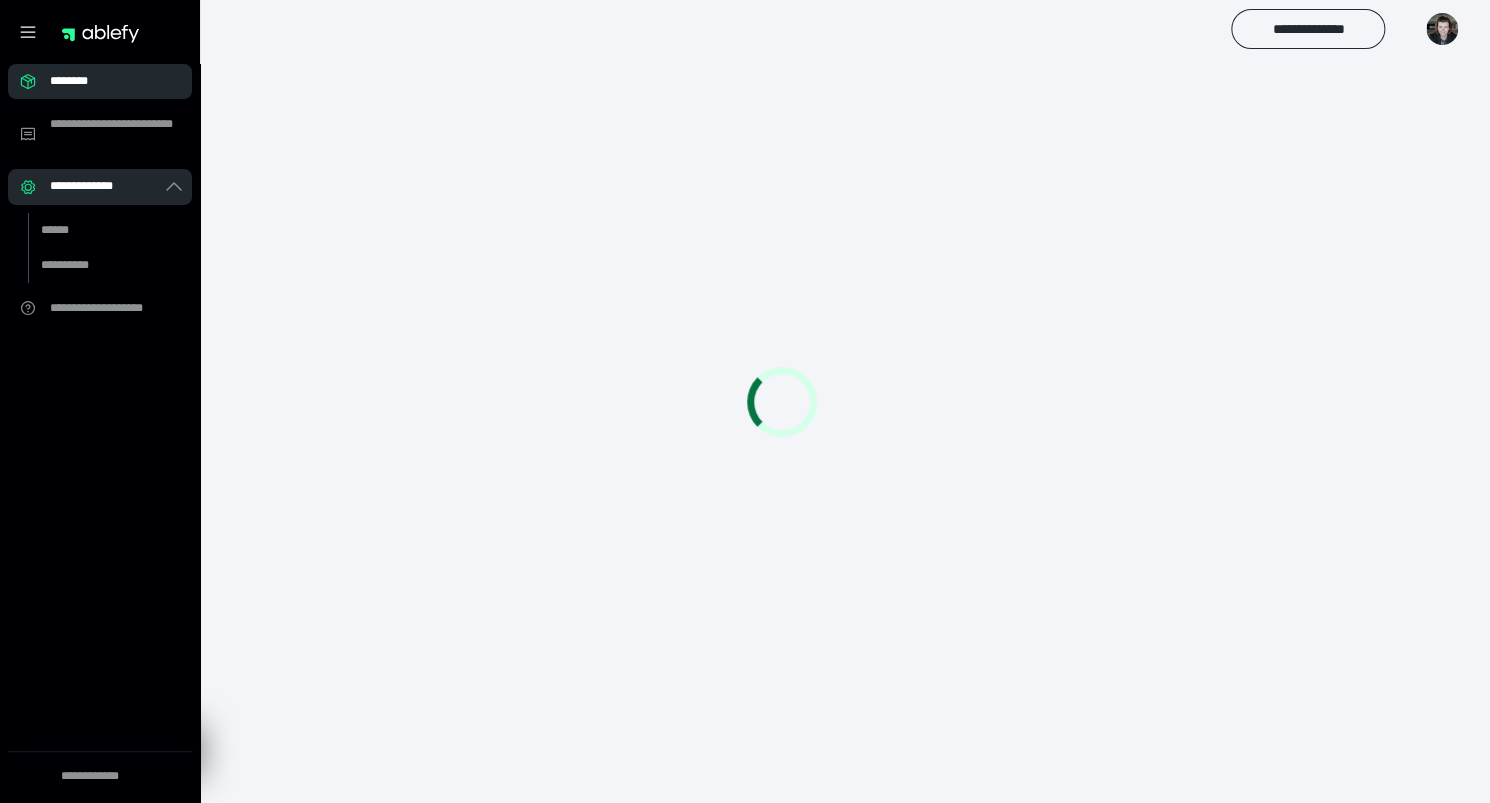 scroll, scrollTop: 0, scrollLeft: 0, axis: both 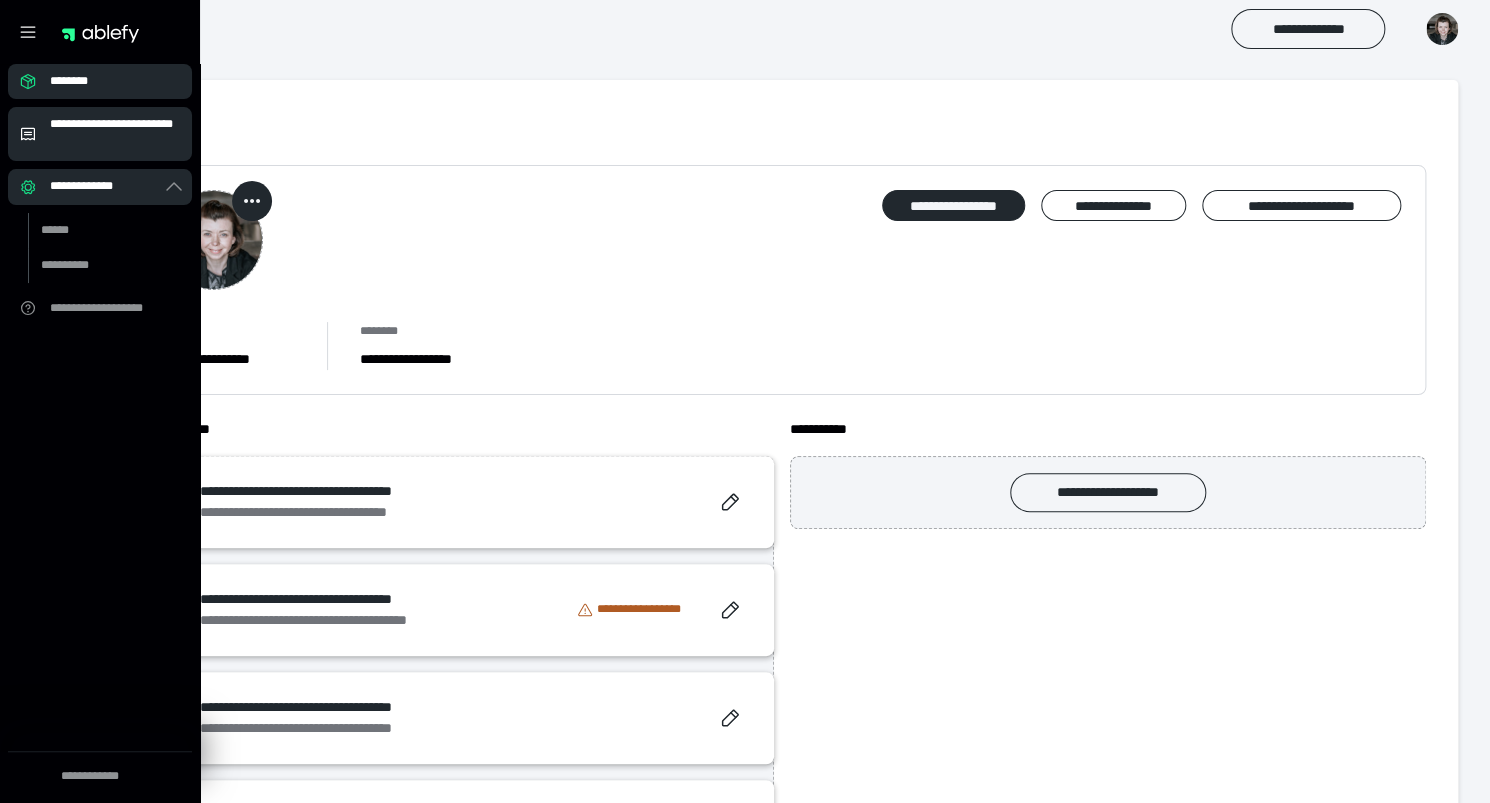 click on "**********" at bounding box center [115, 134] 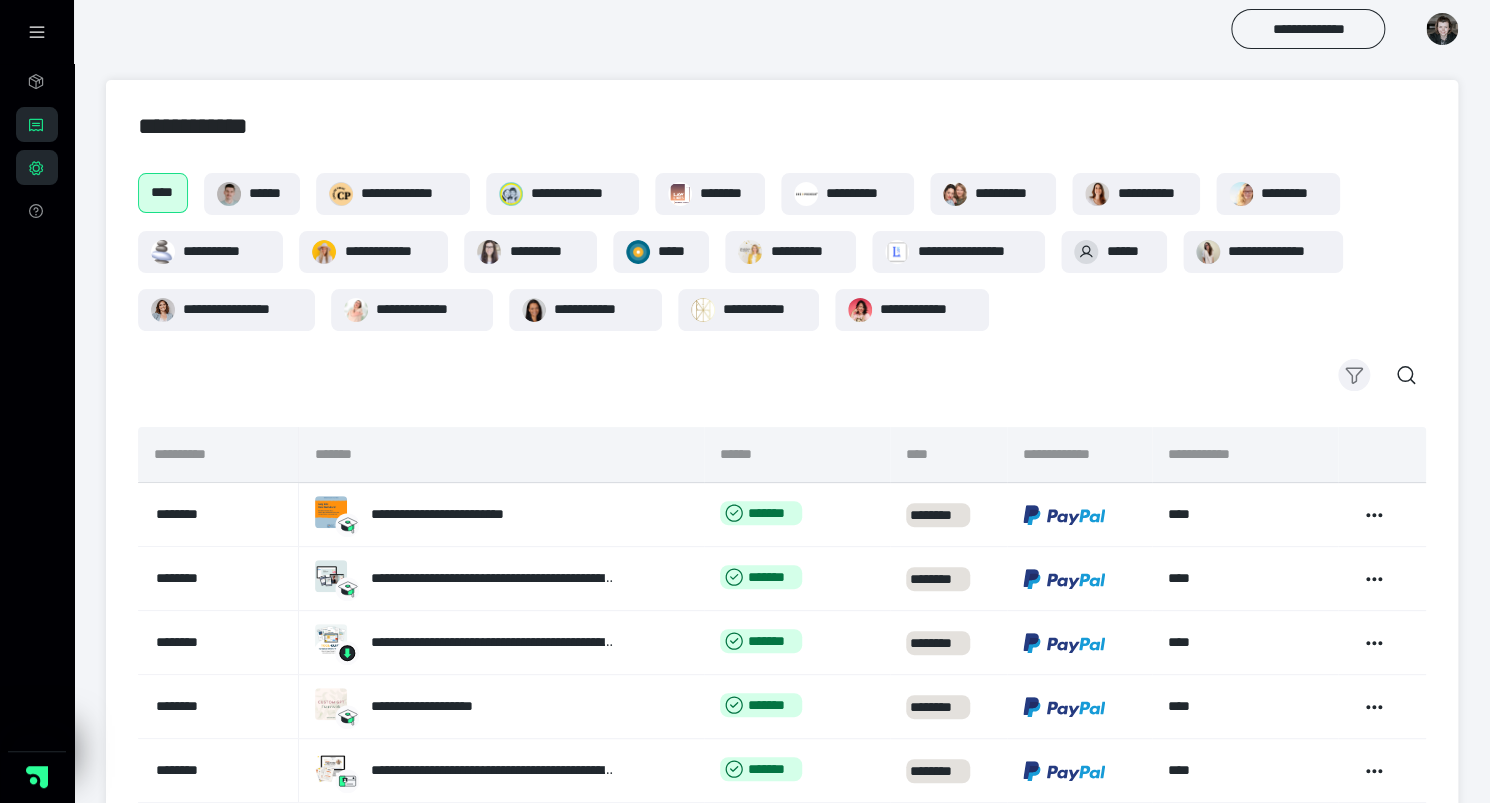 click 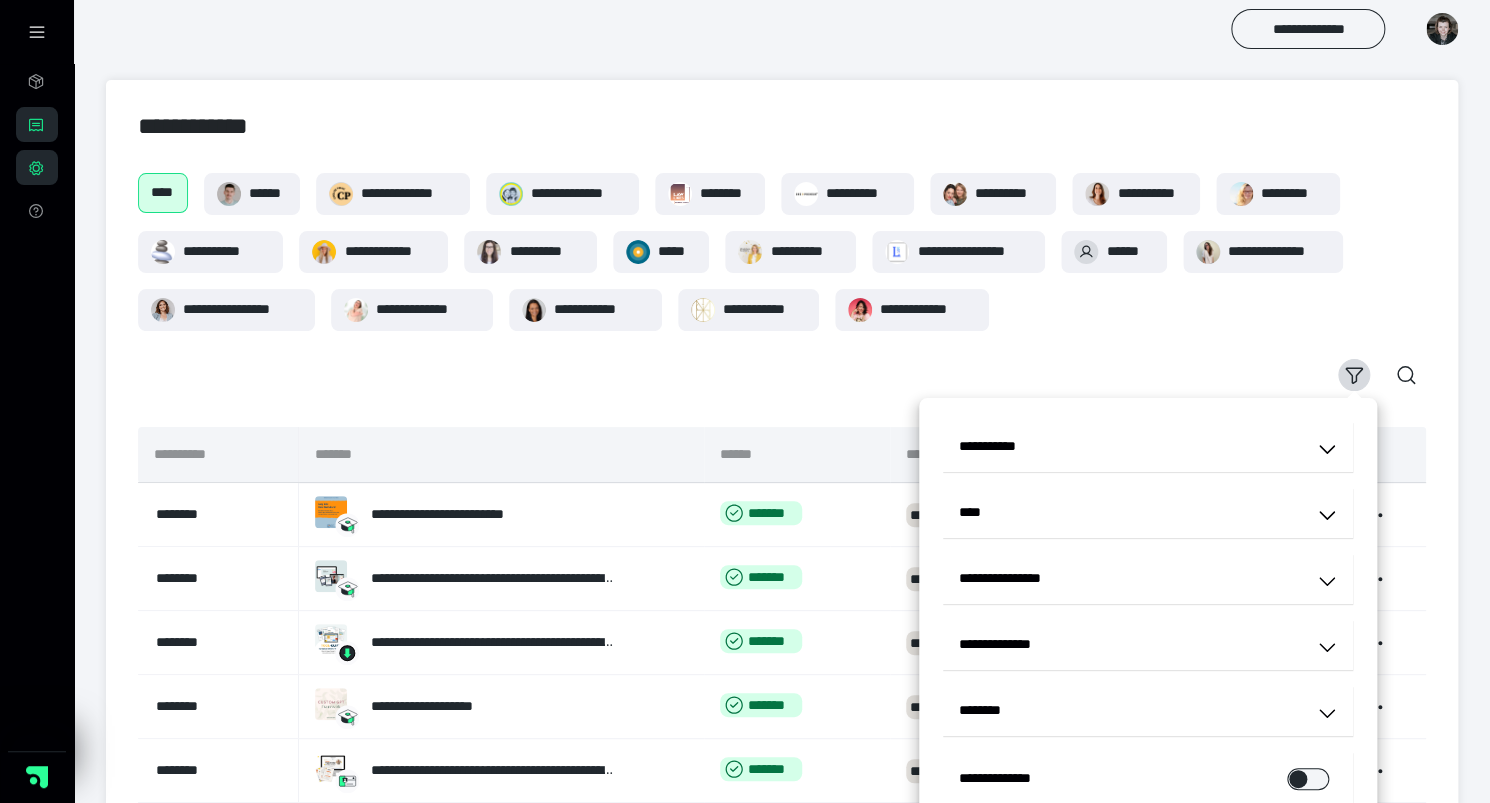 scroll, scrollTop: 91, scrollLeft: 0, axis: vertical 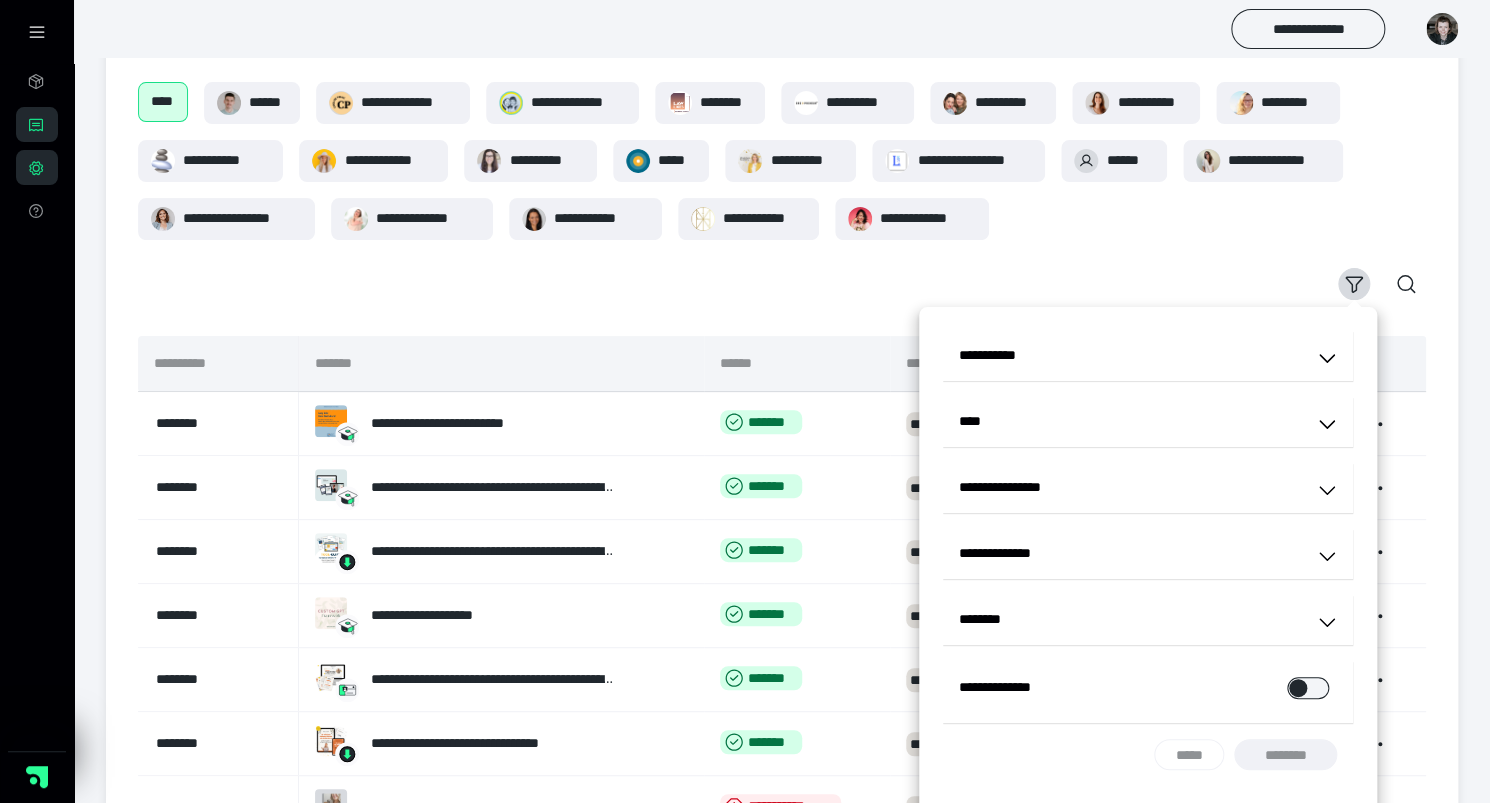 click on "****" at bounding box center [1148, 422] 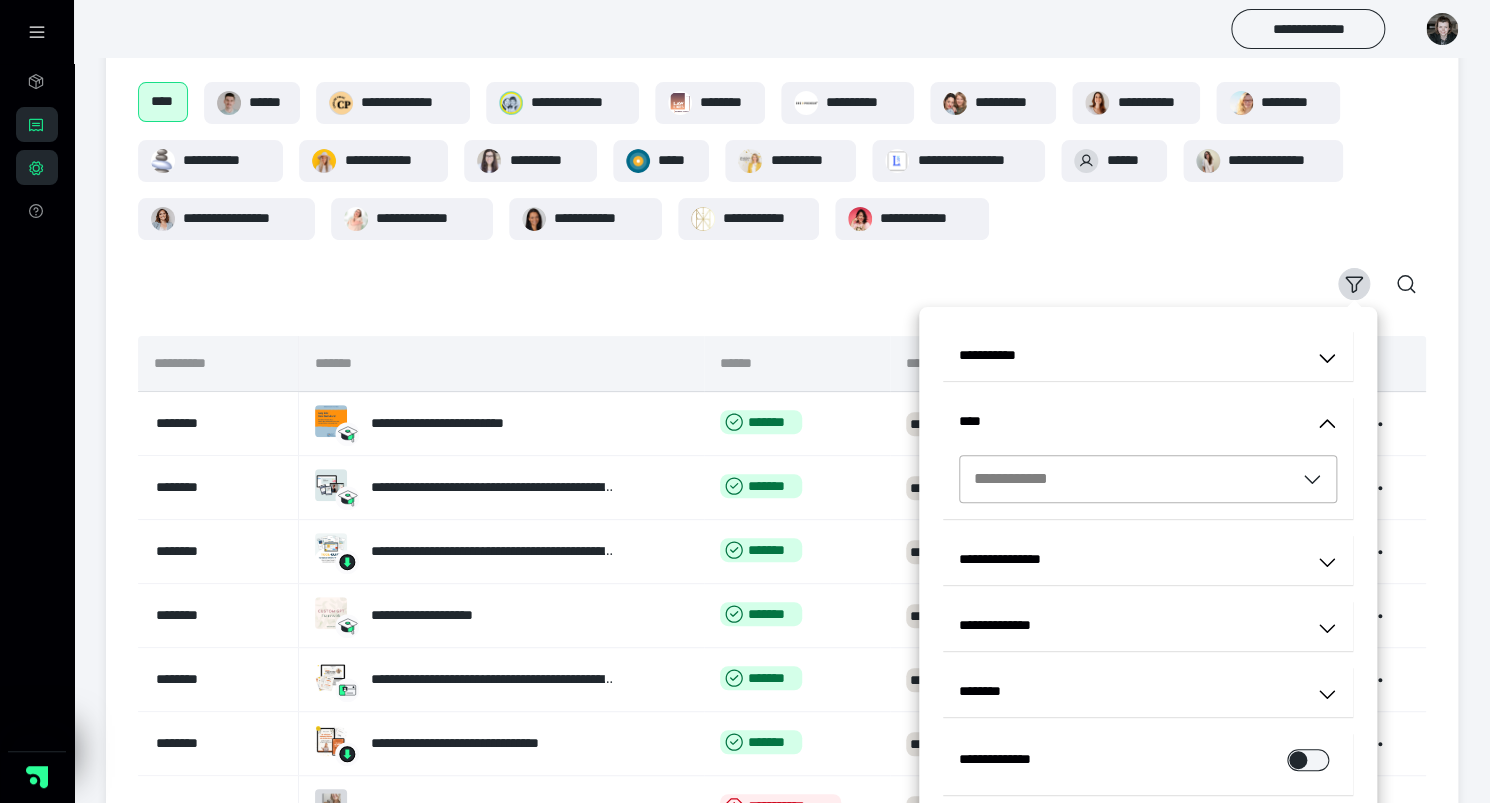 click on "**********" at bounding box center (1018, 478) 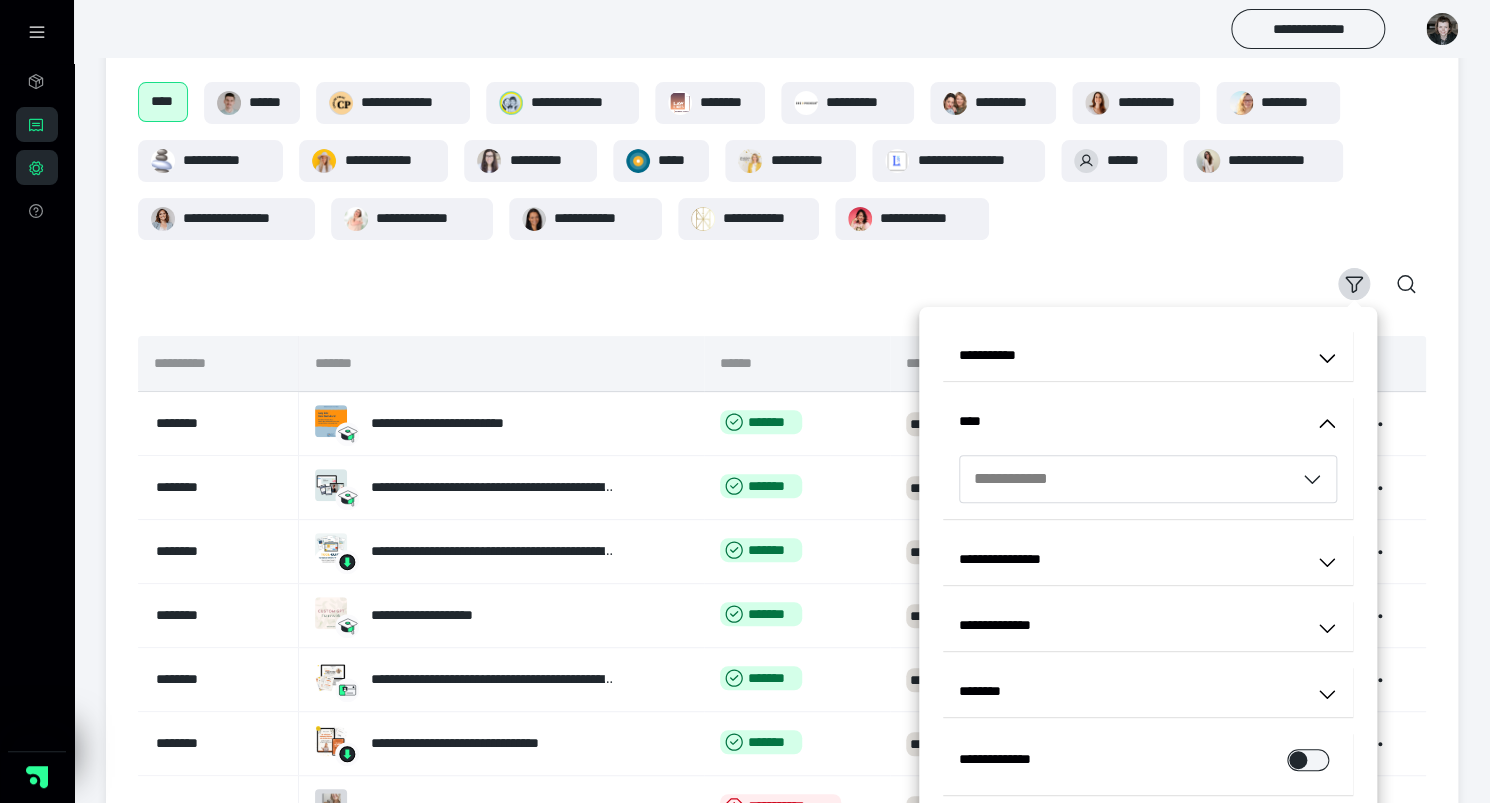 click on "**********" at bounding box center [1148, 595] 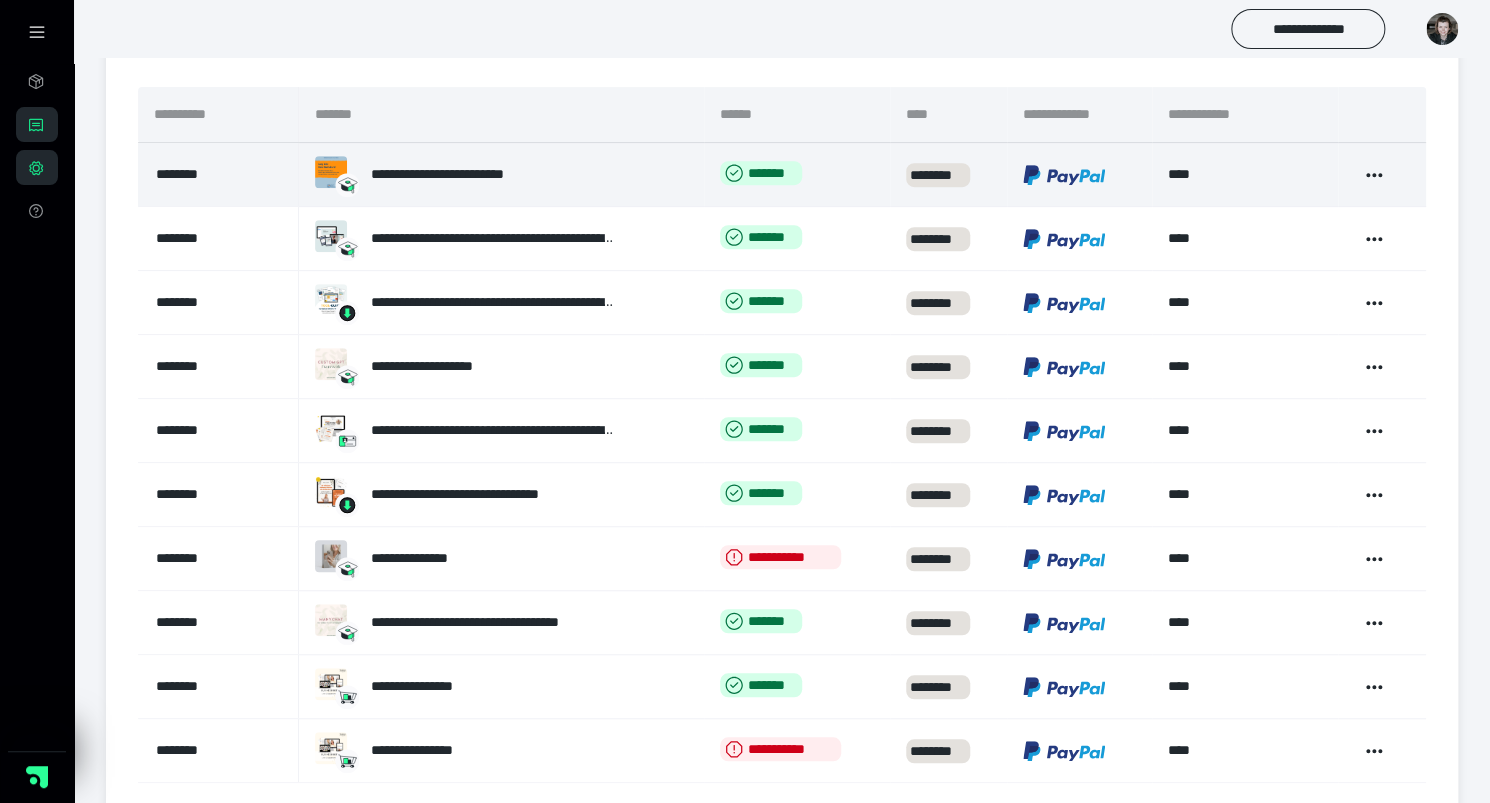 scroll, scrollTop: 463, scrollLeft: 0, axis: vertical 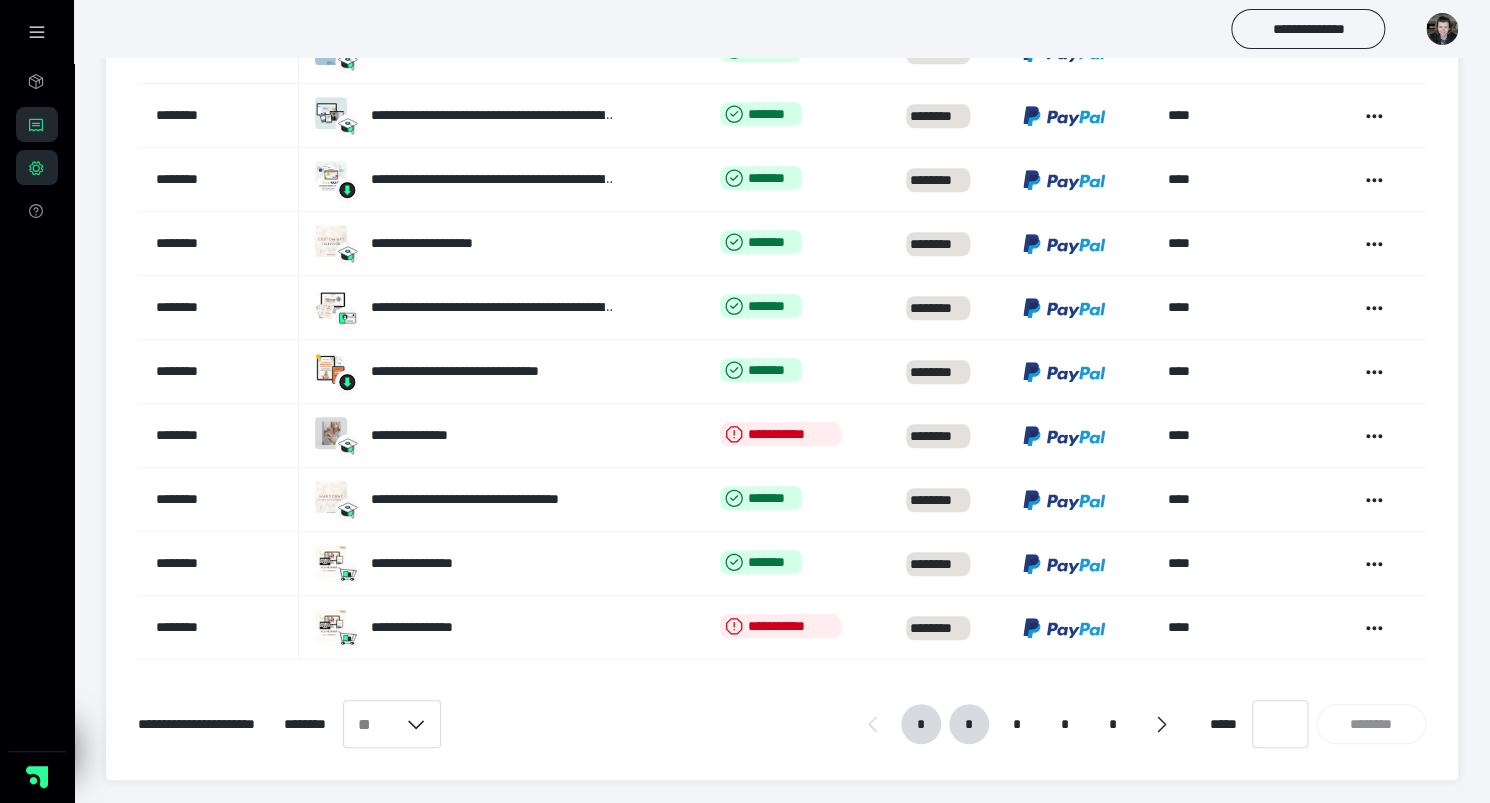 click on "*" at bounding box center (969, 724) 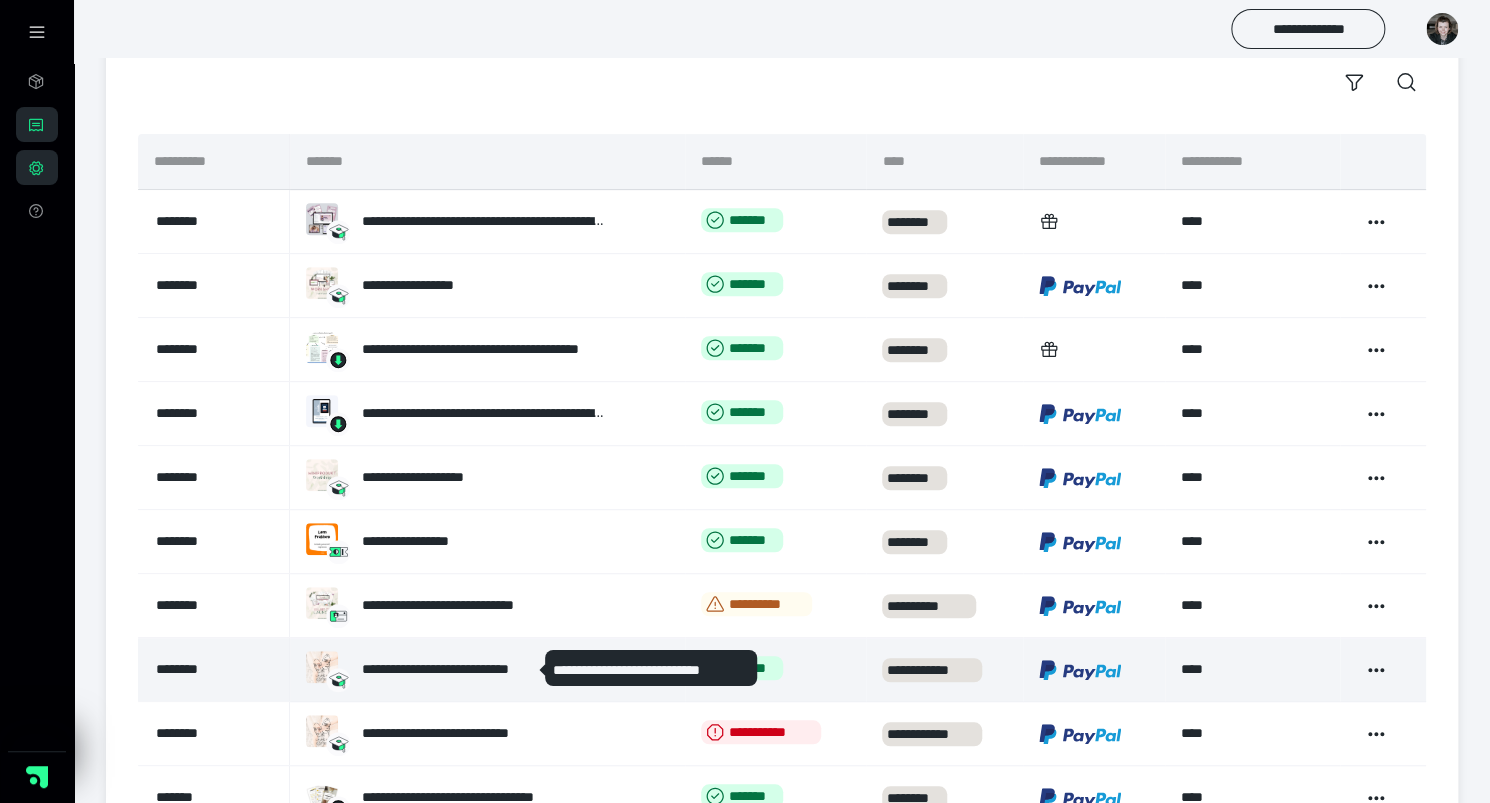 scroll, scrollTop: 418, scrollLeft: 0, axis: vertical 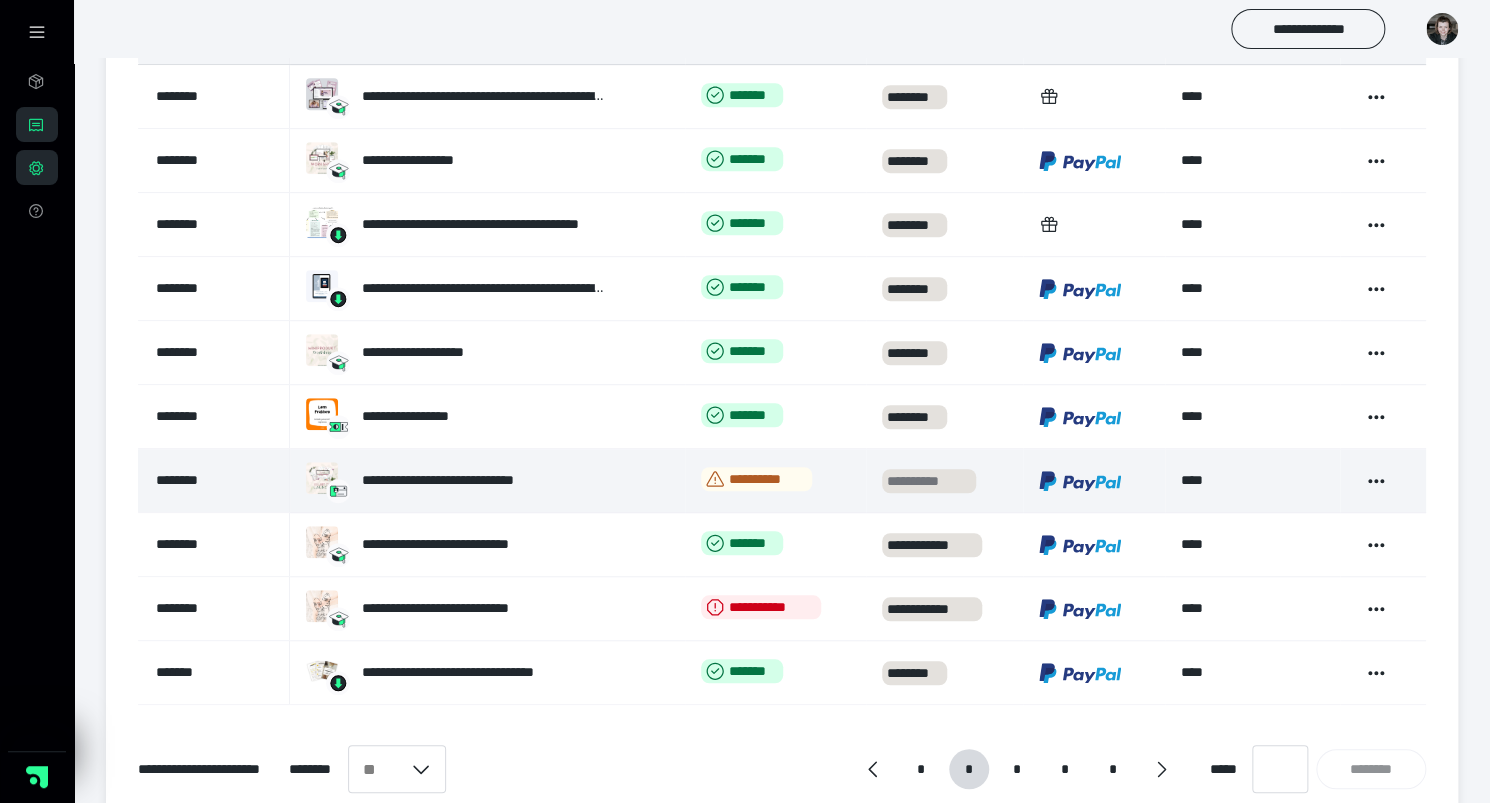 click on "**********" at bounding box center [929, 481] 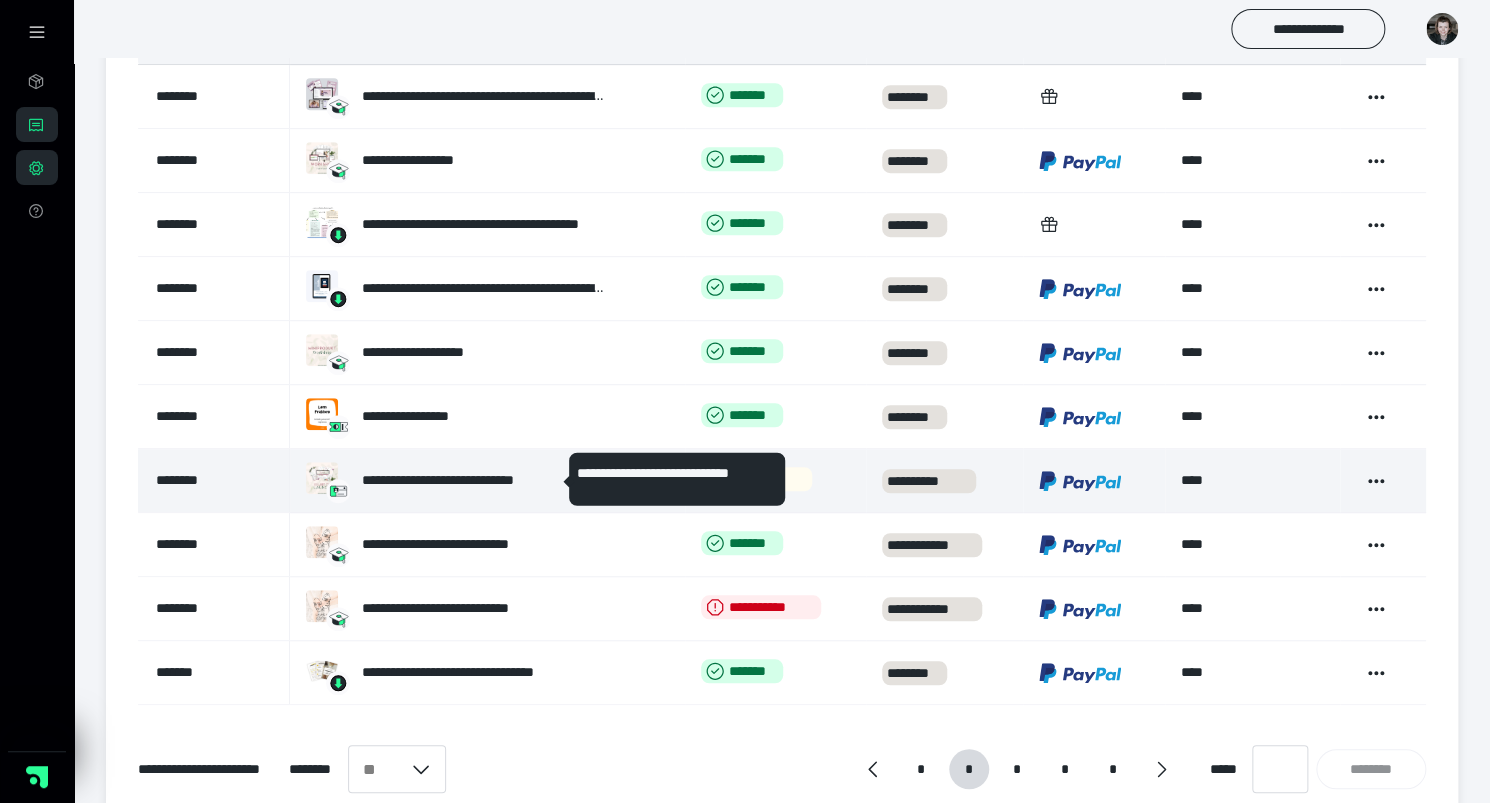 click on "**********" at bounding box center (473, 480) 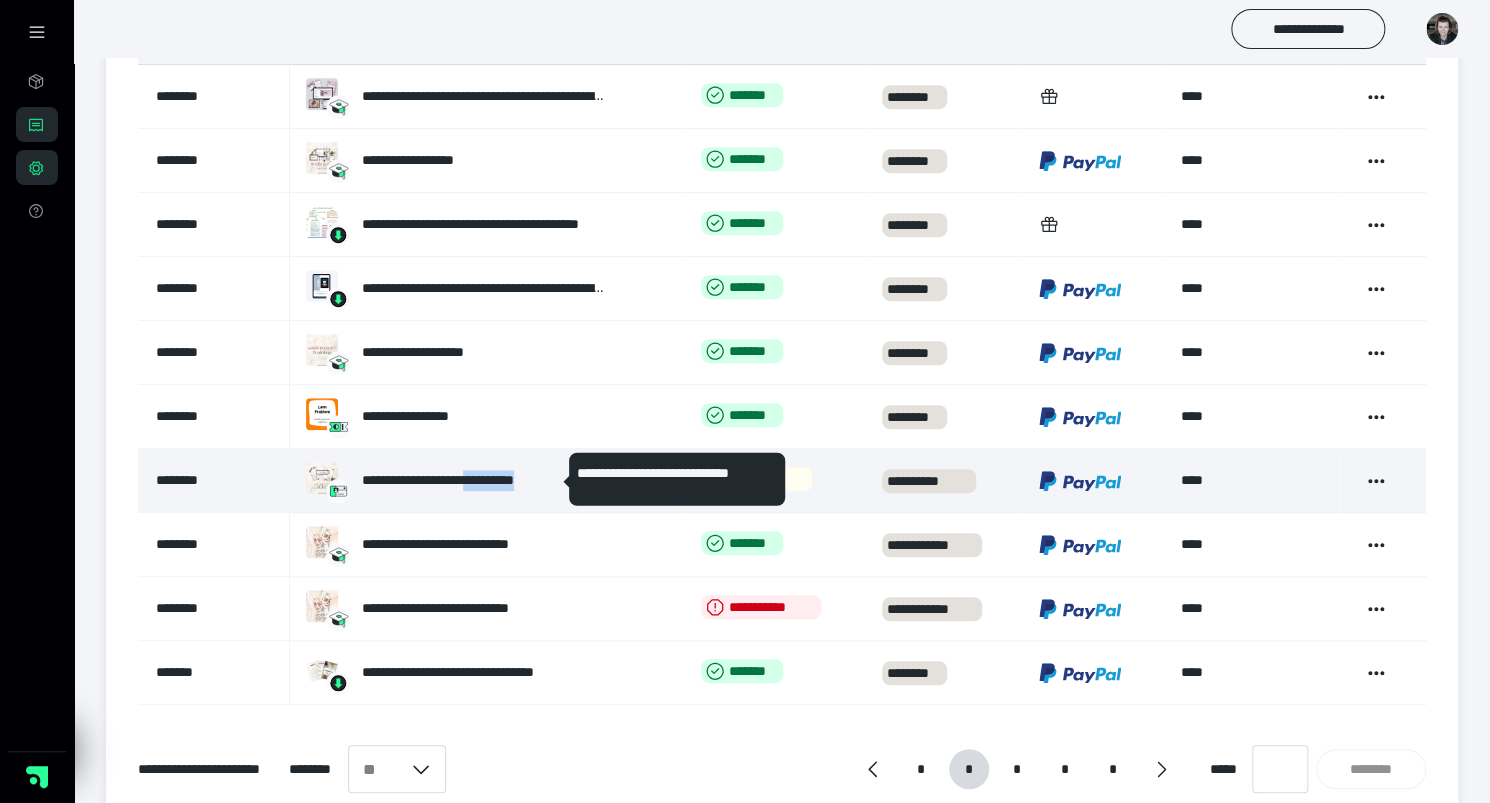 click on "**********" at bounding box center (473, 480) 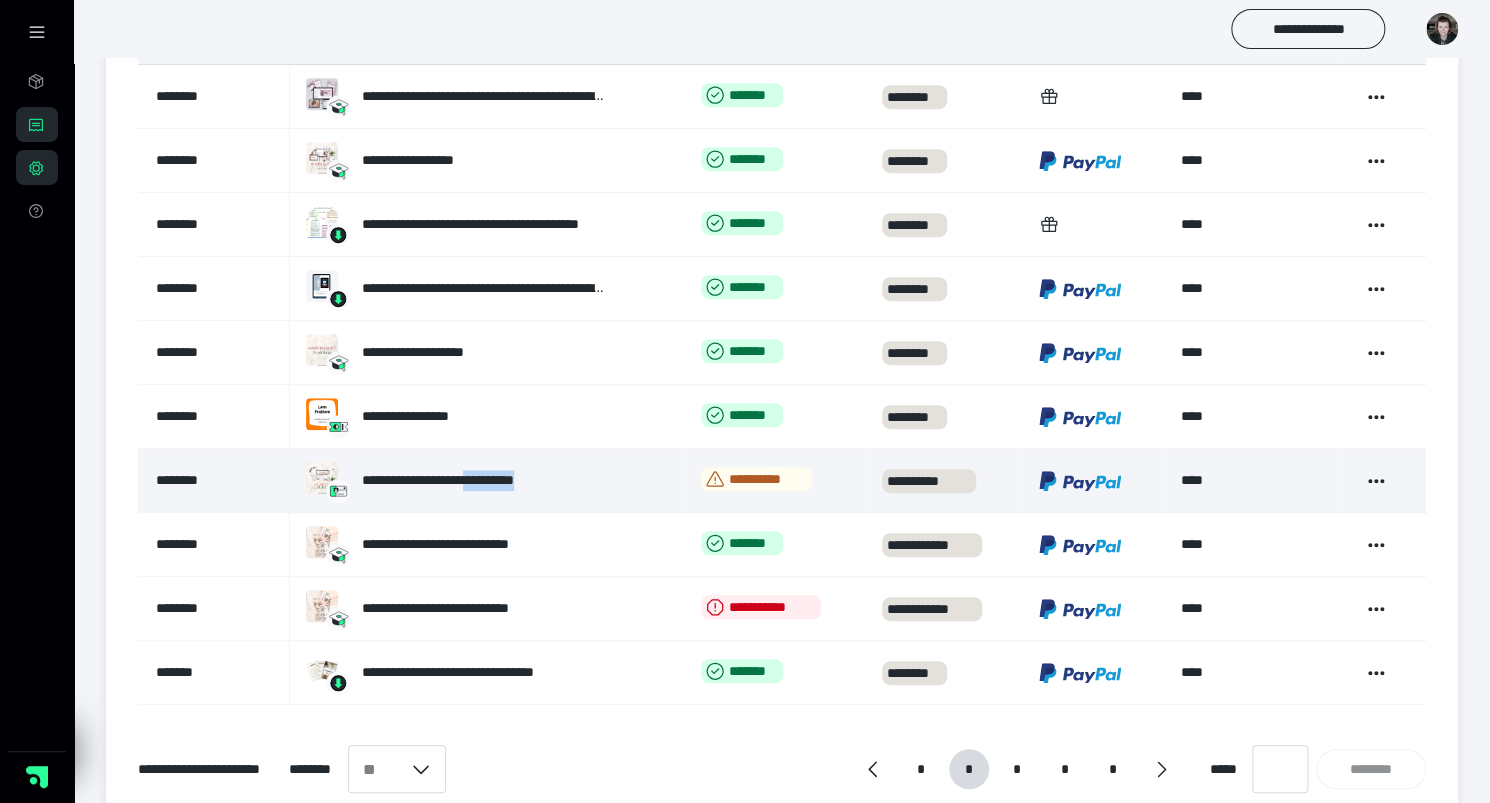 click at bounding box center [322, 478] 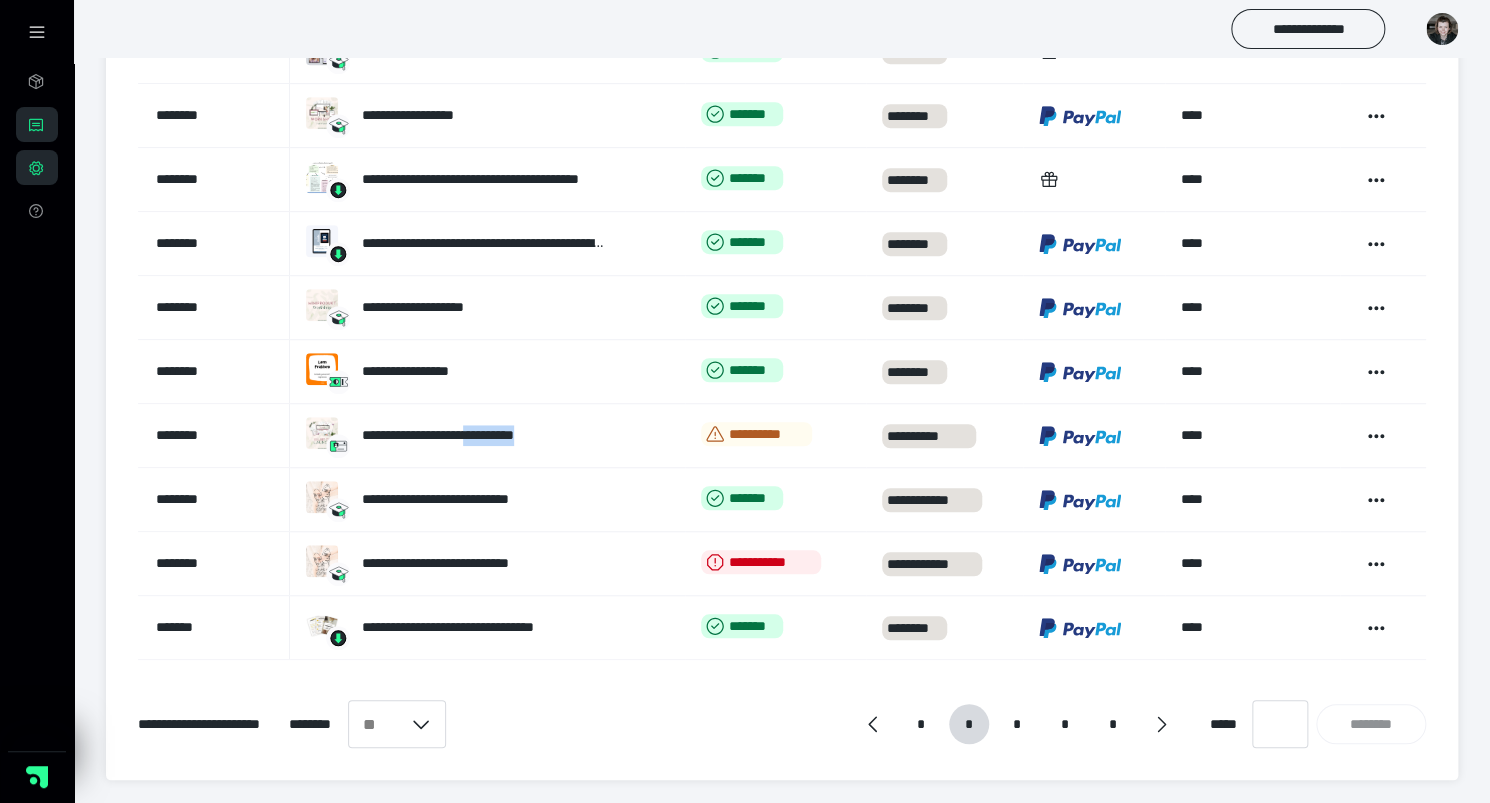scroll, scrollTop: 0, scrollLeft: 0, axis: both 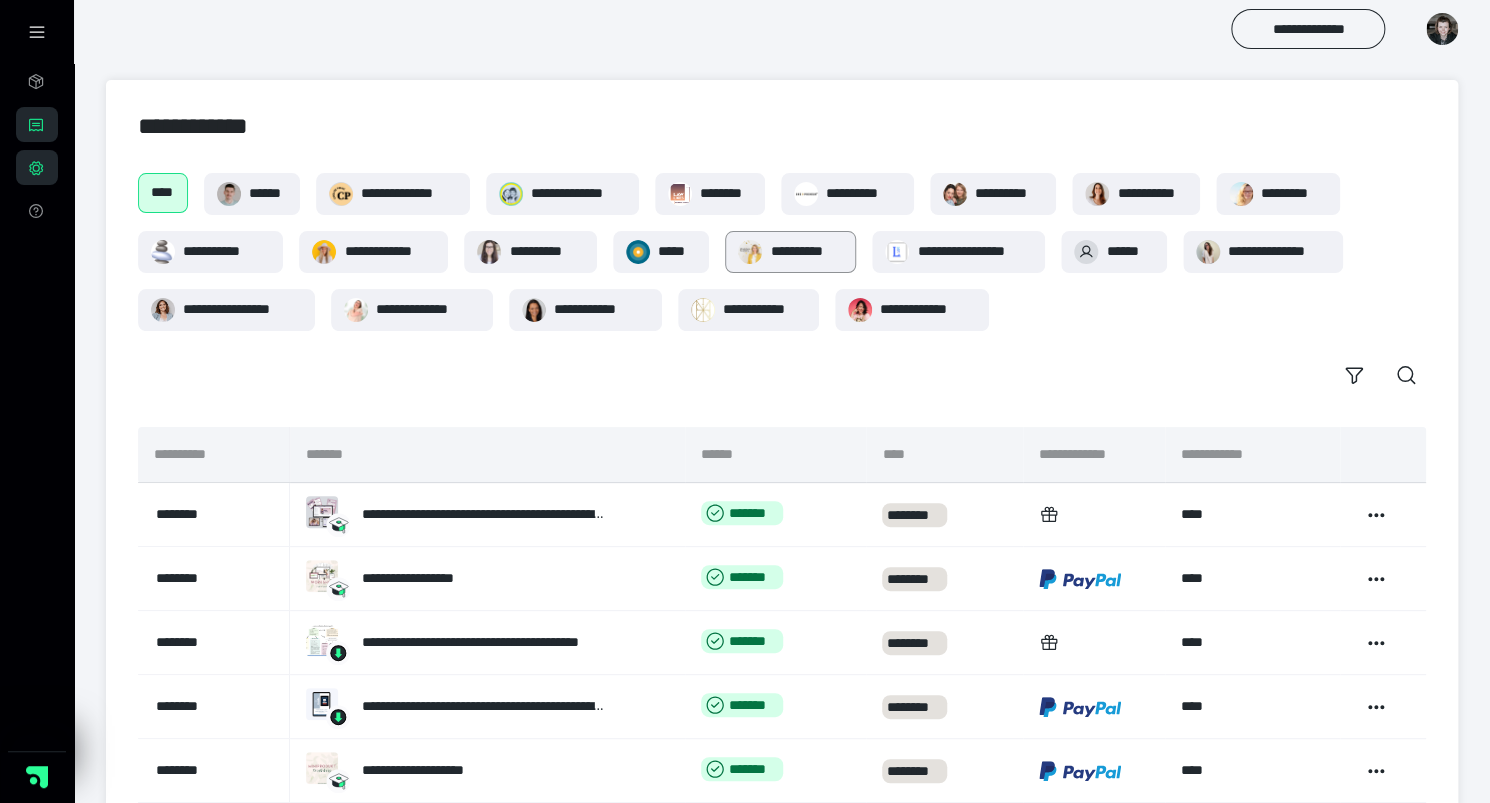 click on "**********" at bounding box center (806, 251) 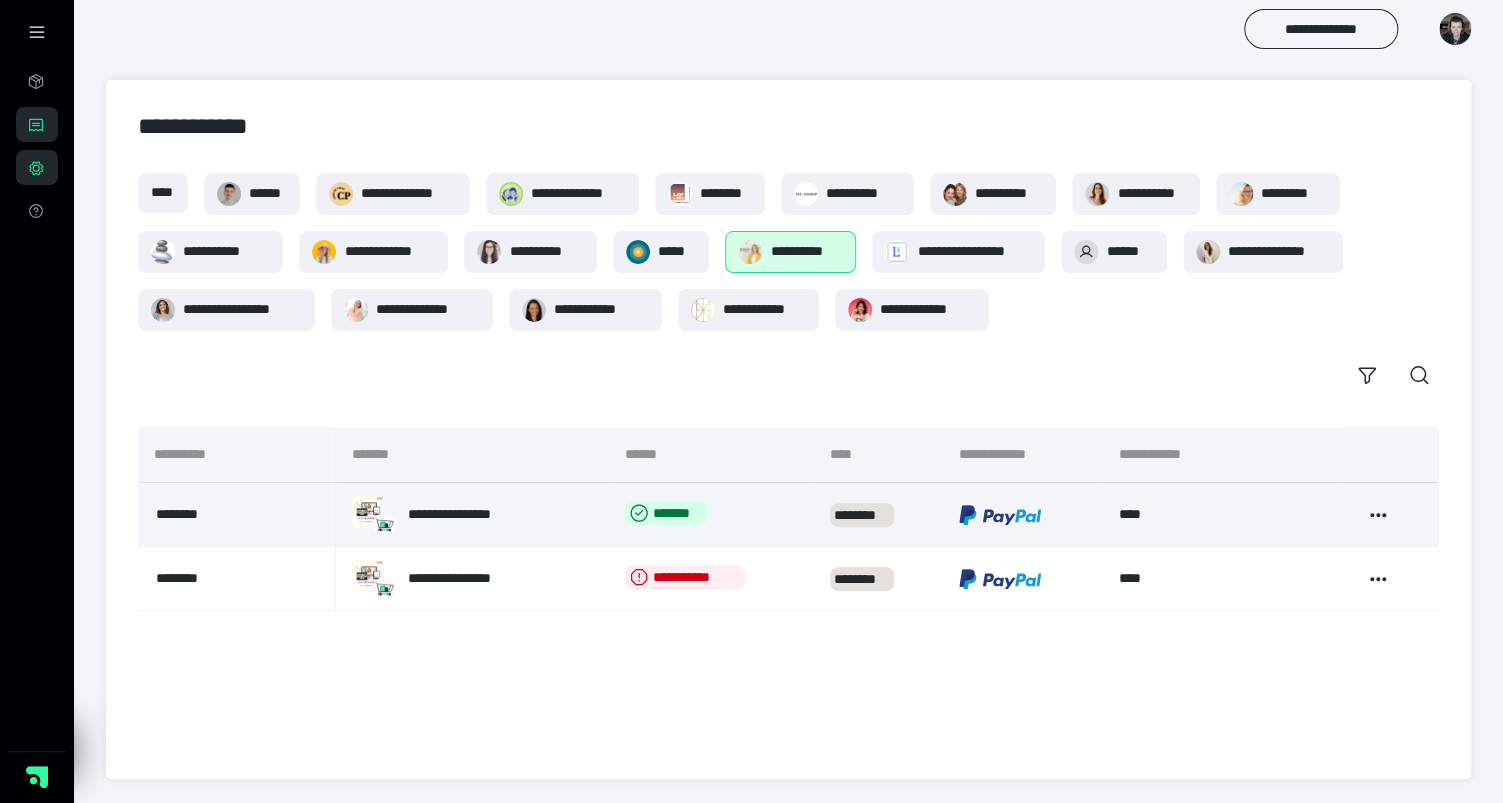 click on "**********" at bounding box center (465, 514) 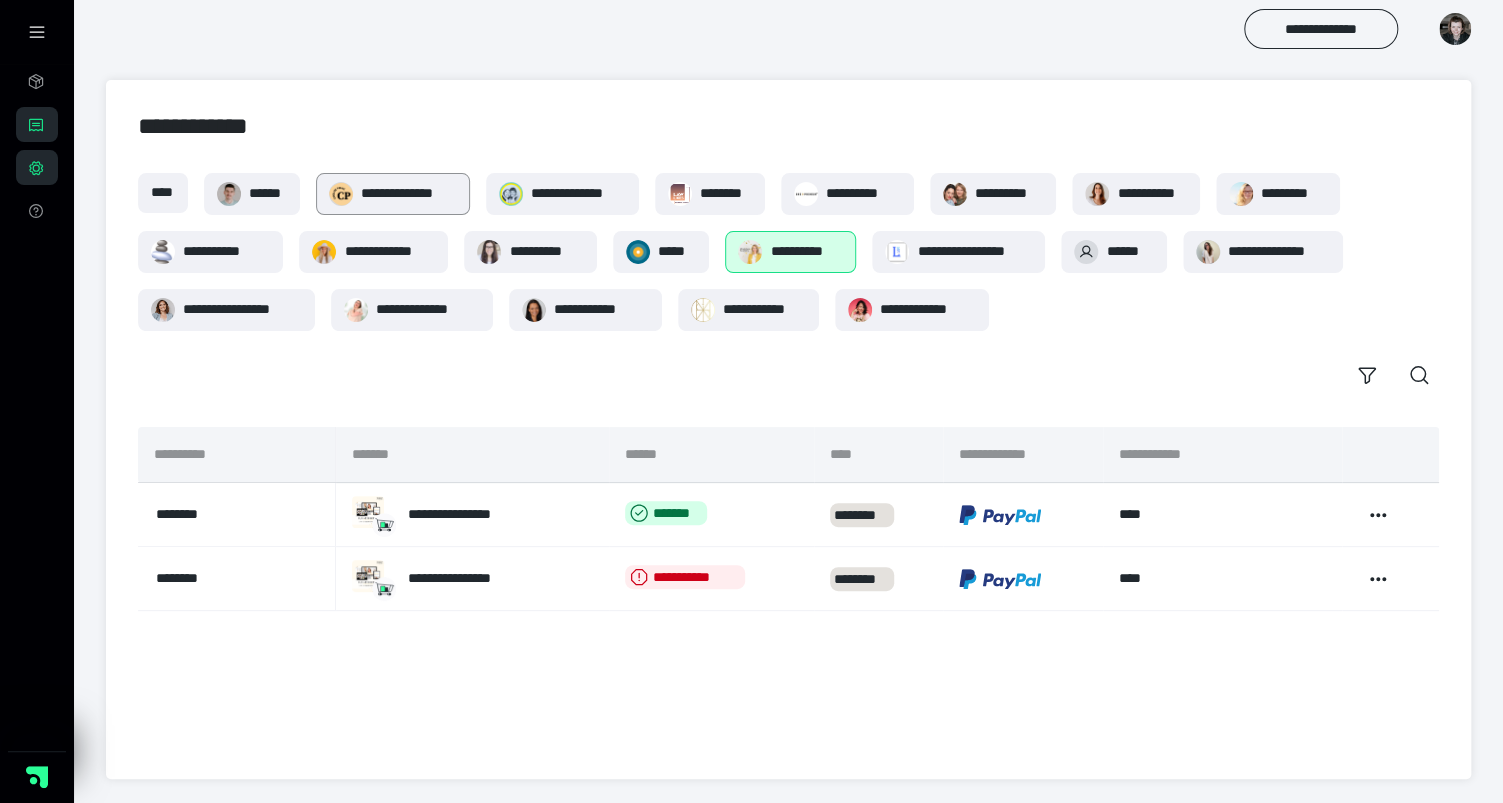 click on "**********" at bounding box center (409, 193) 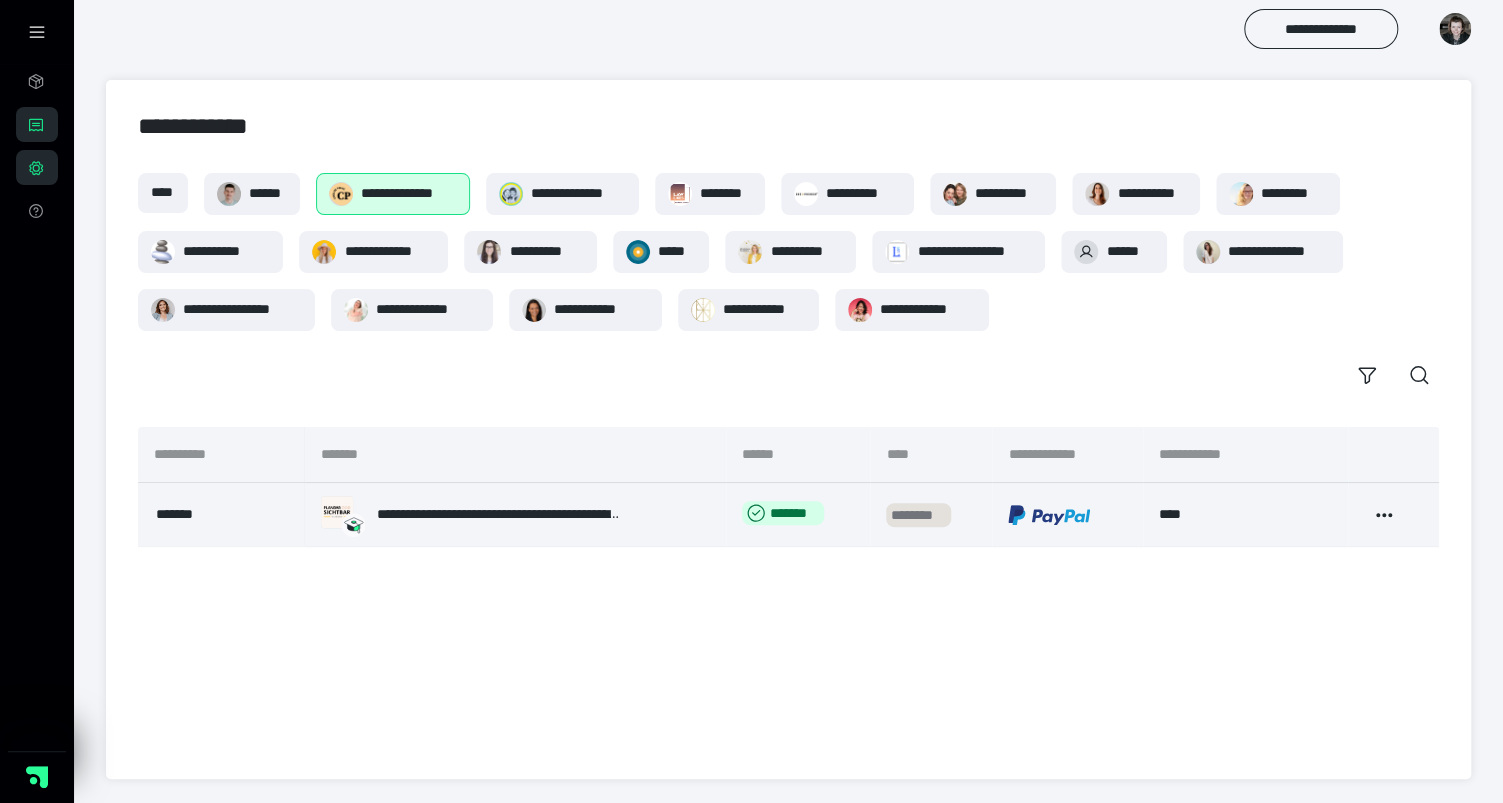 click on "********" at bounding box center [918, 515] 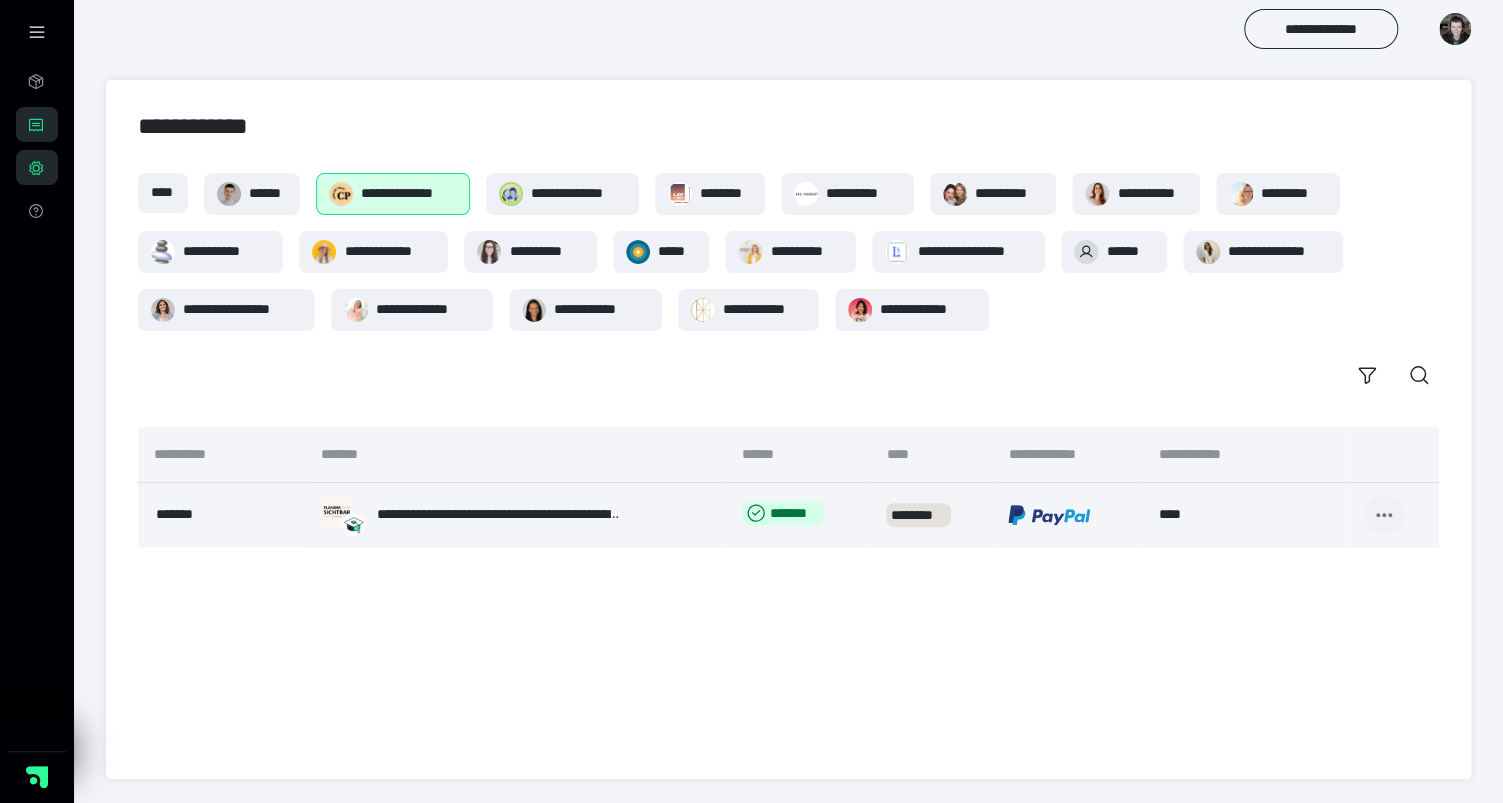 click 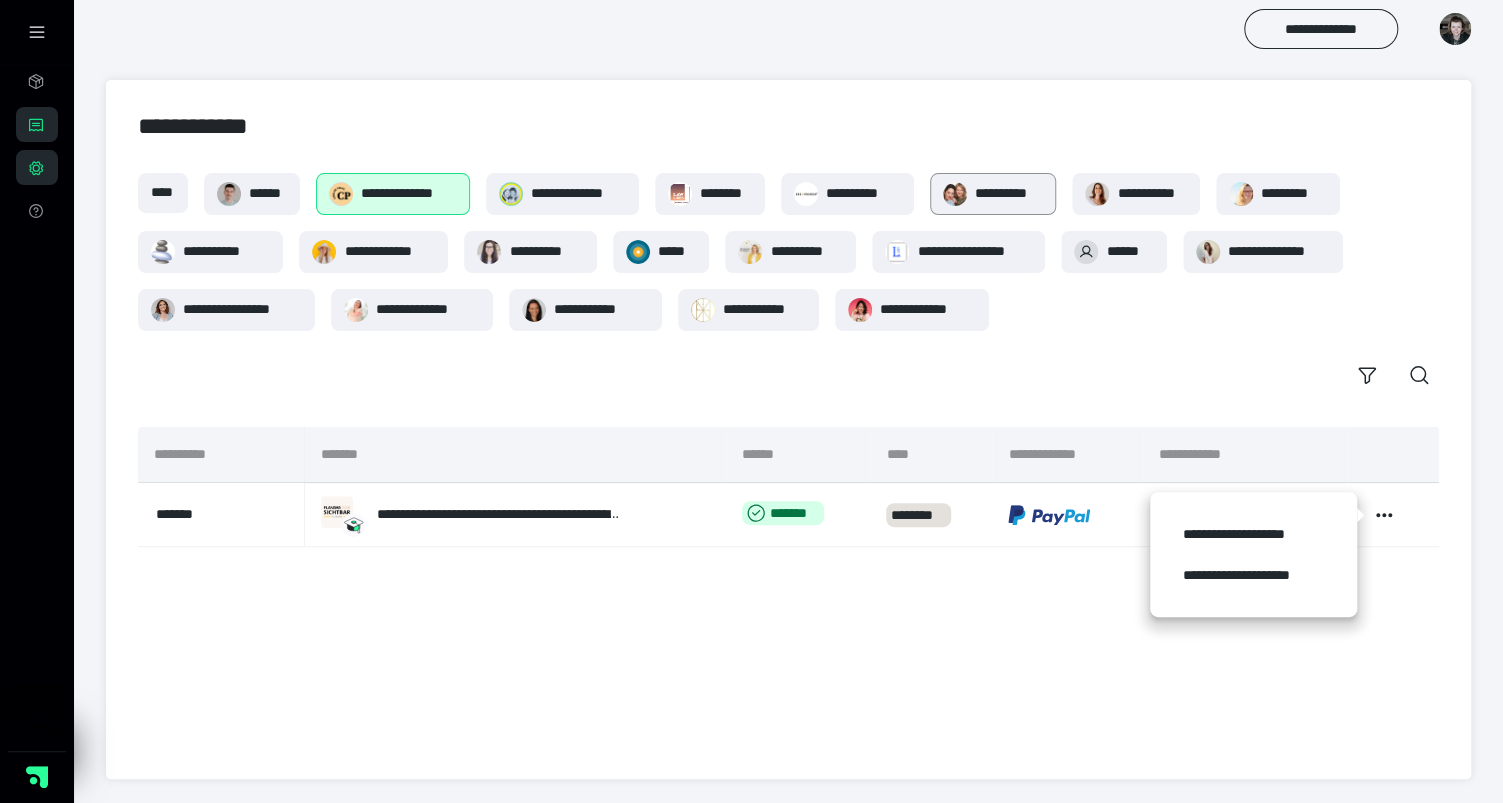 click on "**********" at bounding box center (1009, 193) 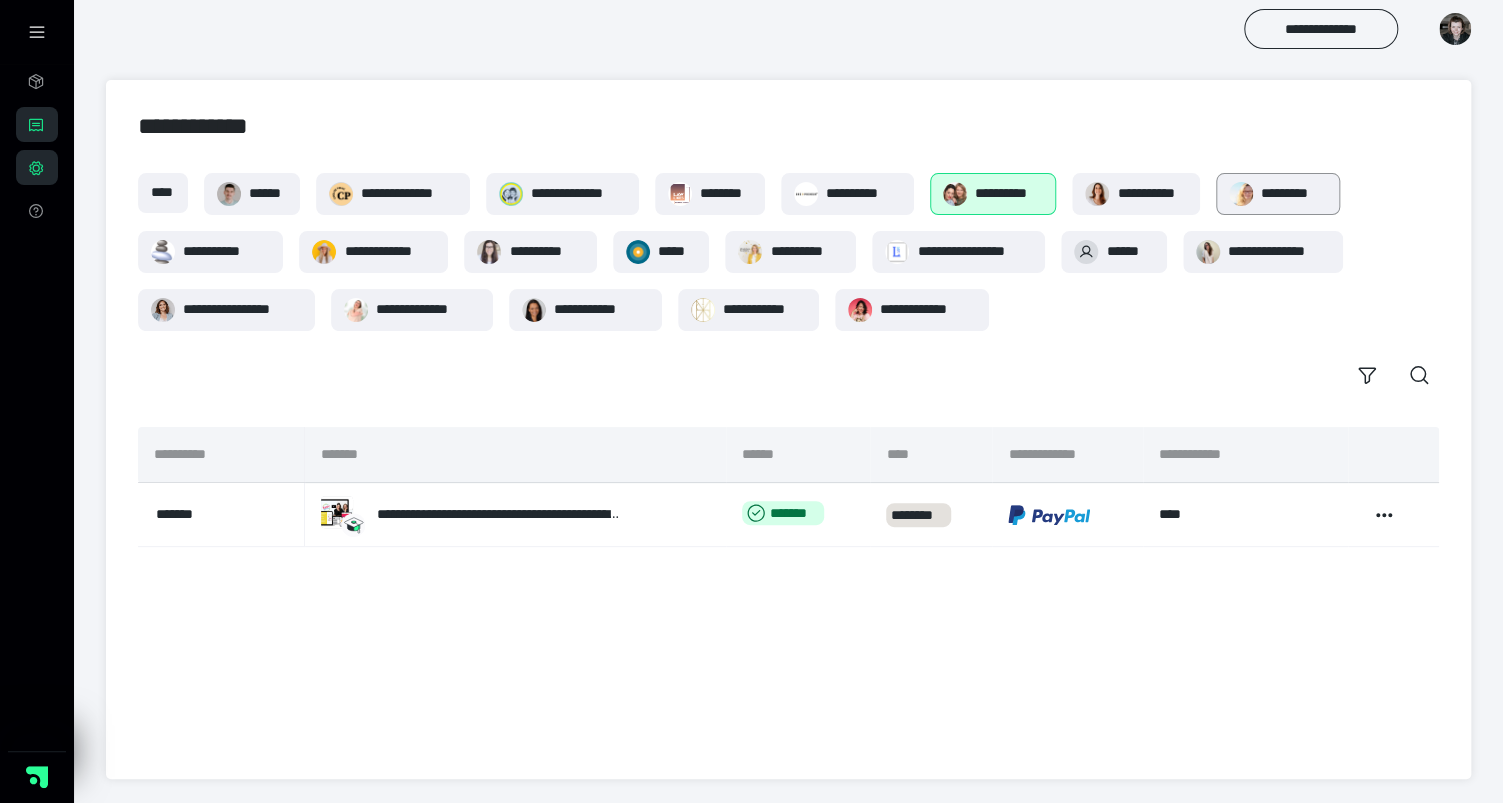 click on "*********" at bounding box center [1294, 193] 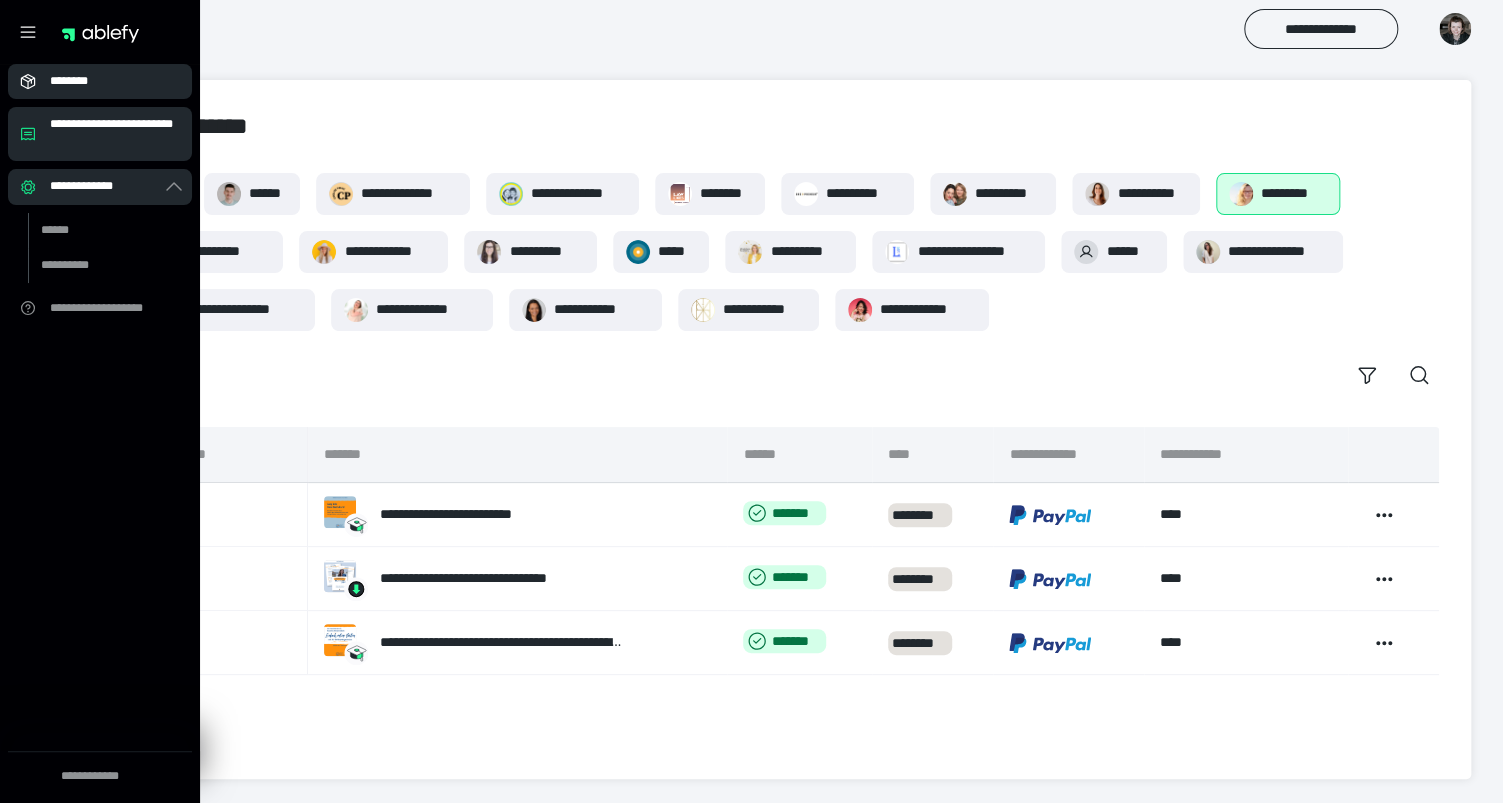 click on "********" at bounding box center (106, 81) 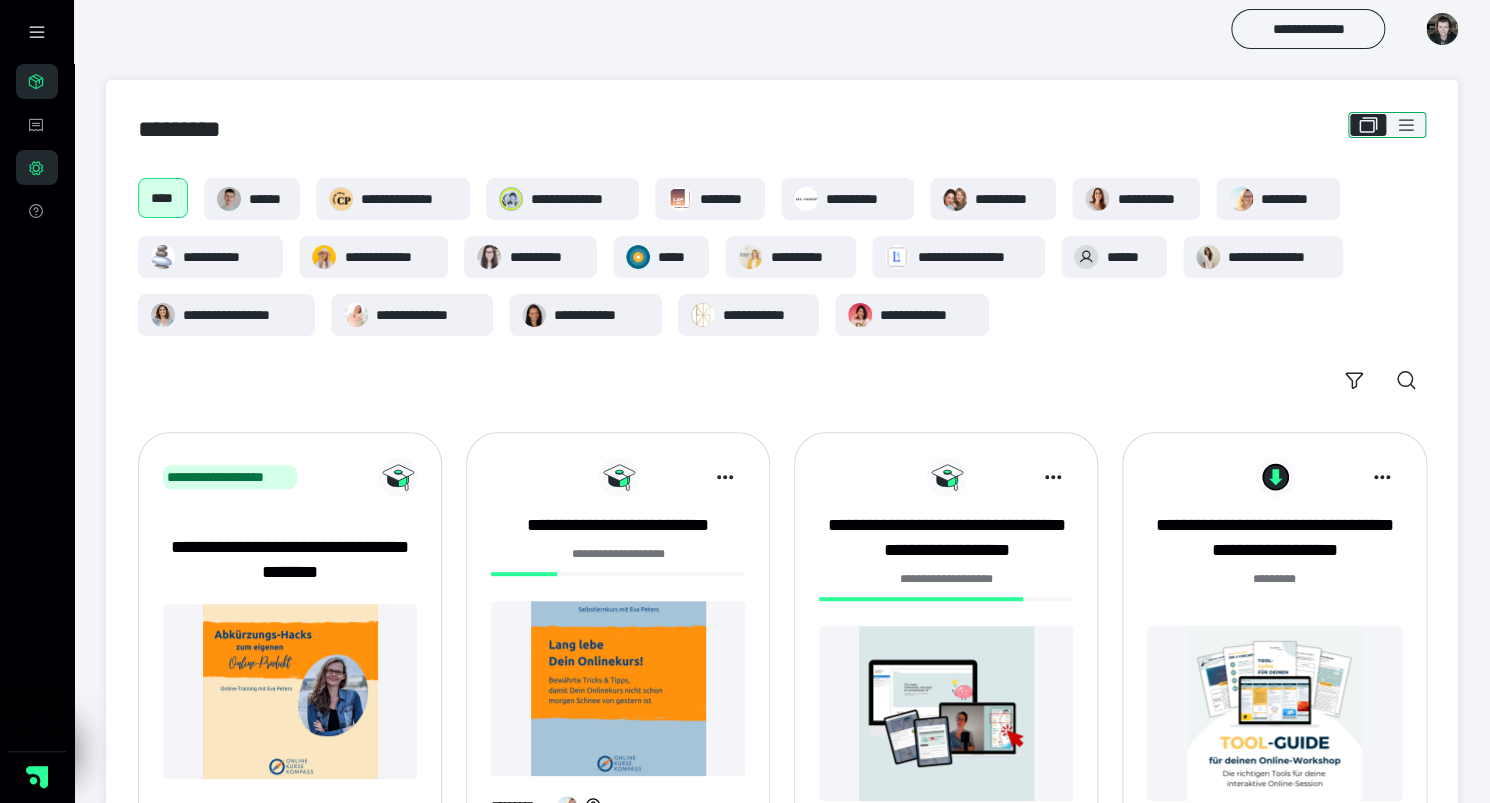 click 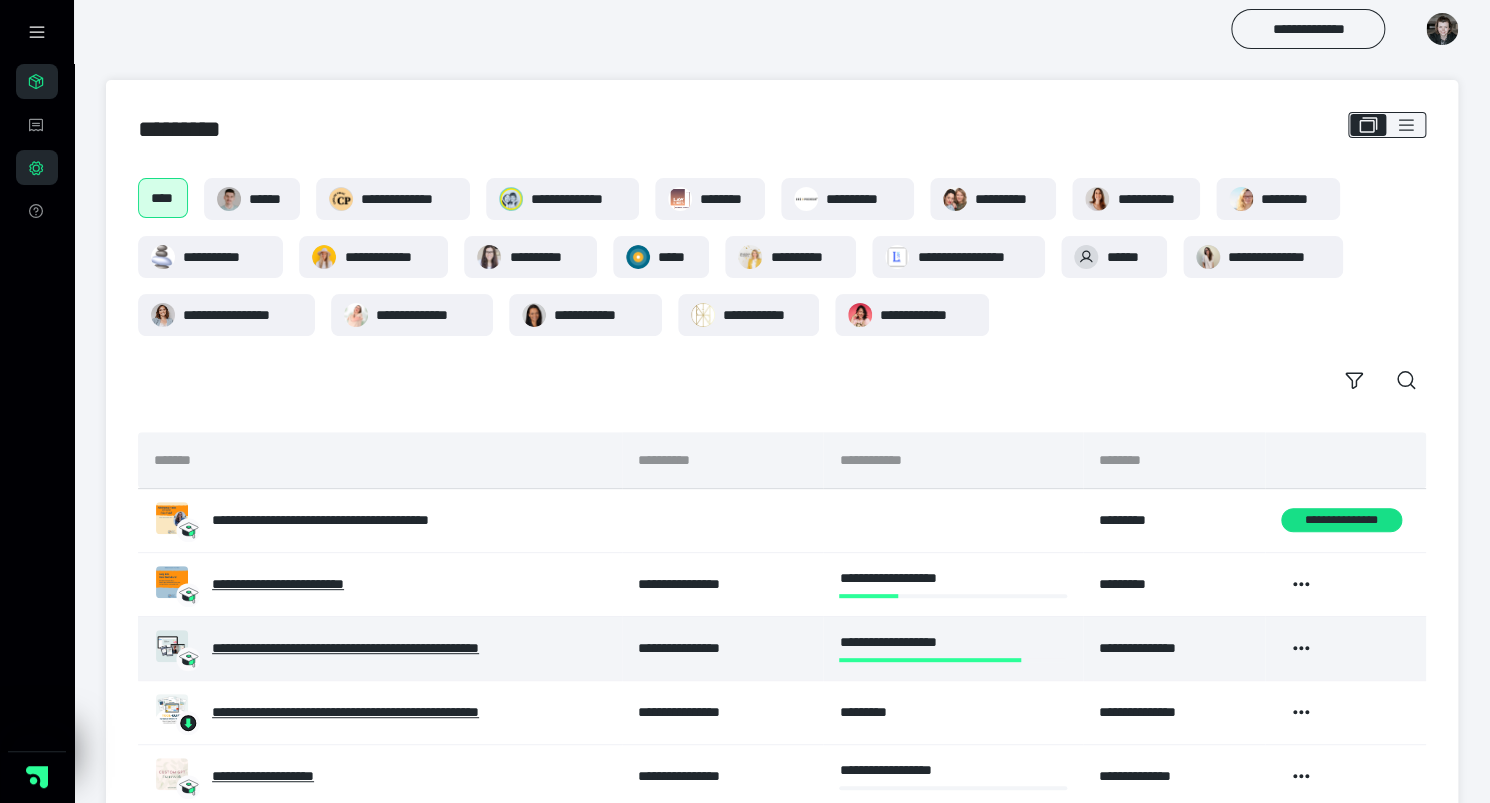 click on "**********" at bounding box center (406, 648) 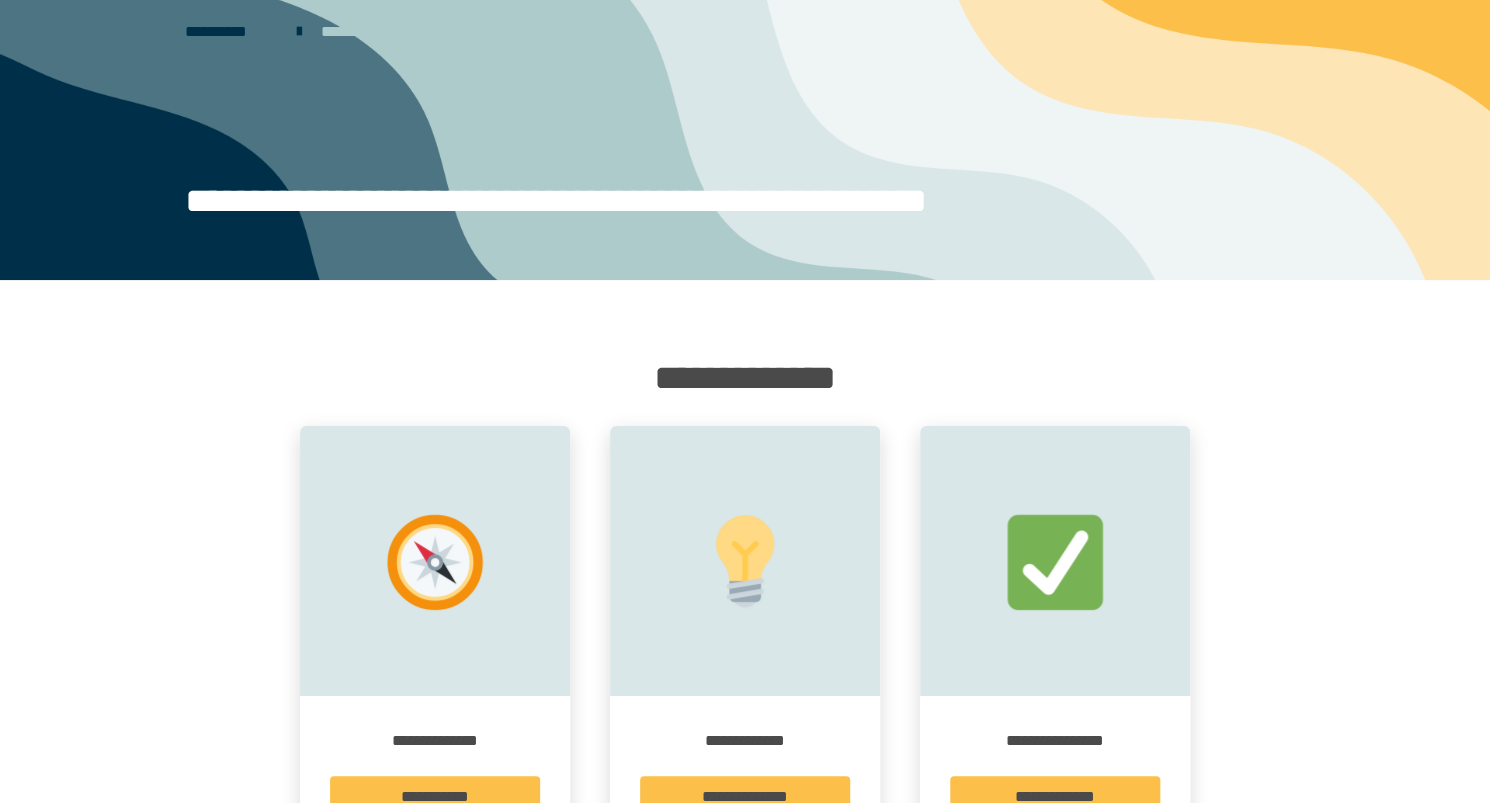 scroll, scrollTop: 106, scrollLeft: 0, axis: vertical 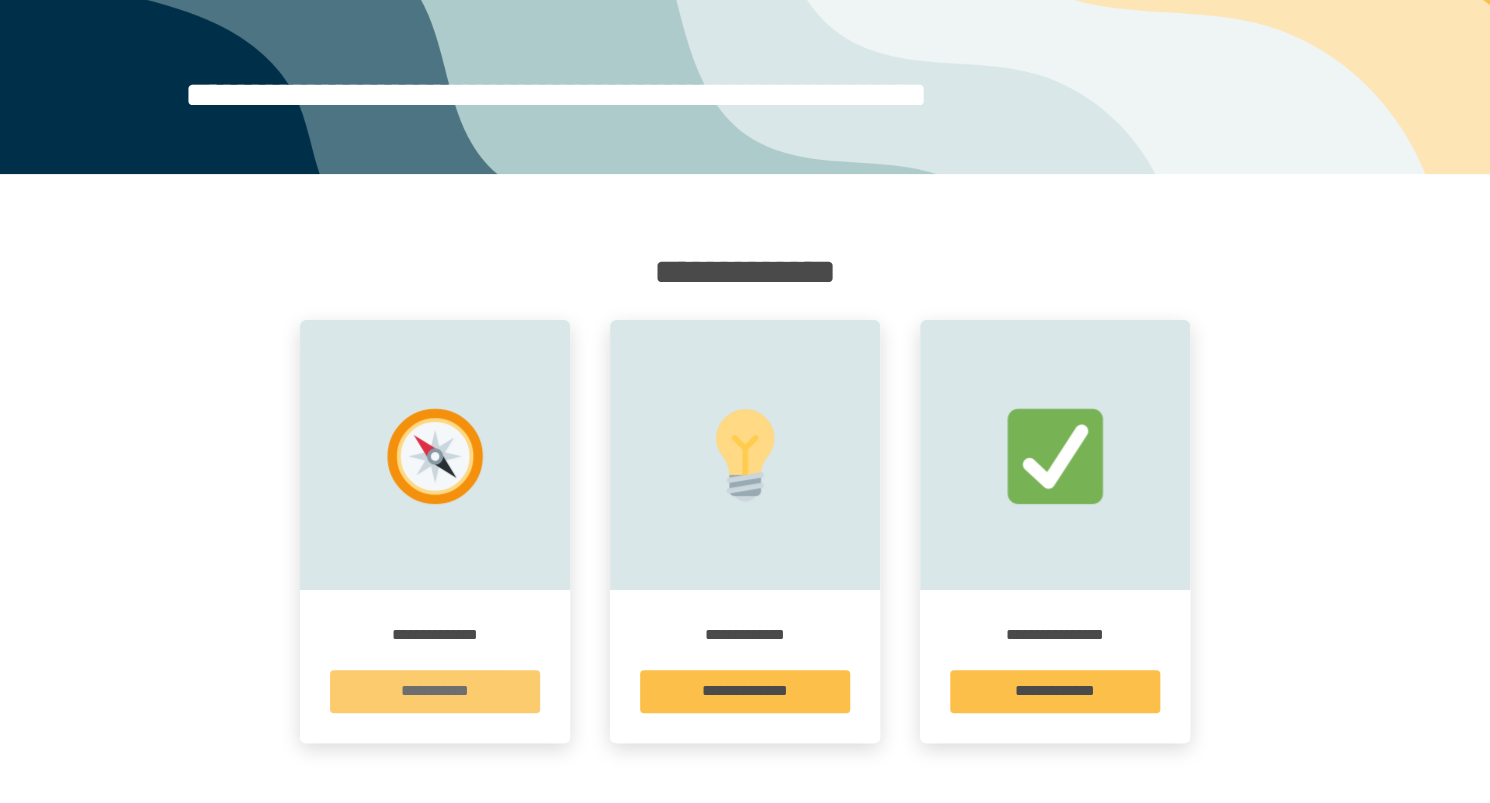 click on "**********" at bounding box center (435, 691) 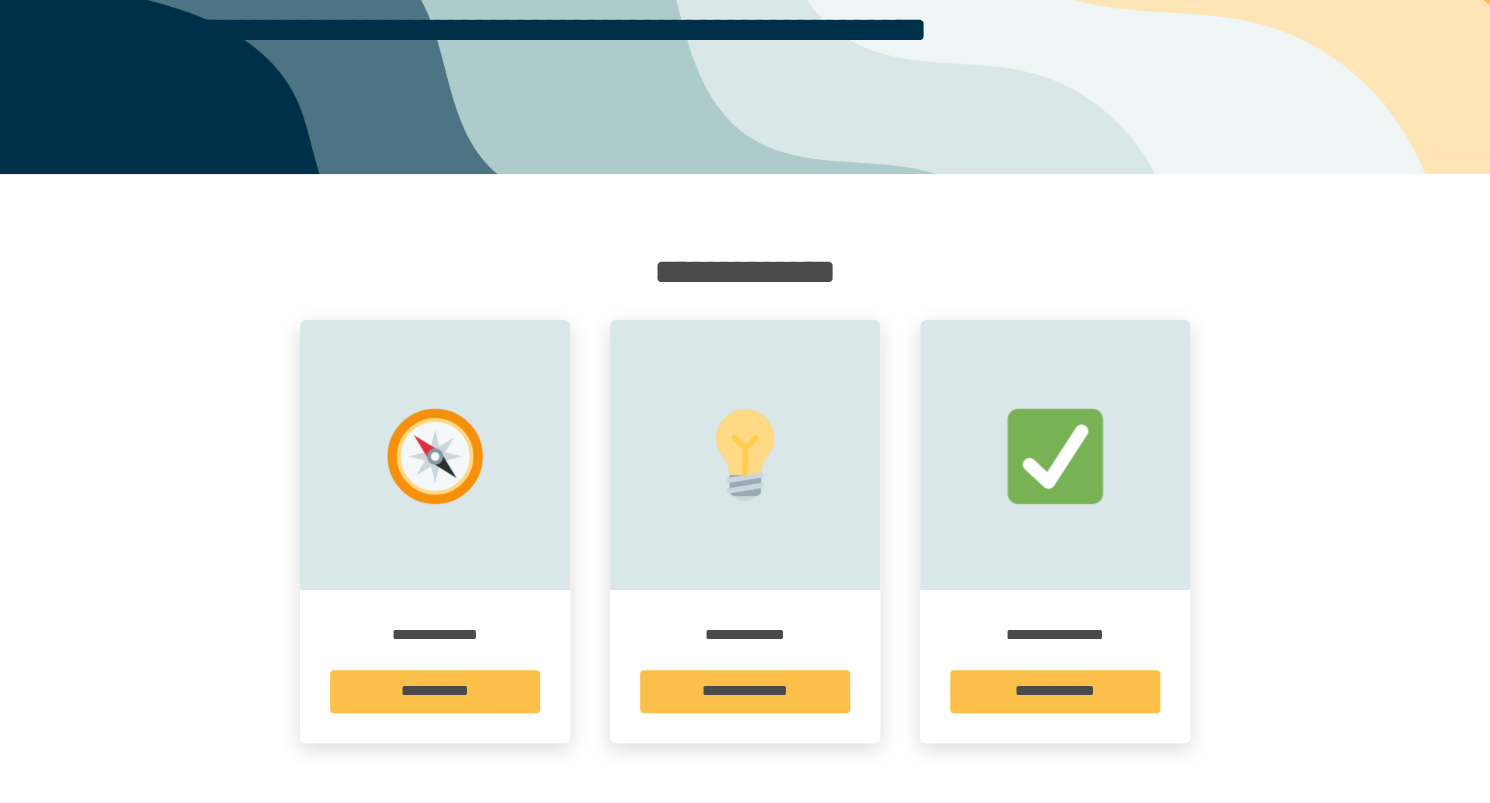 scroll, scrollTop: 0, scrollLeft: 0, axis: both 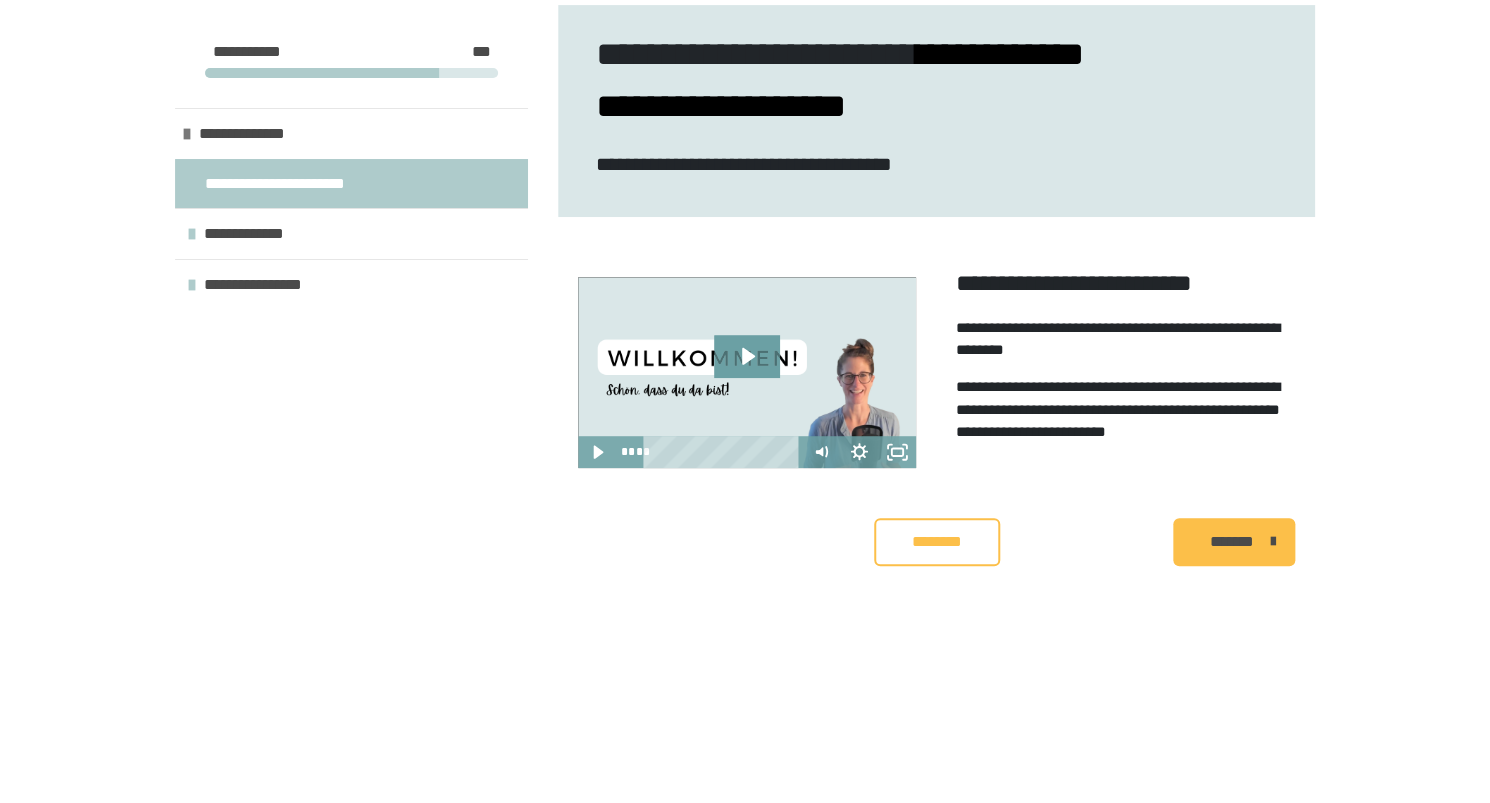 click on "********" at bounding box center [937, 541] 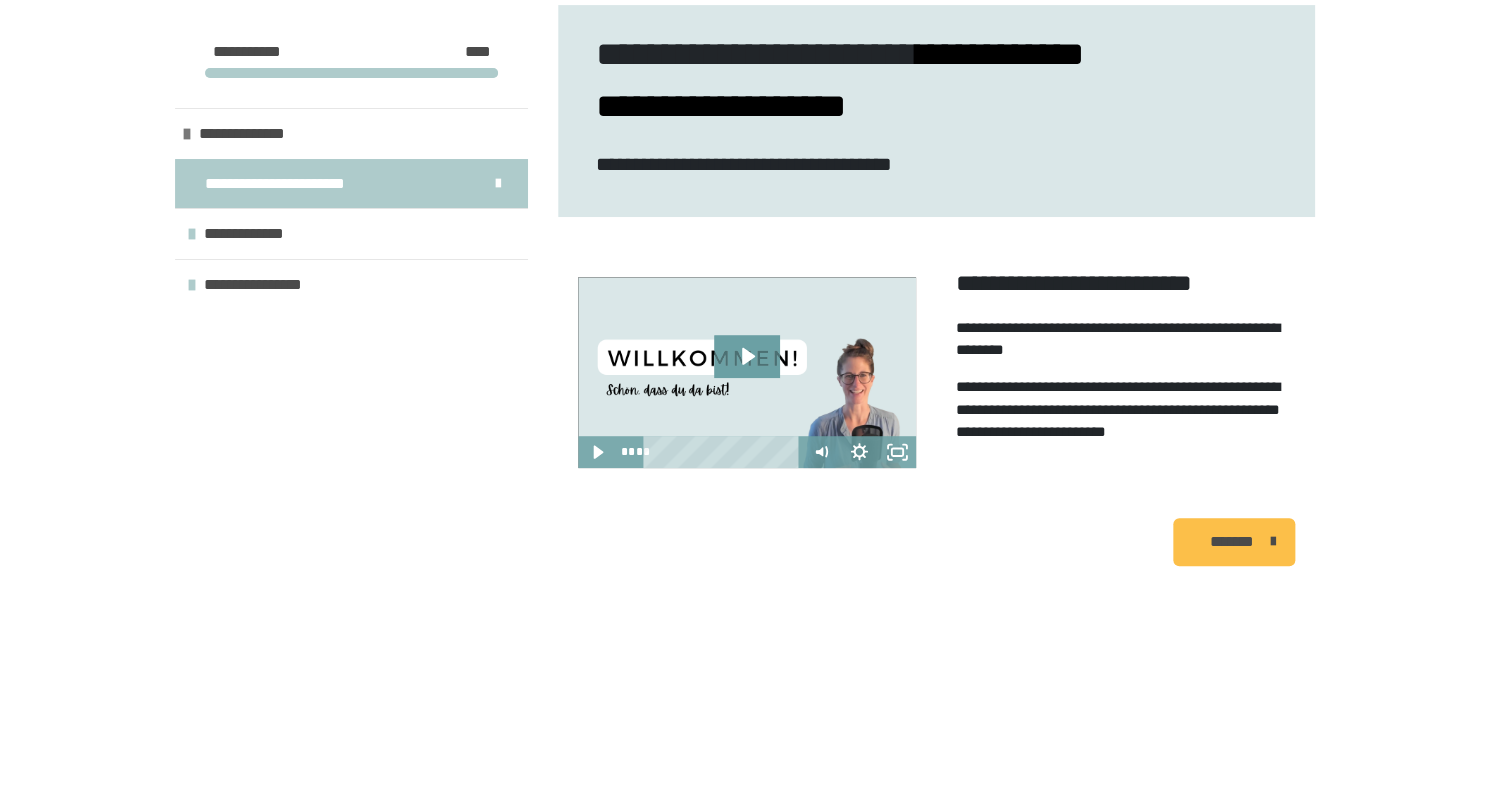 click on "*******" at bounding box center (1232, 541) 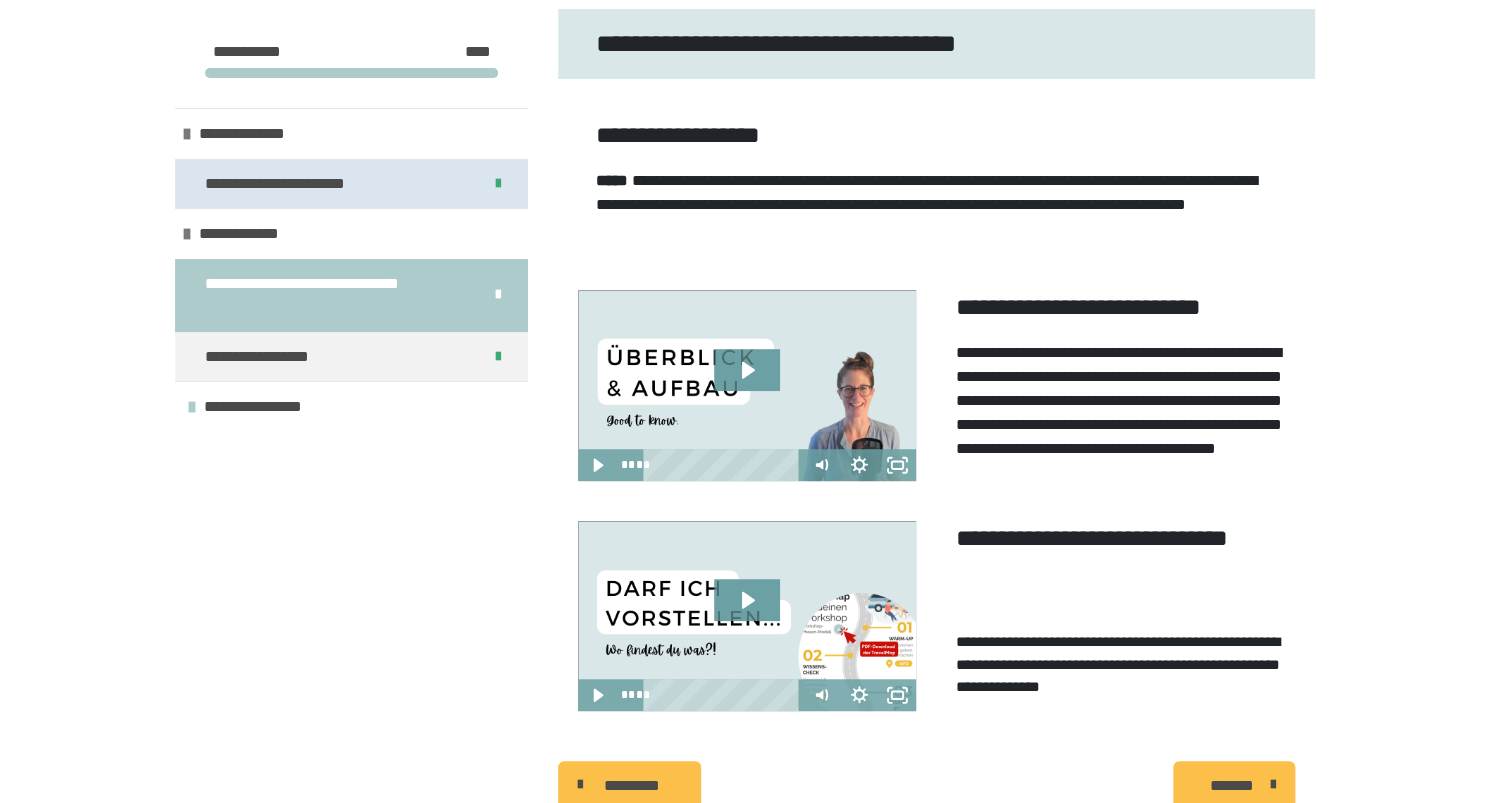 scroll, scrollTop: 0, scrollLeft: 0, axis: both 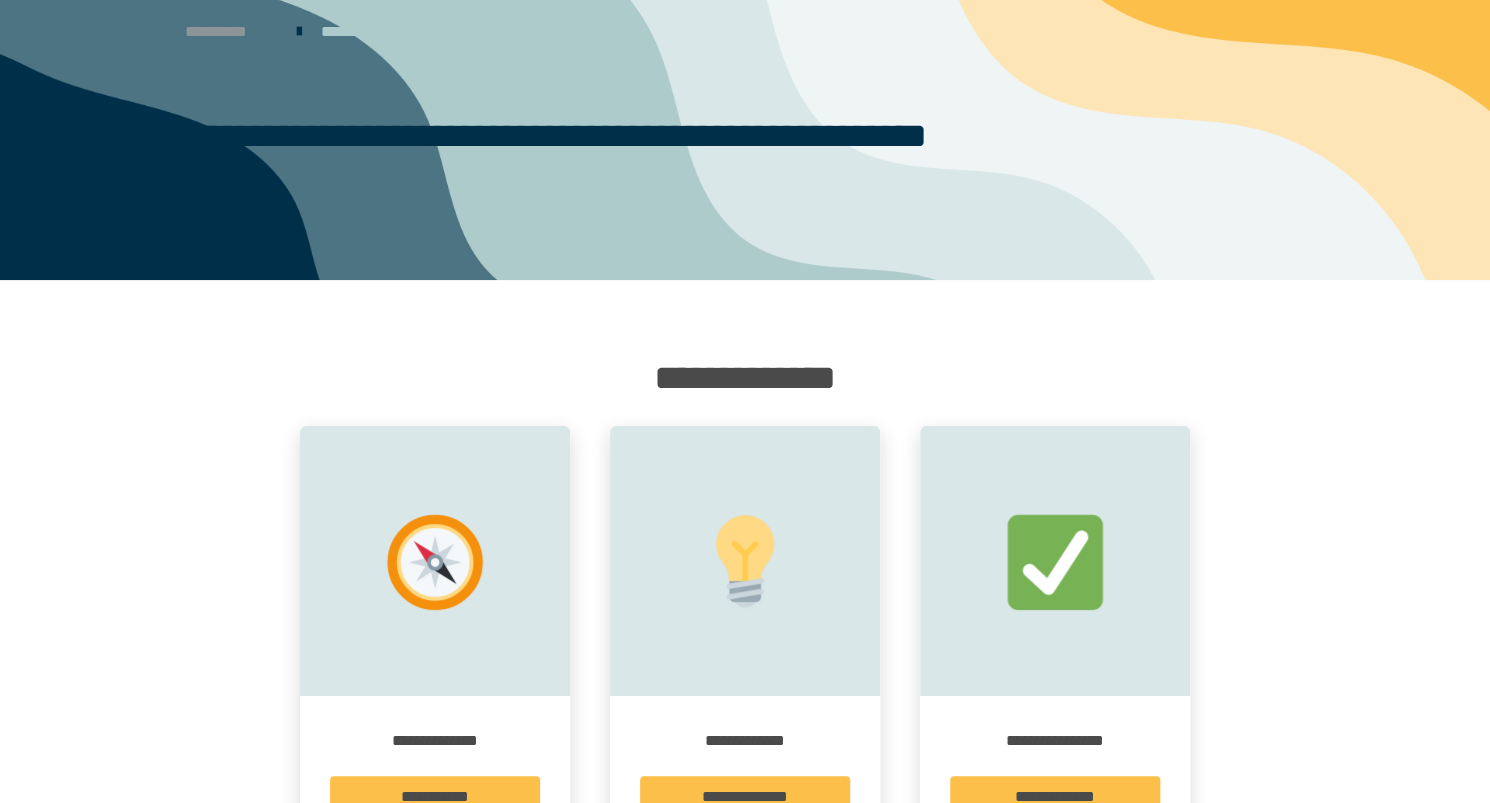 click on "**********" at bounding box center [231, 31] 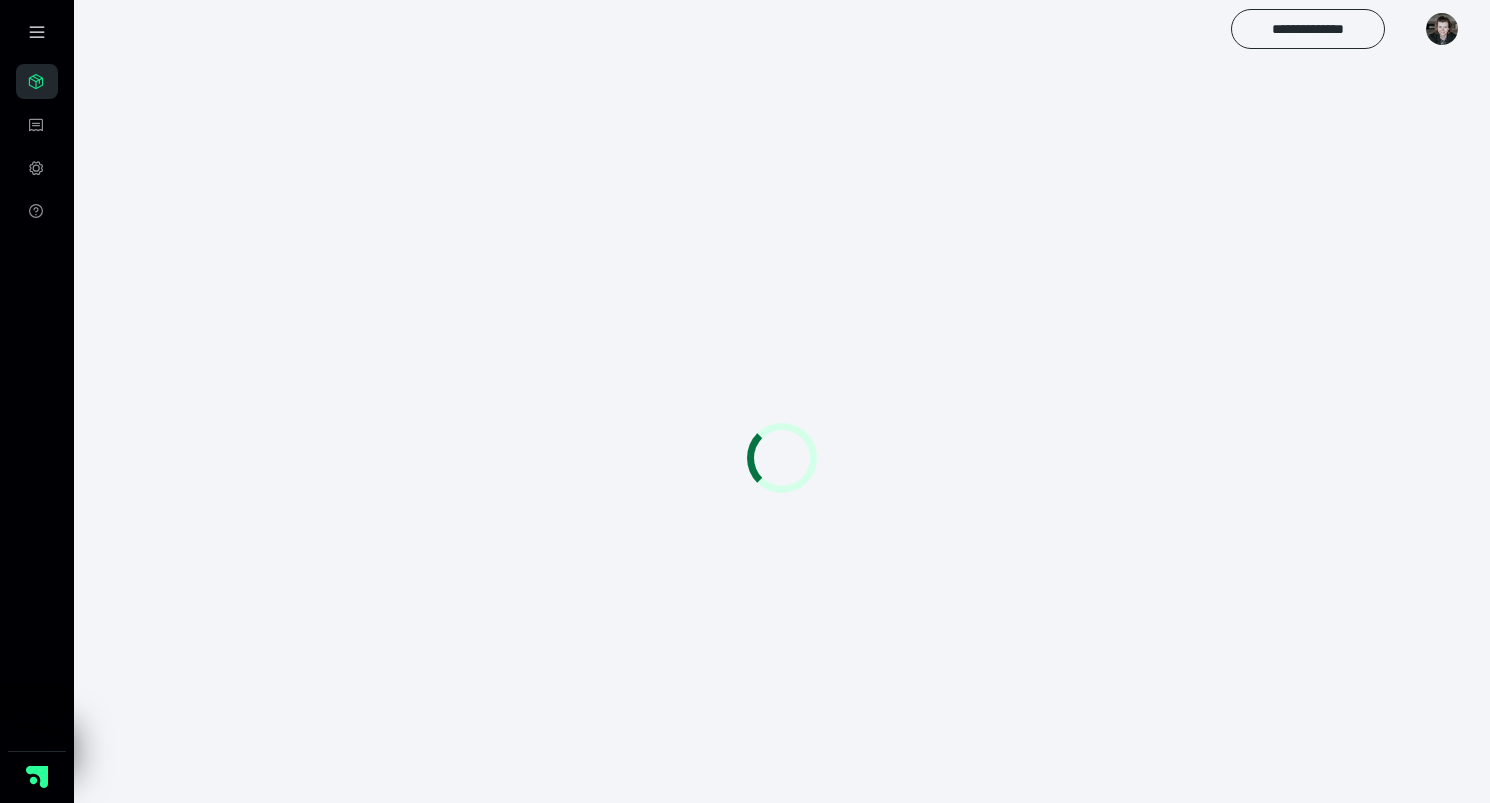 scroll, scrollTop: 0, scrollLeft: 0, axis: both 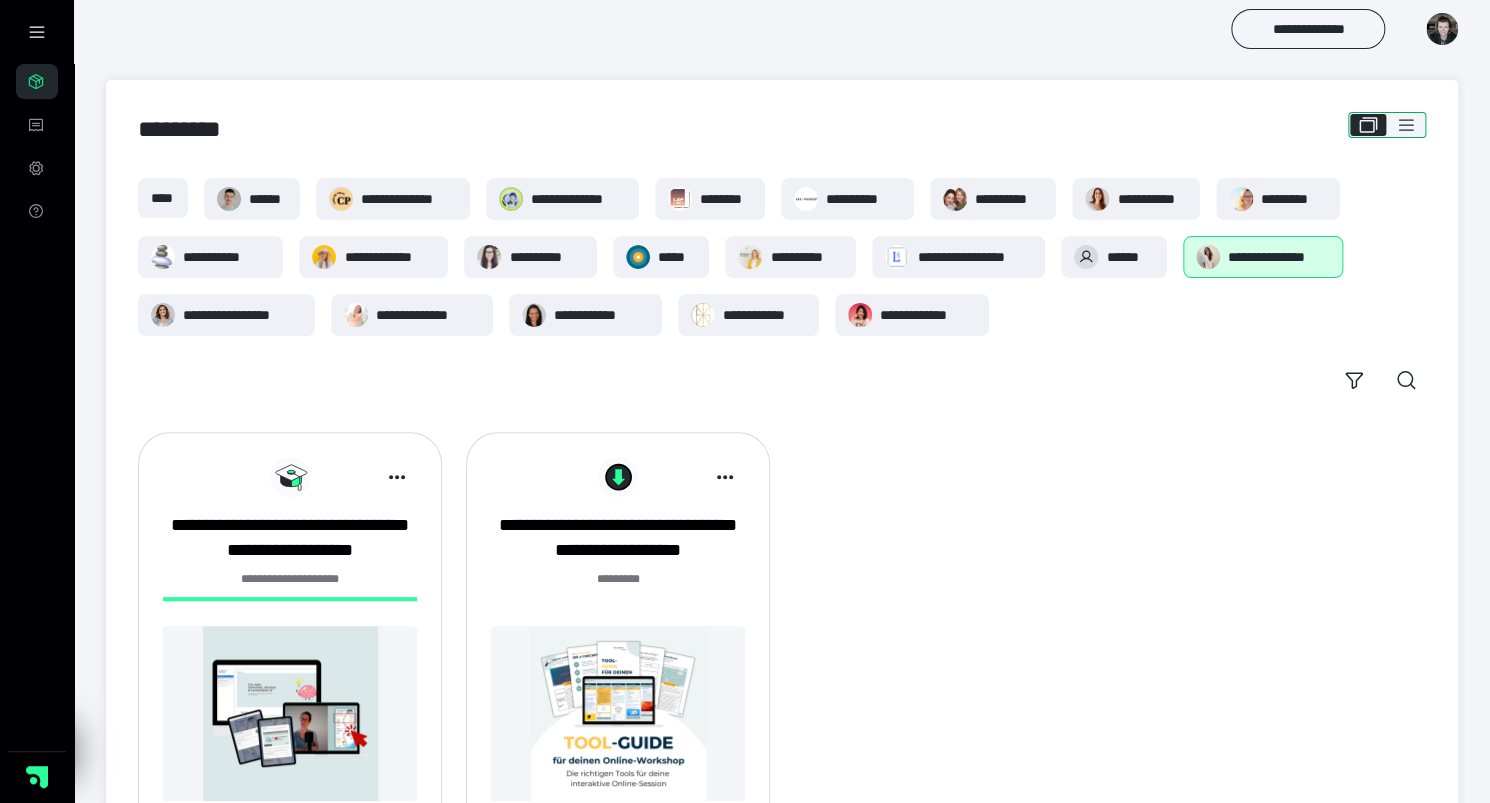 click 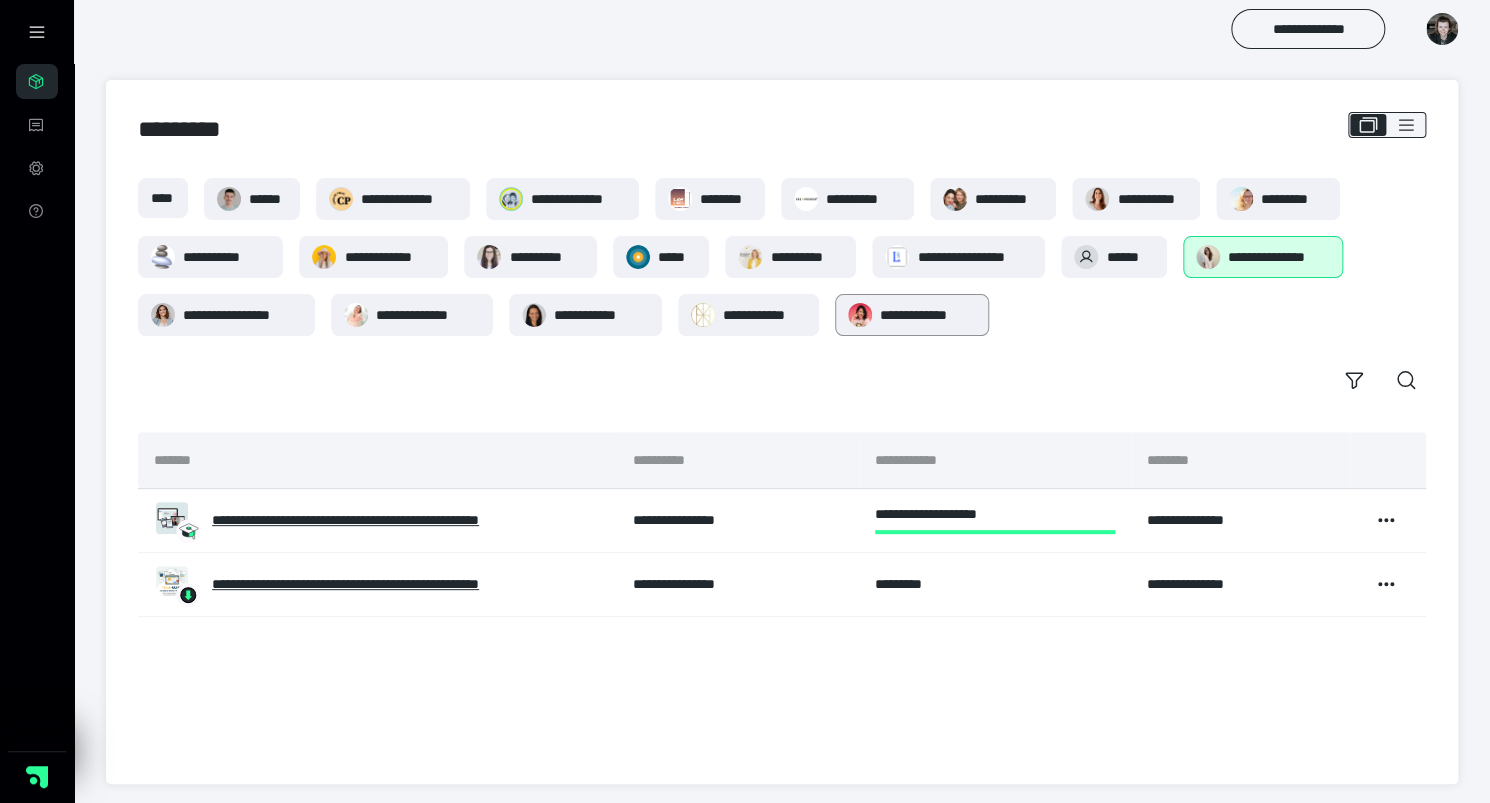 click on "**********" at bounding box center (912, 315) 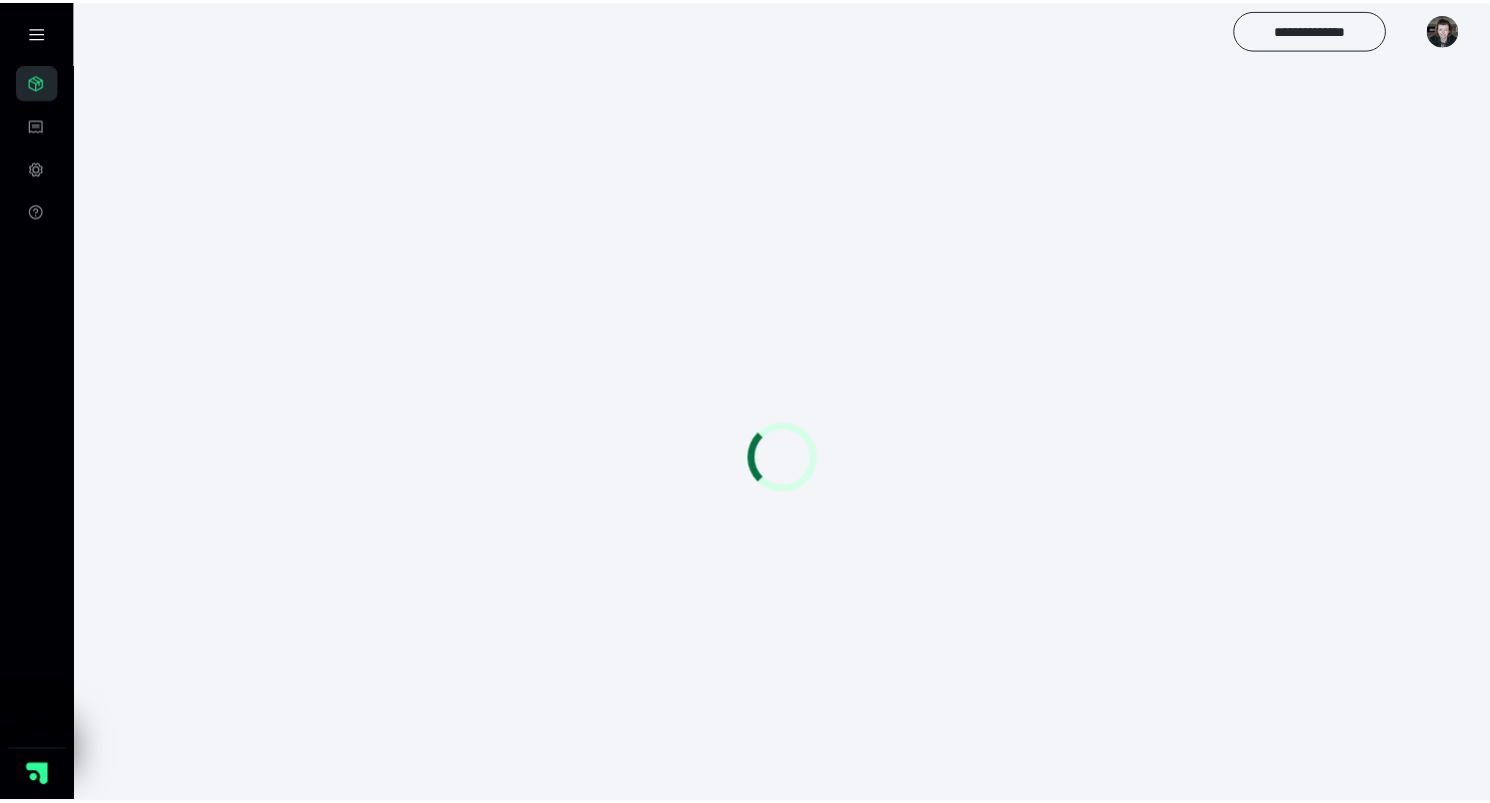scroll, scrollTop: 0, scrollLeft: 0, axis: both 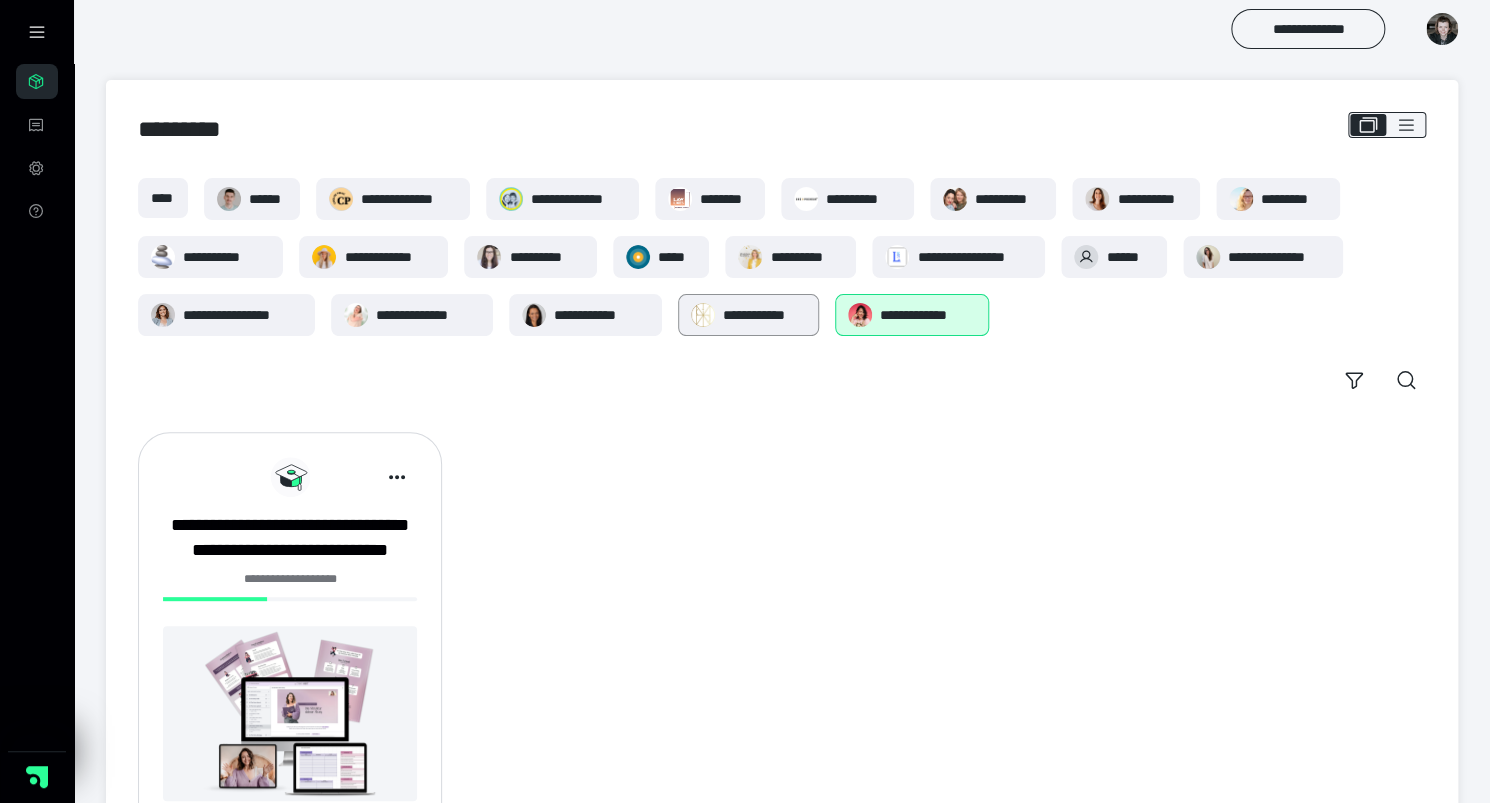 click on "**********" at bounding box center (764, 315) 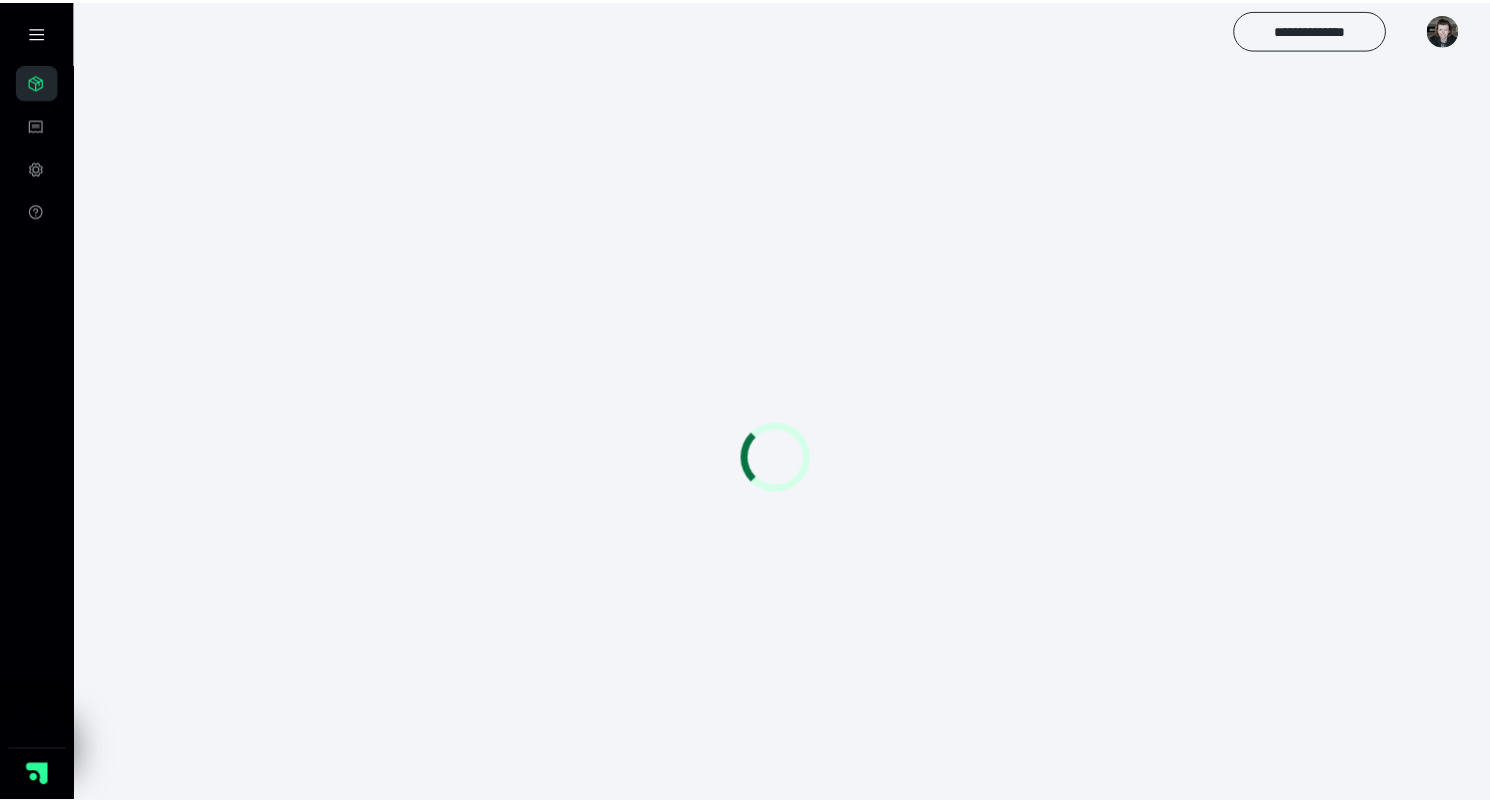 scroll, scrollTop: 0, scrollLeft: 0, axis: both 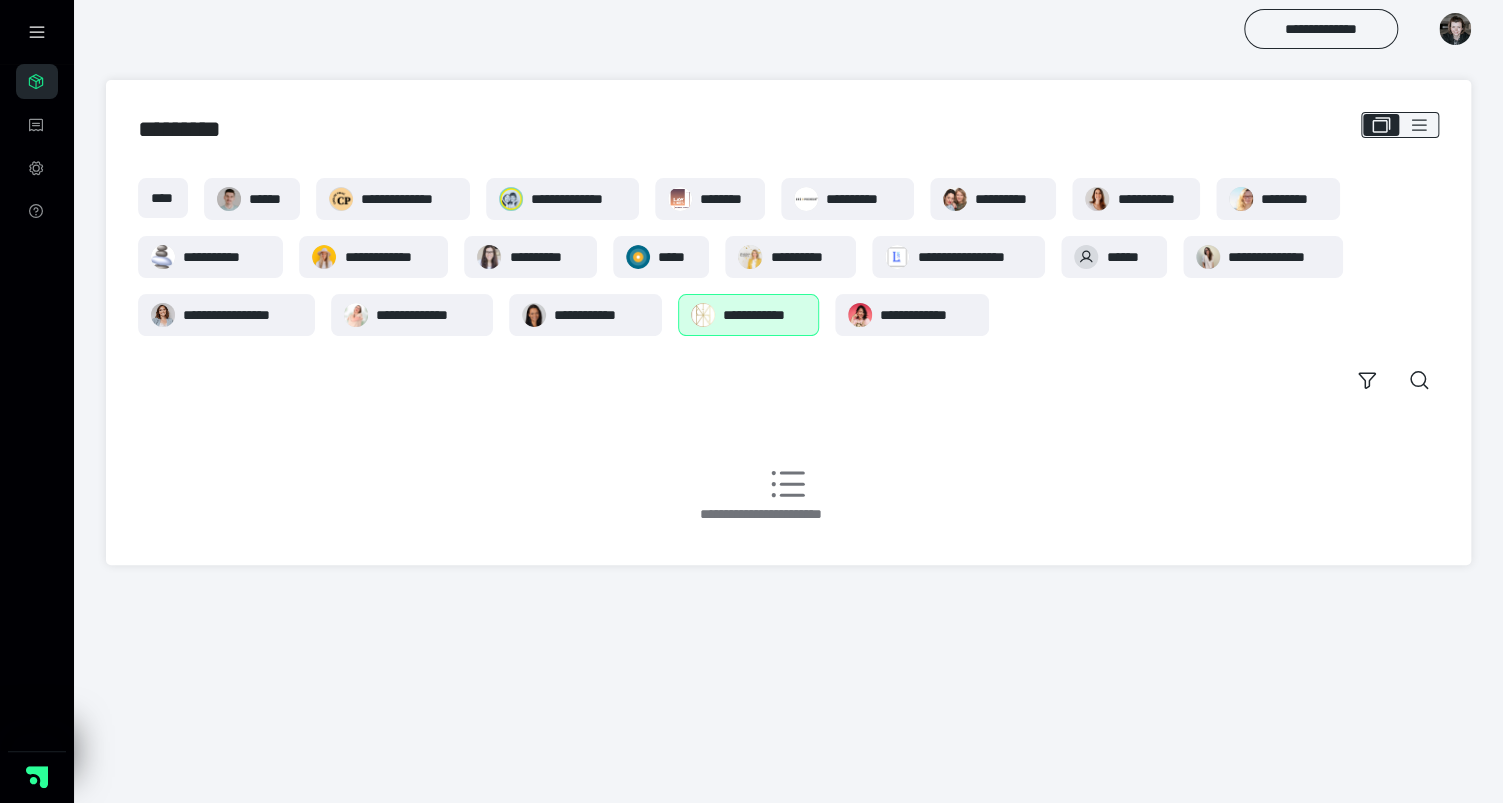 click on "**********" at bounding box center (764, 315) 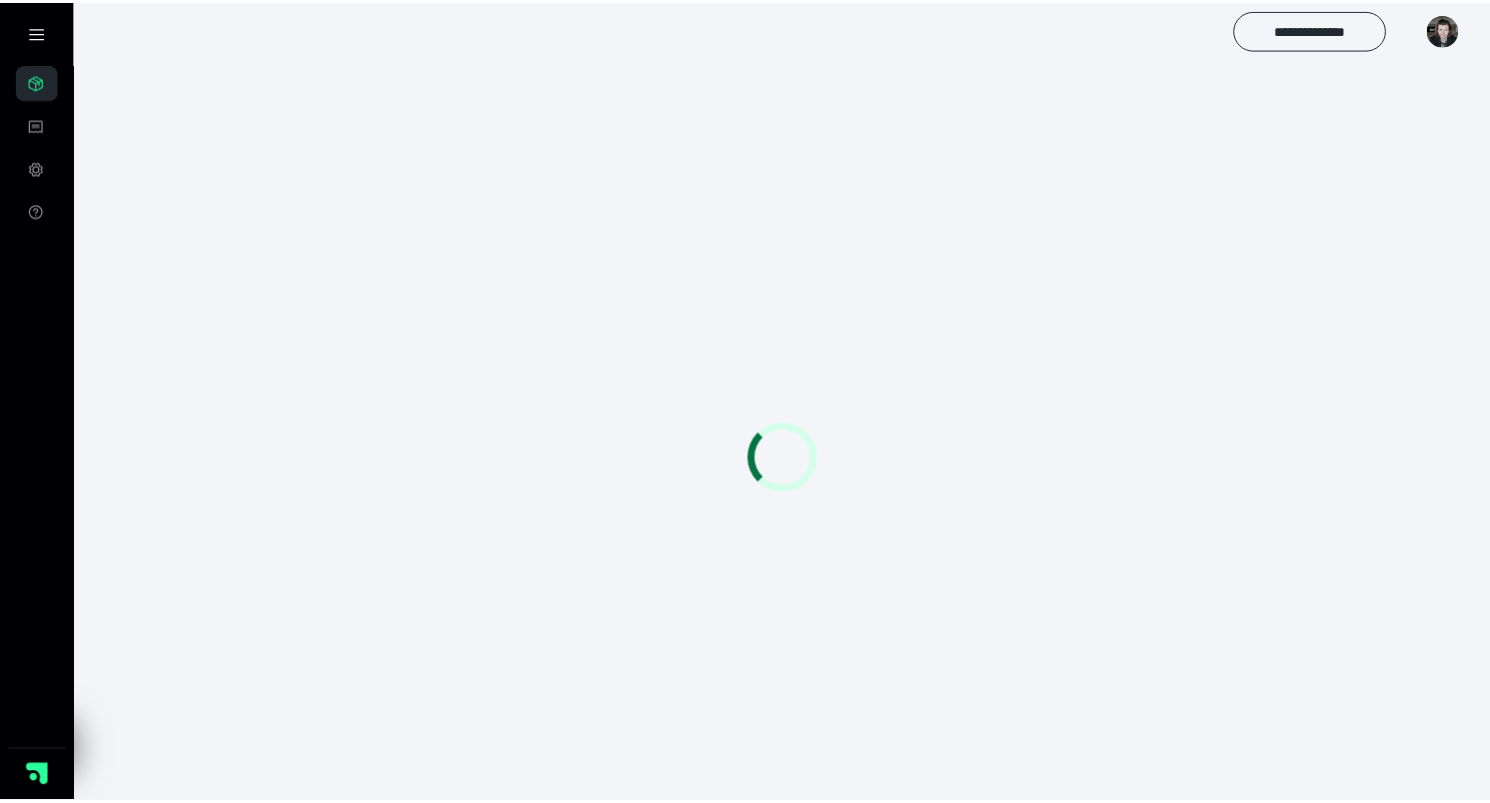 scroll, scrollTop: 0, scrollLeft: 0, axis: both 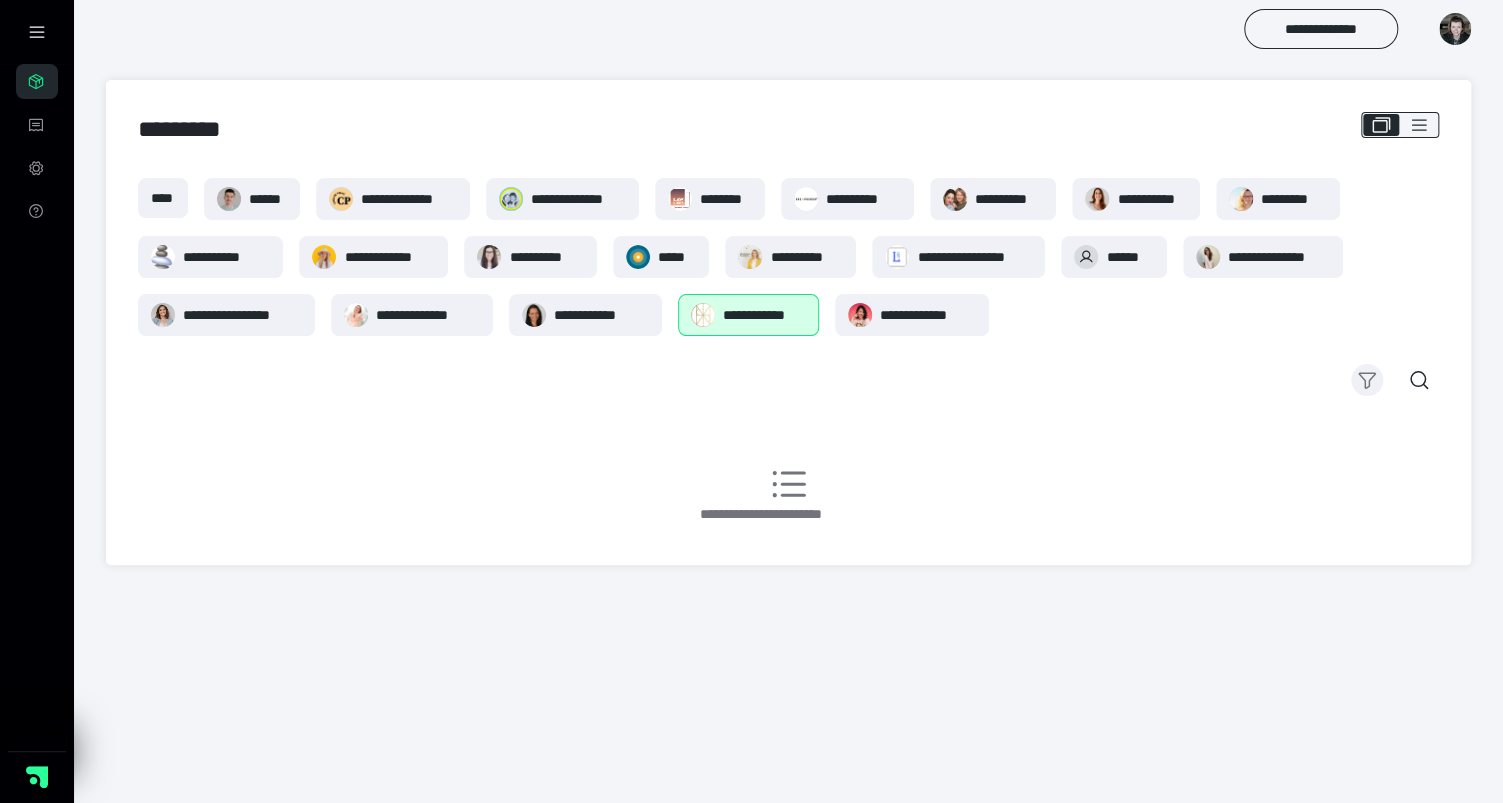 click at bounding box center (1367, 380) 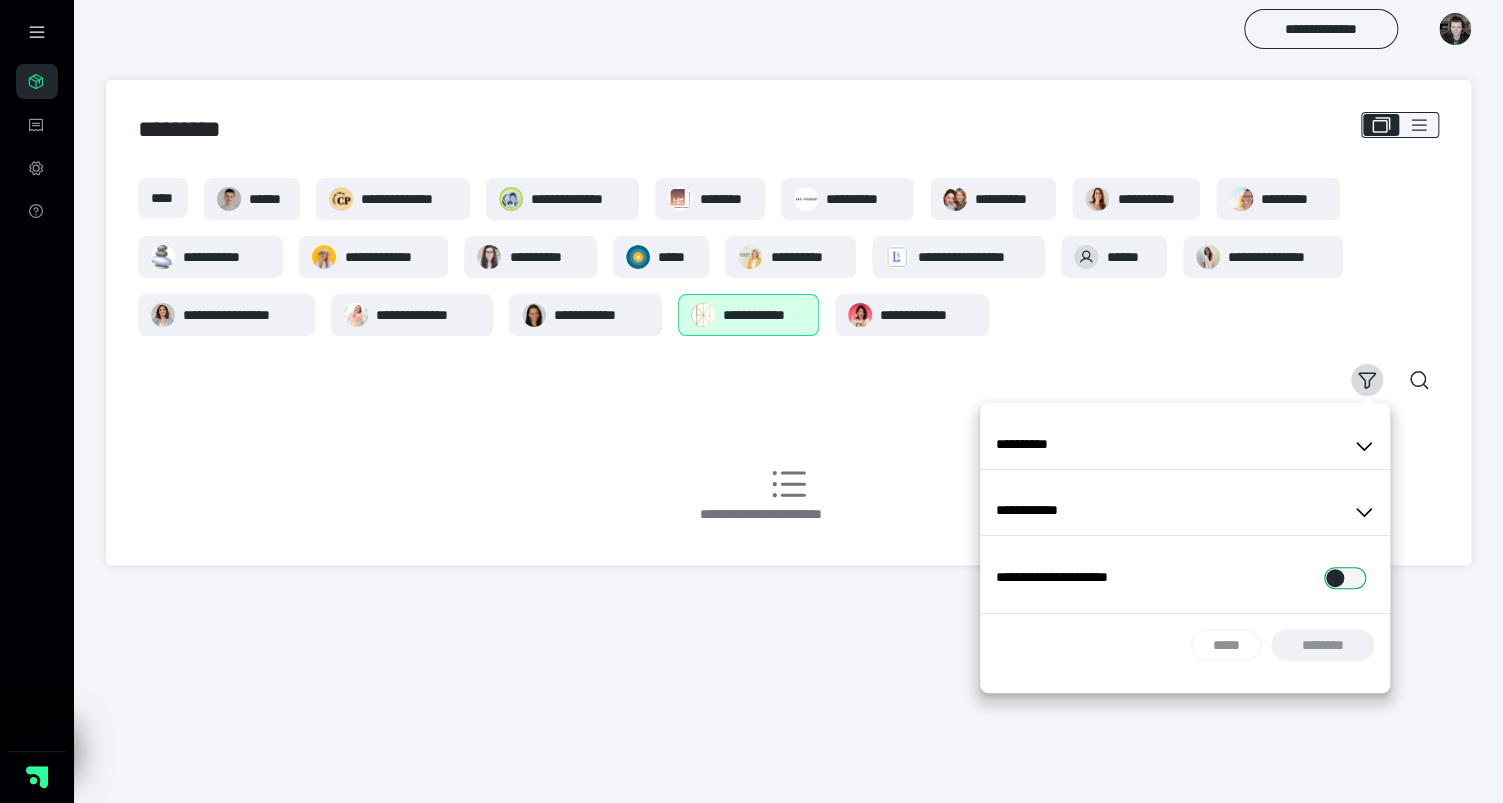 click at bounding box center [1345, 578] 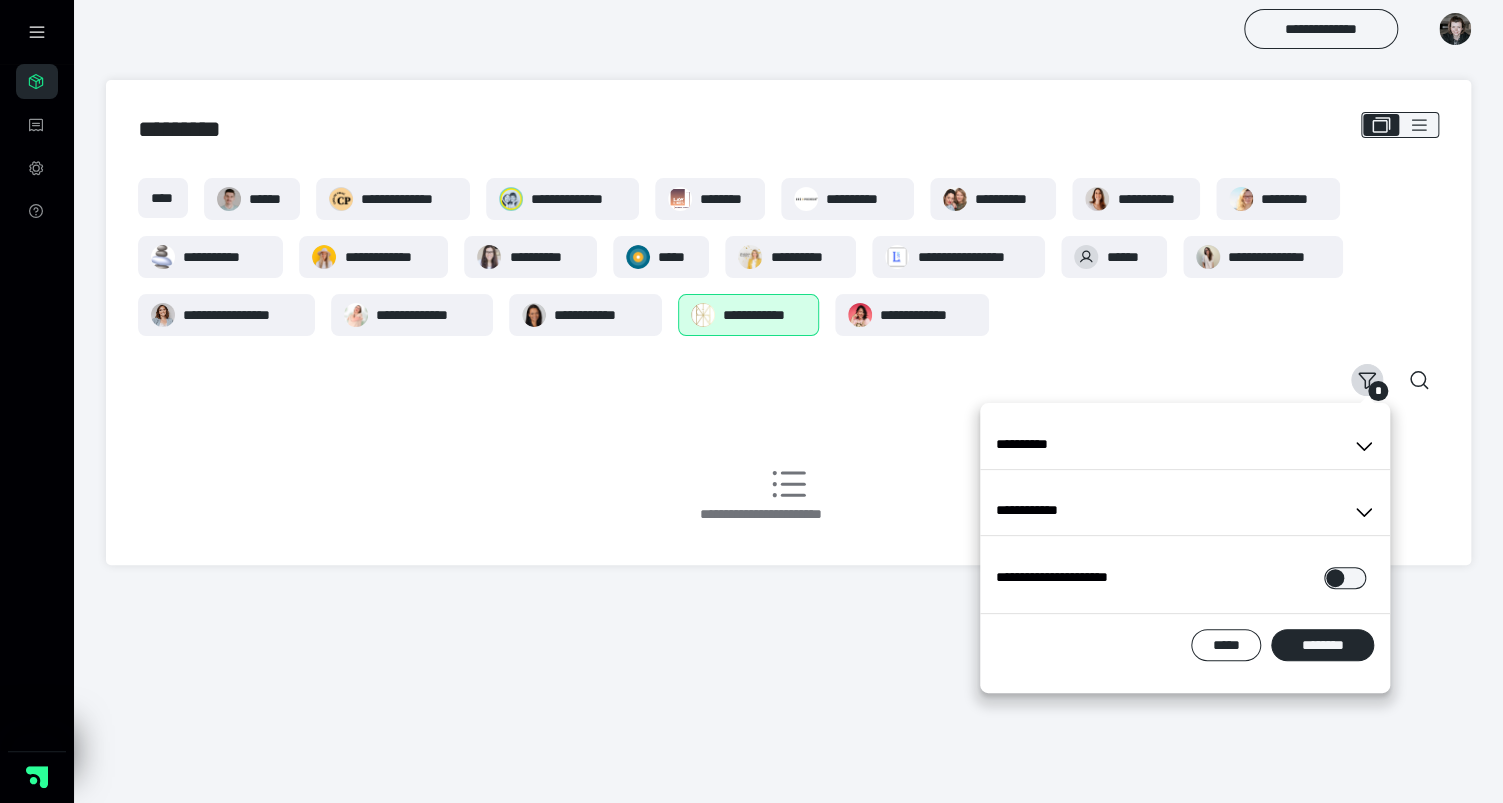 drag, startPoint x: 1331, startPoint y: 643, endPoint x: 1288, endPoint y: 613, distance: 52.43091 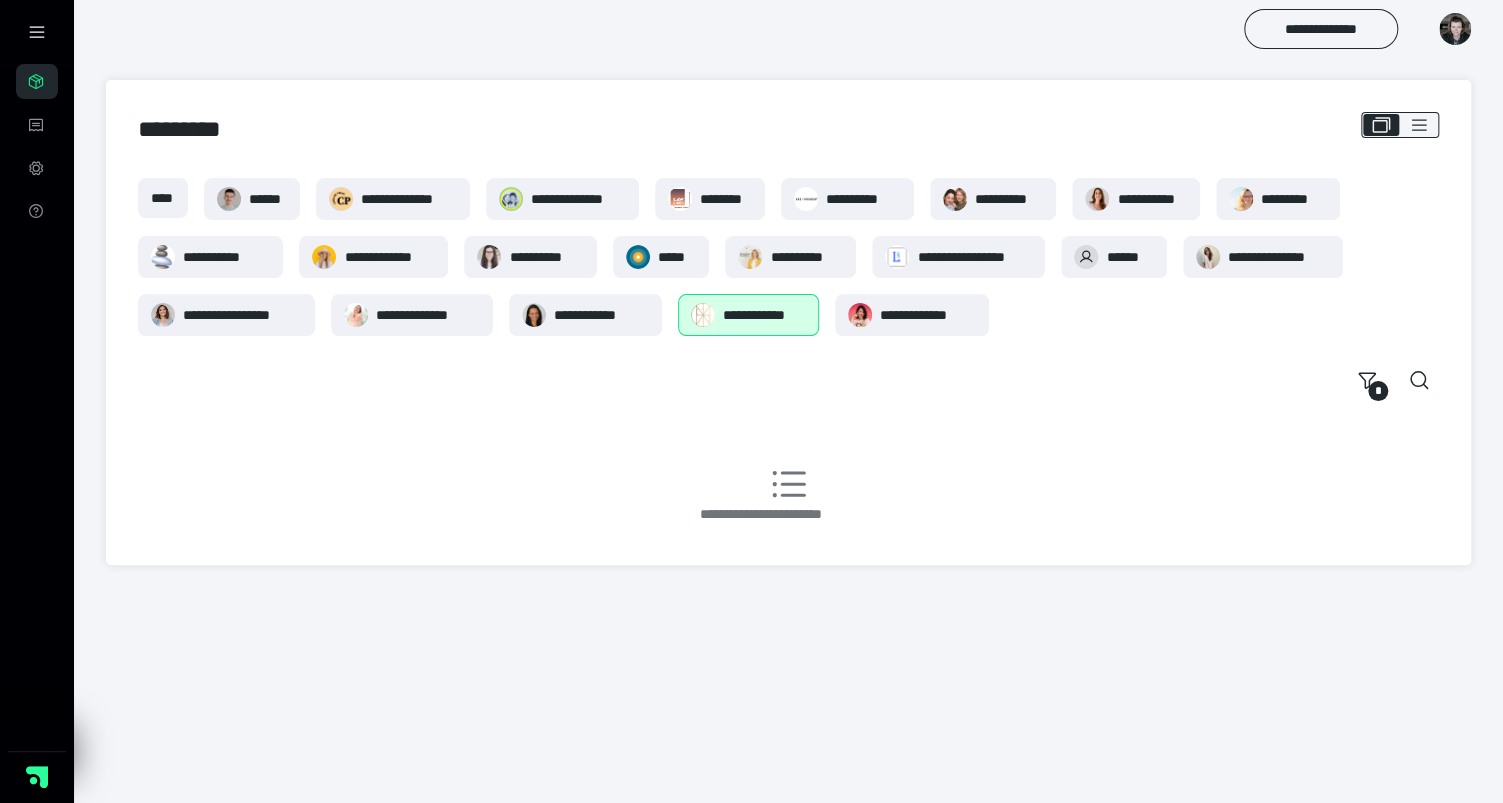 click on "**********" at bounding box center [788, 322] 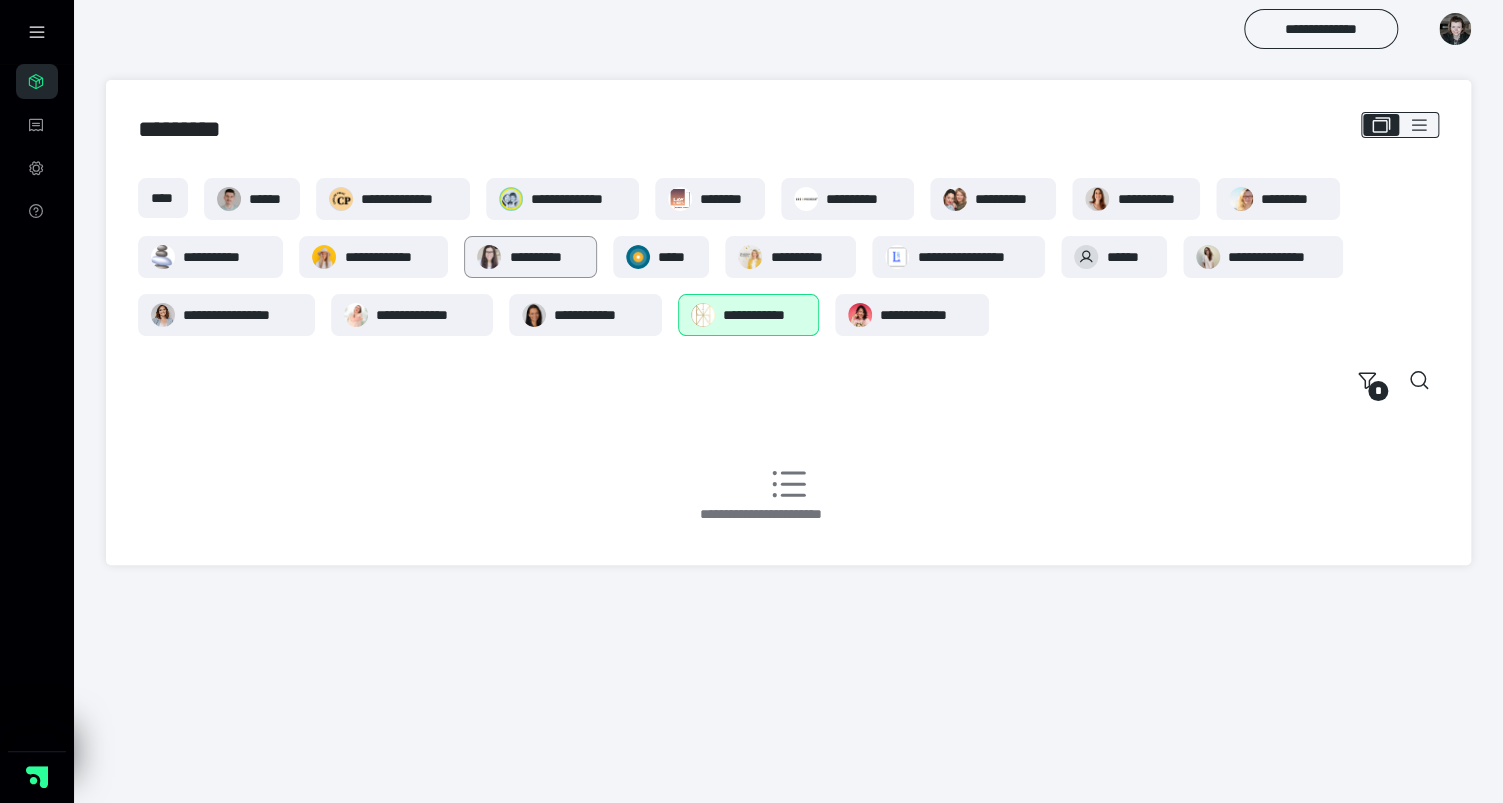 click on "**********" at bounding box center (546, 257) 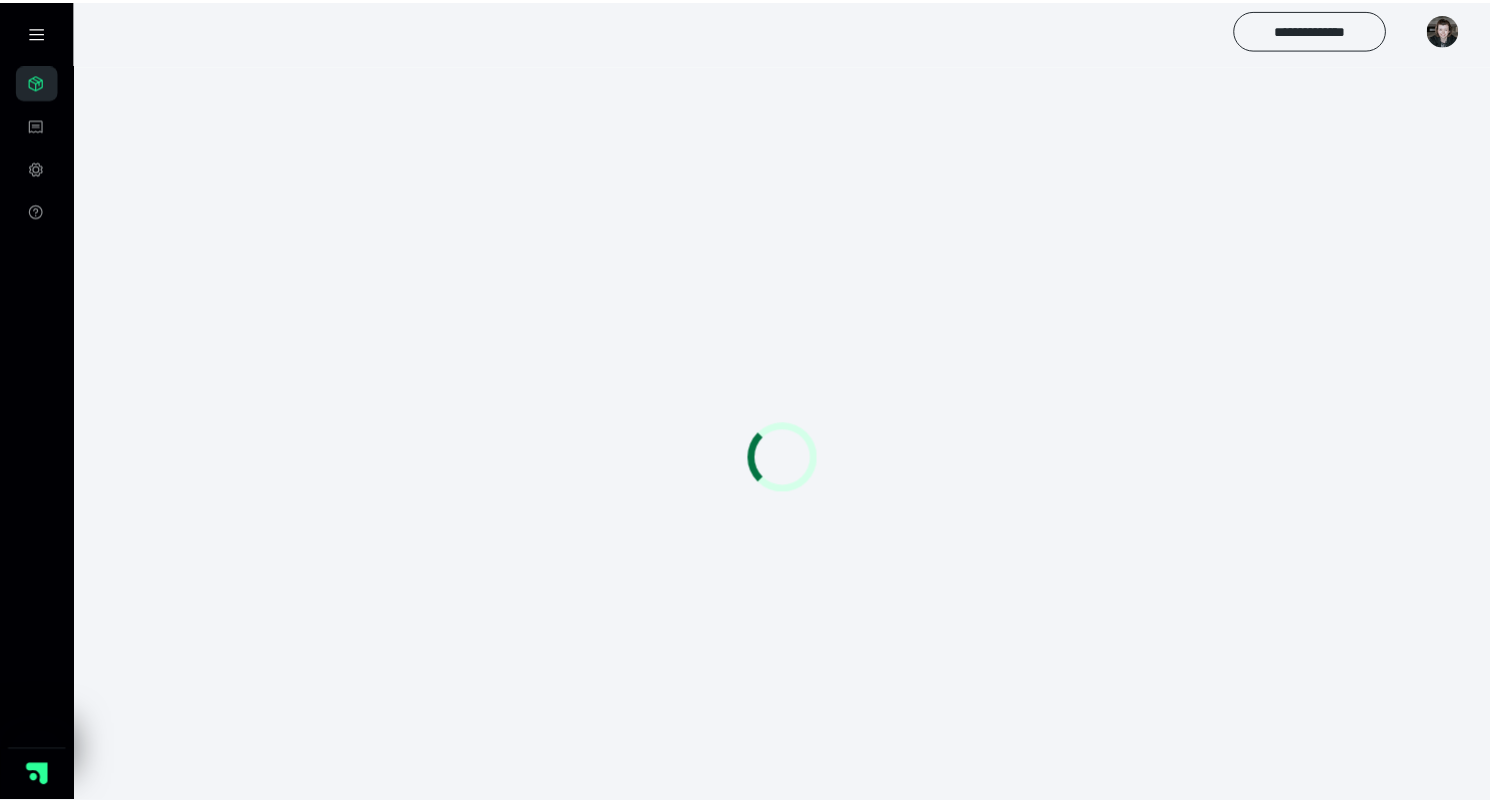 scroll, scrollTop: 0, scrollLeft: 0, axis: both 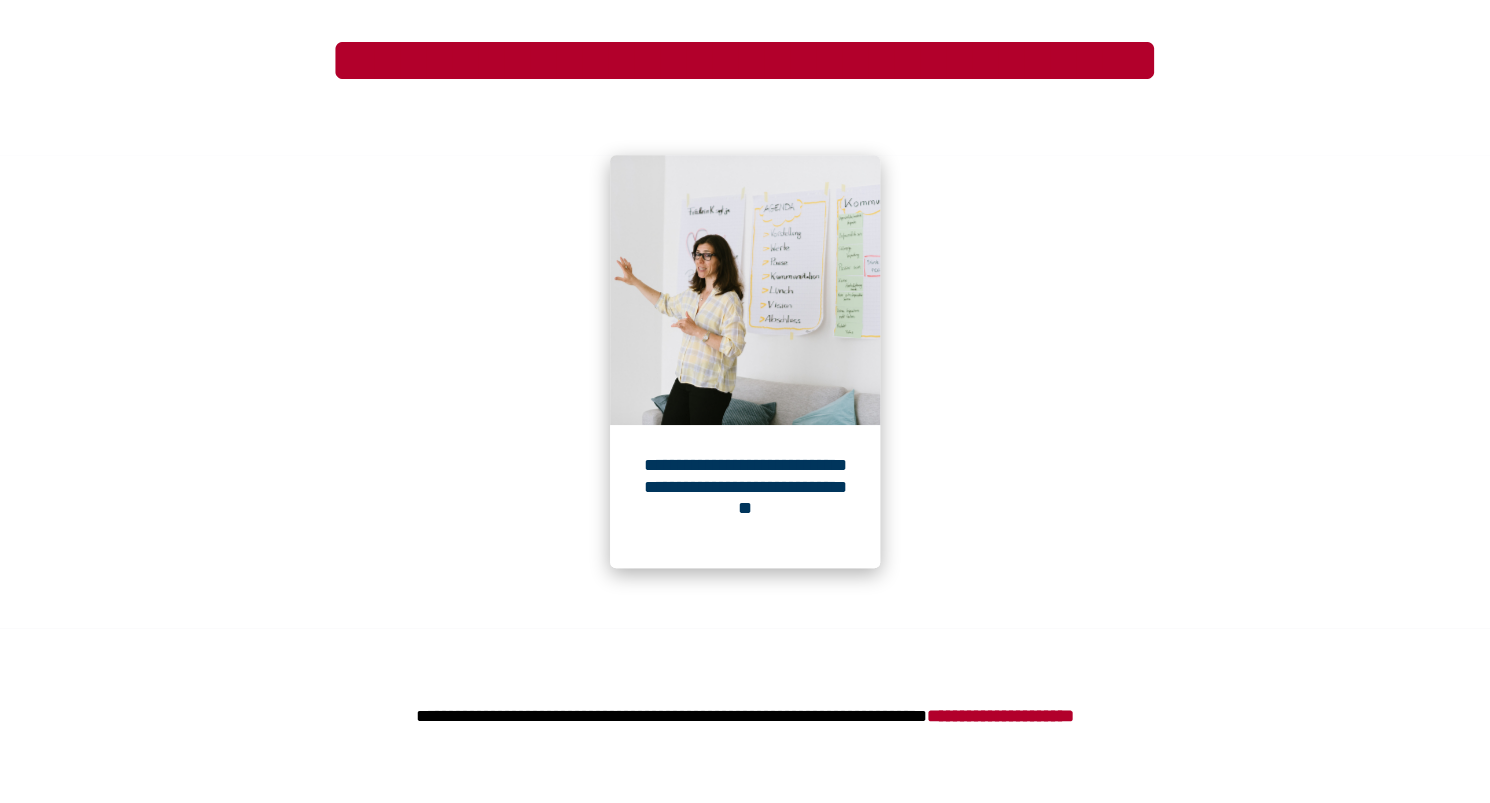 click on "**********" at bounding box center (745, 496) 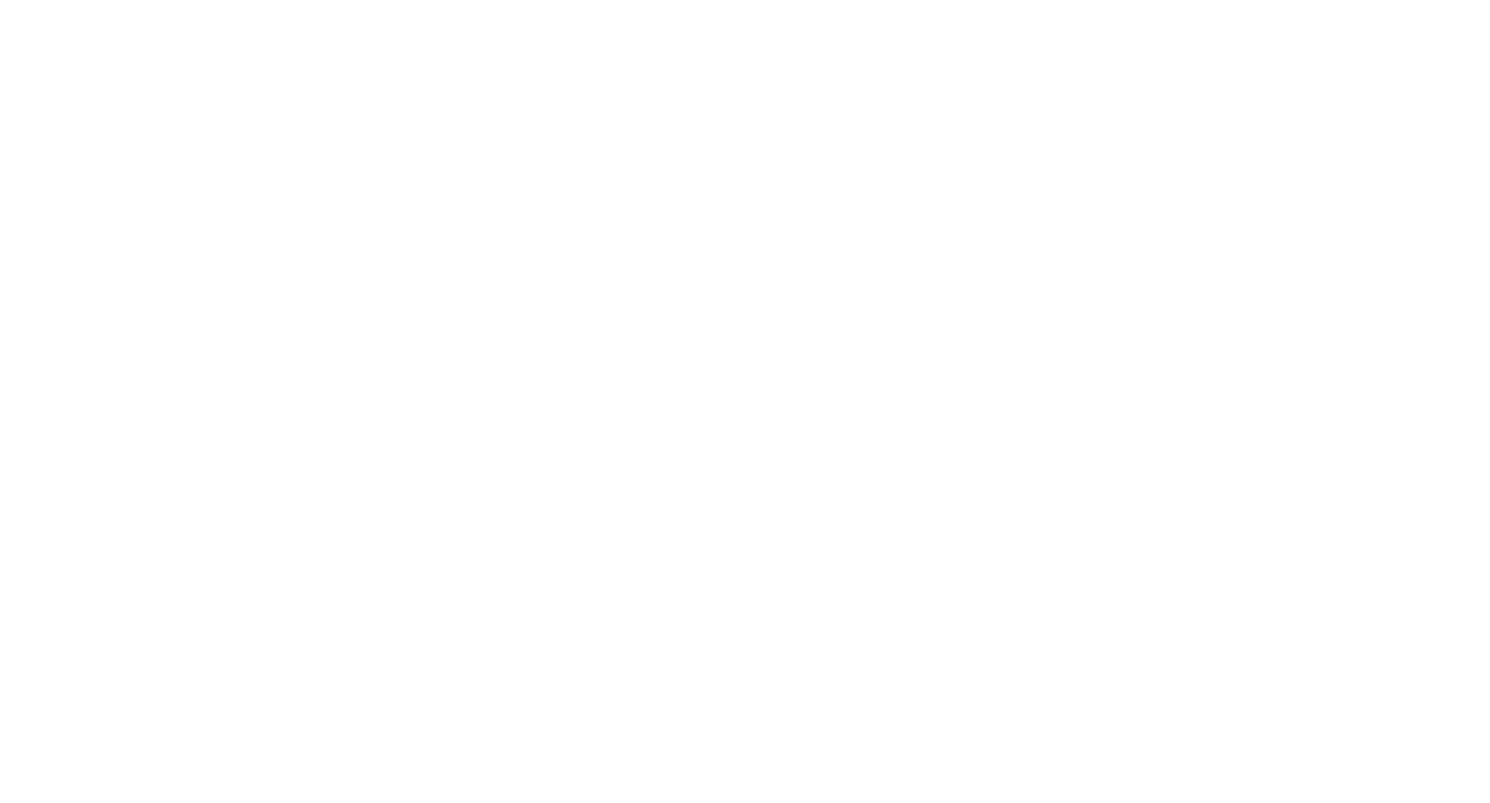 scroll, scrollTop: 0, scrollLeft: 0, axis: both 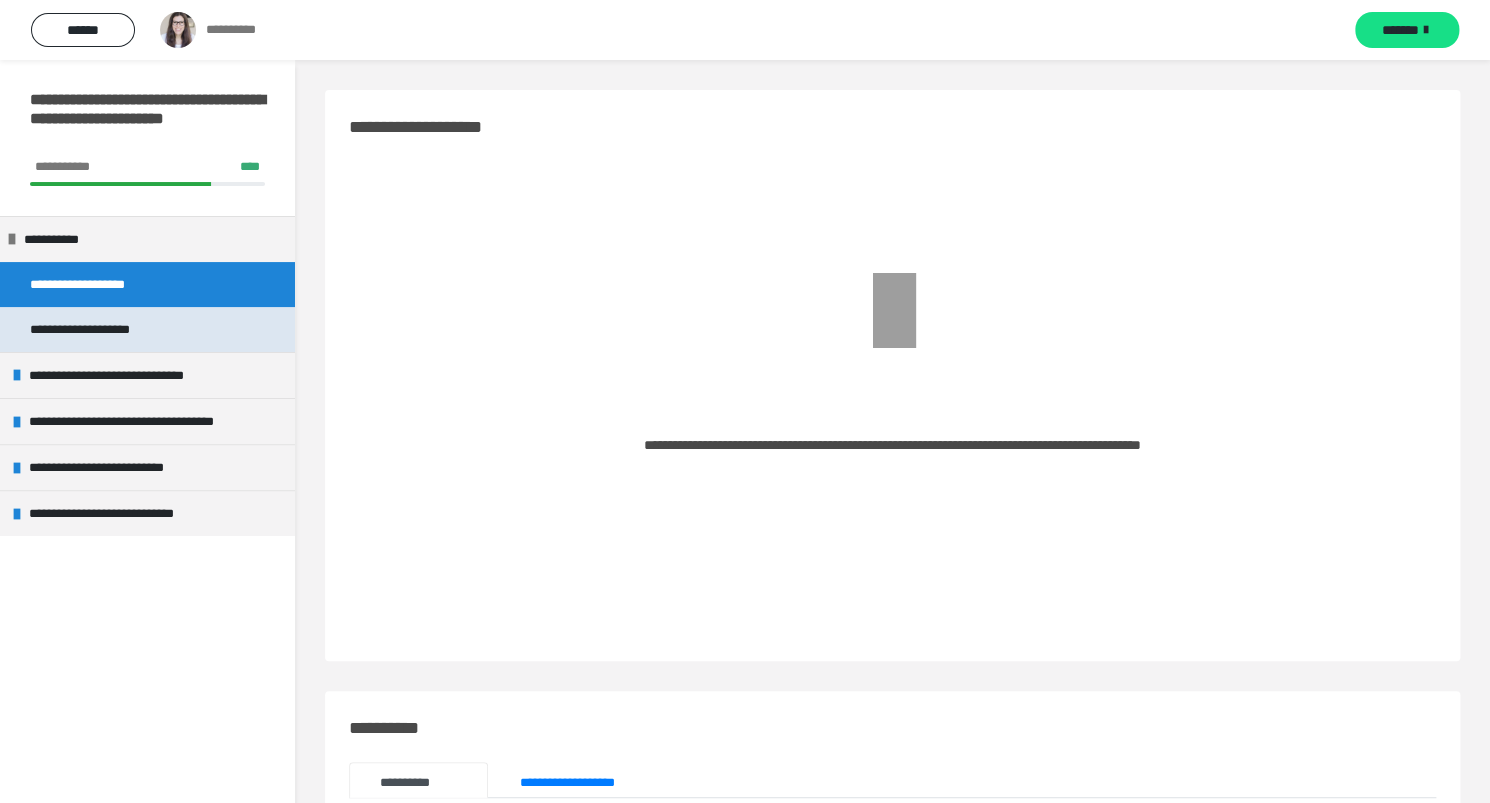 click on "**********" at bounding box center (99, 329) 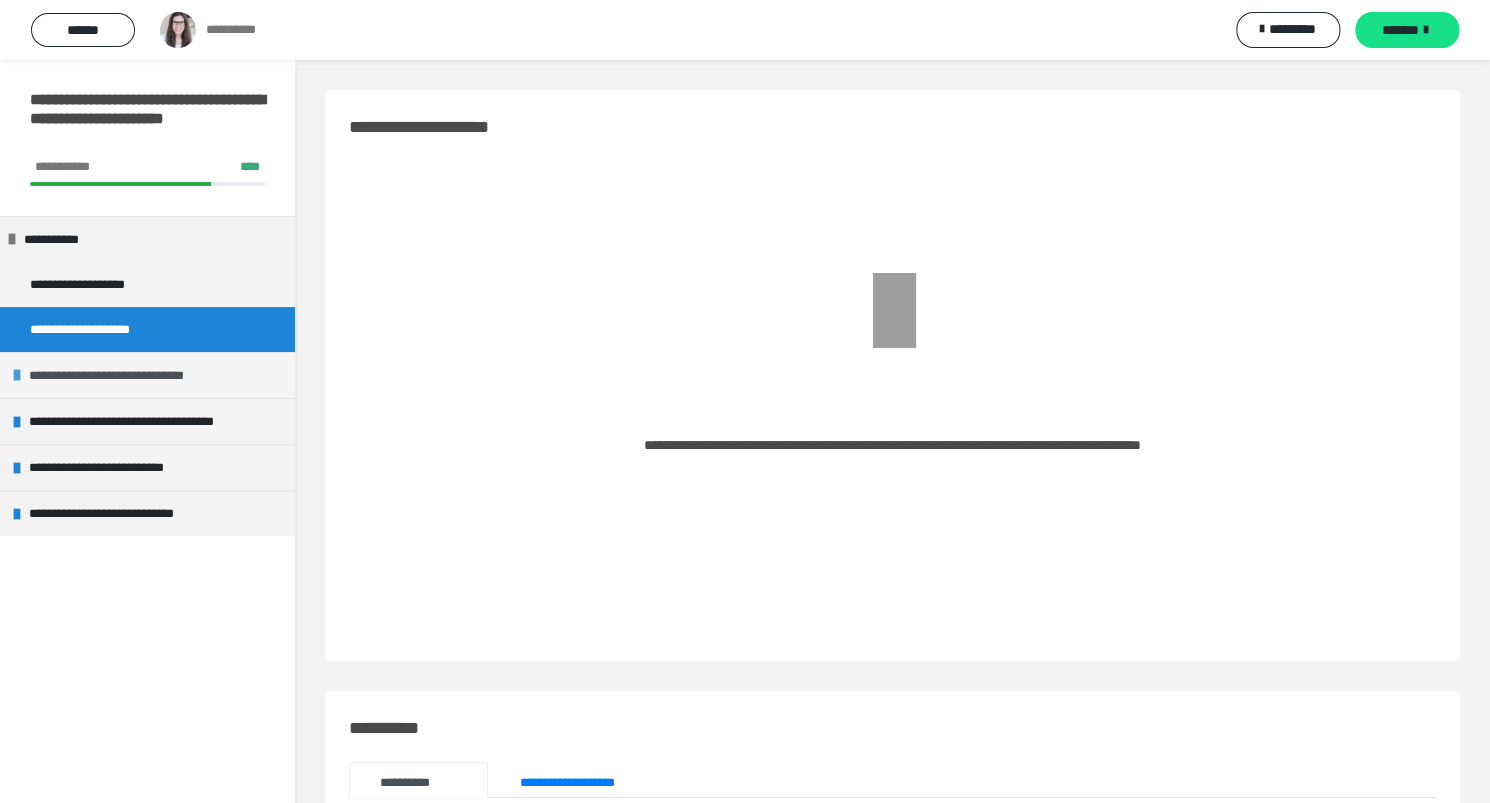 click on "**********" at bounding box center [129, 375] 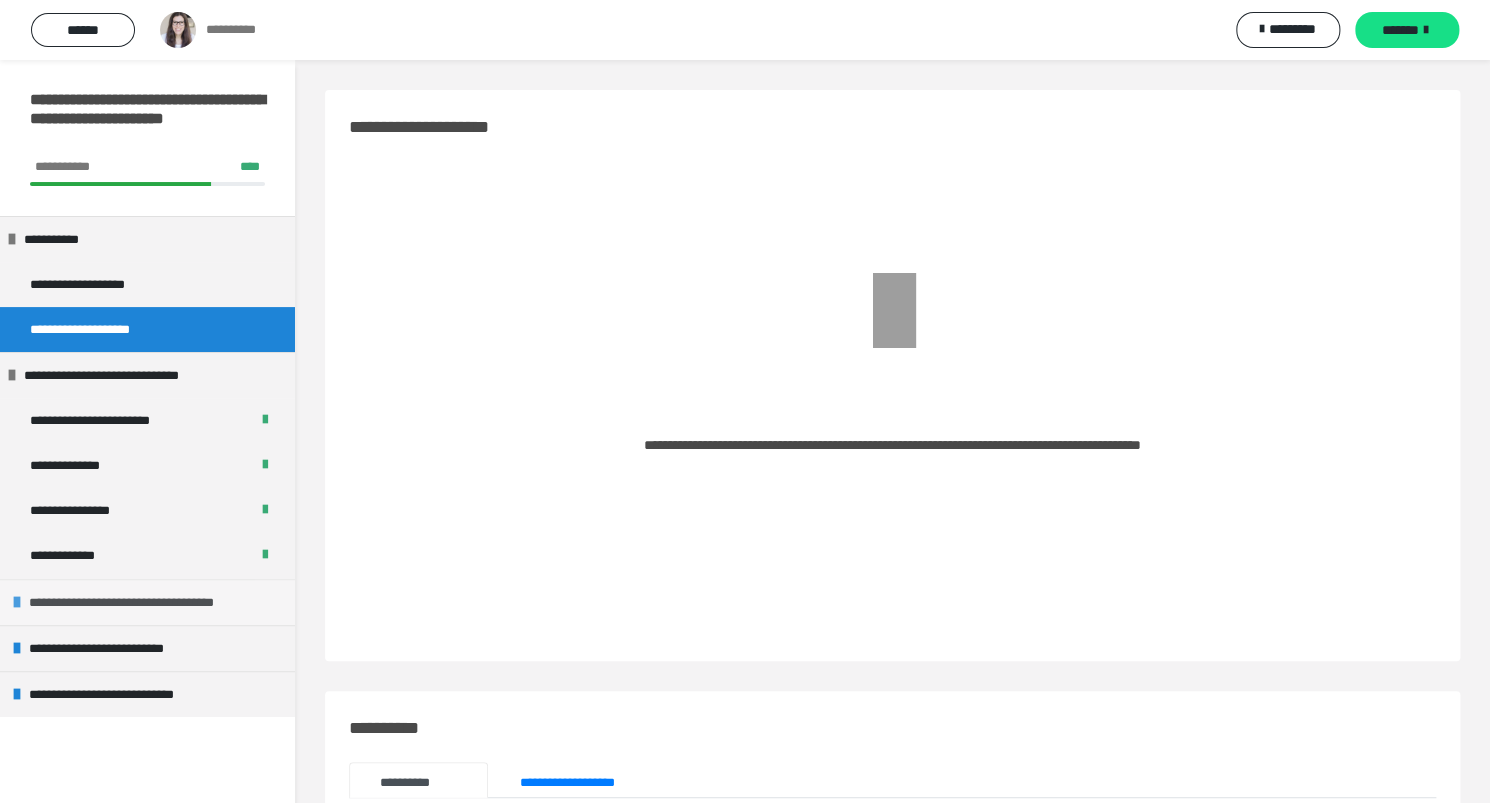 click at bounding box center [17, 602] 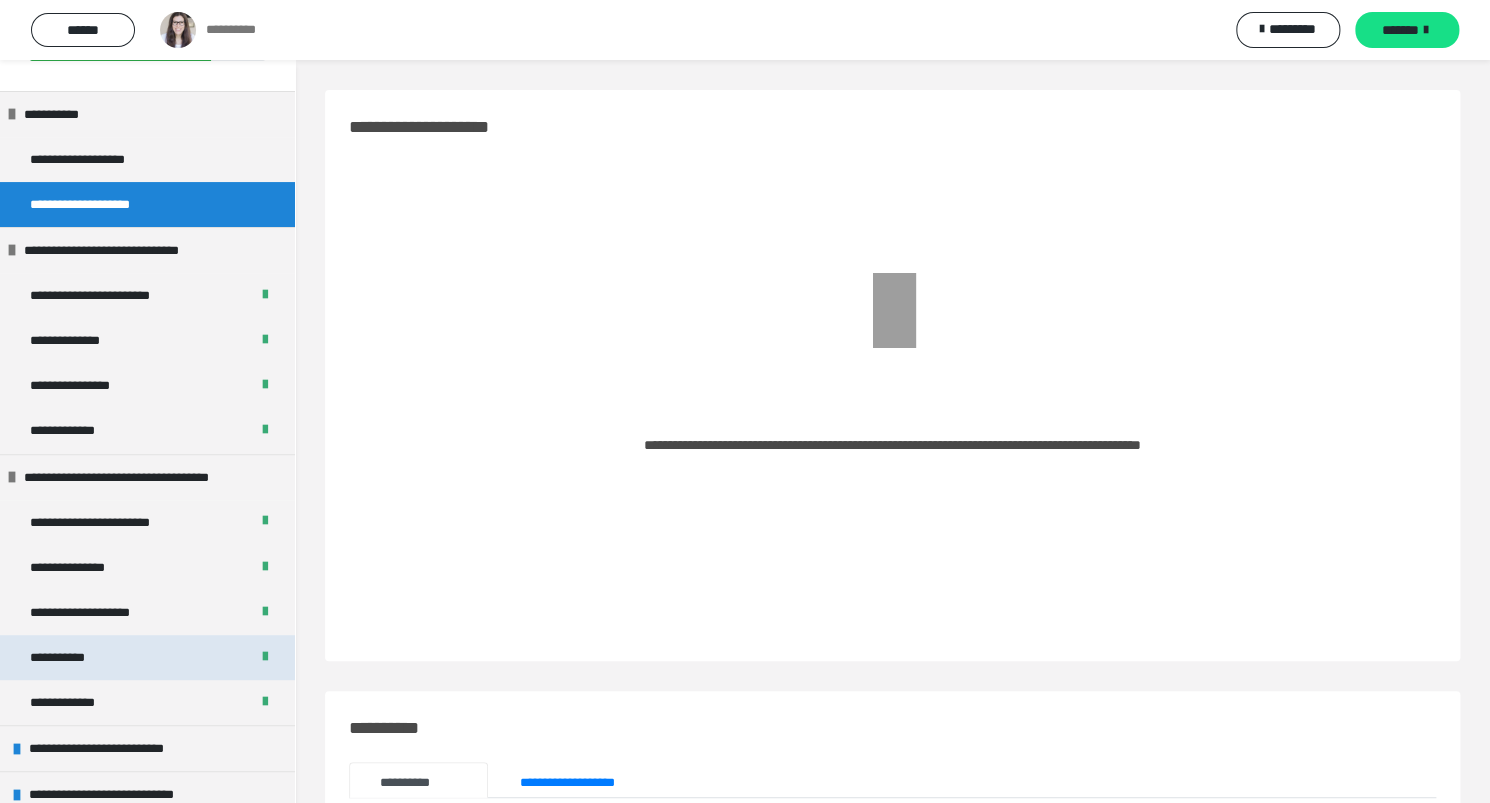 scroll, scrollTop: 145, scrollLeft: 0, axis: vertical 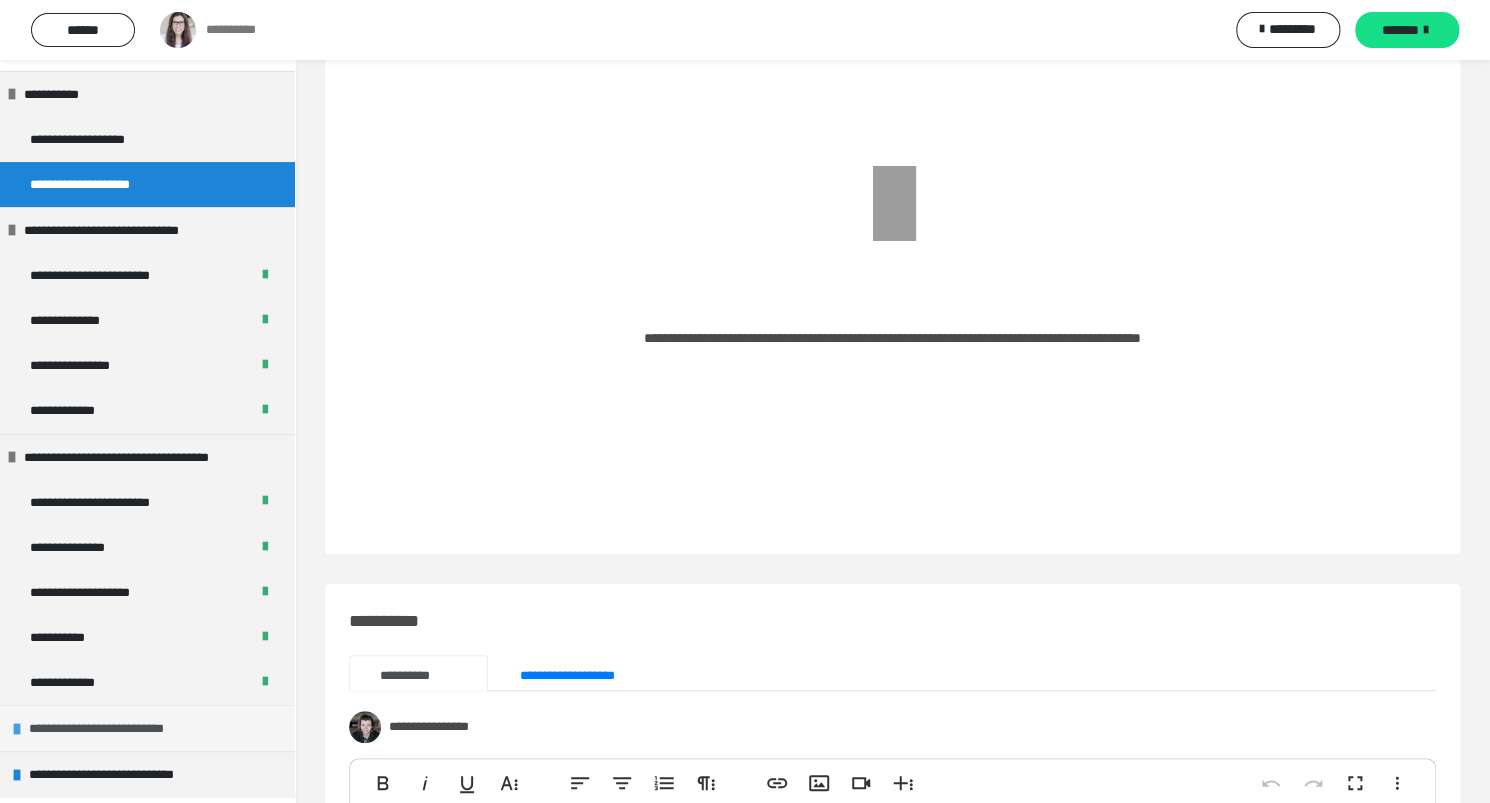 click at bounding box center (17, 729) 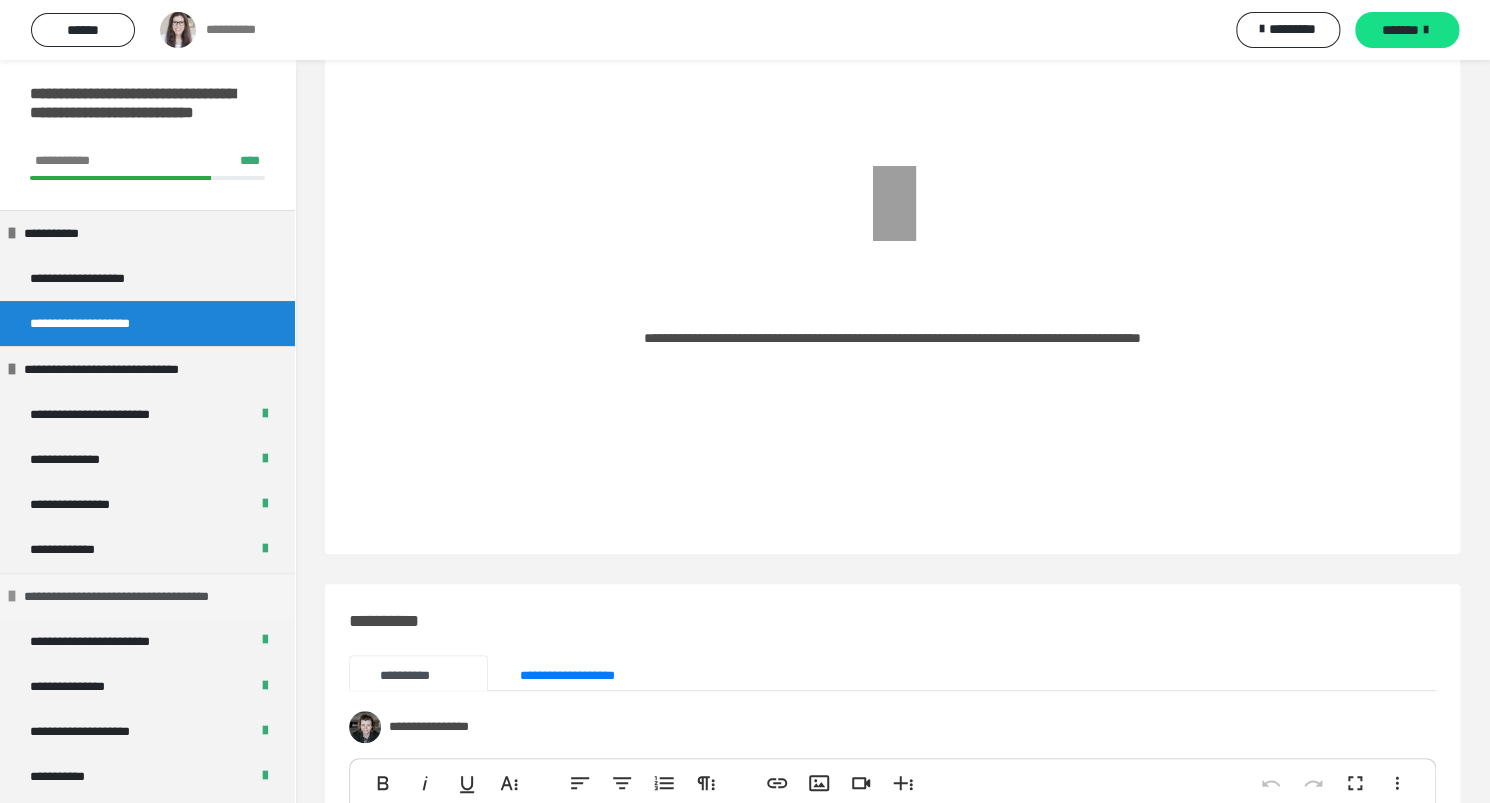 scroll, scrollTop: 0, scrollLeft: 0, axis: both 